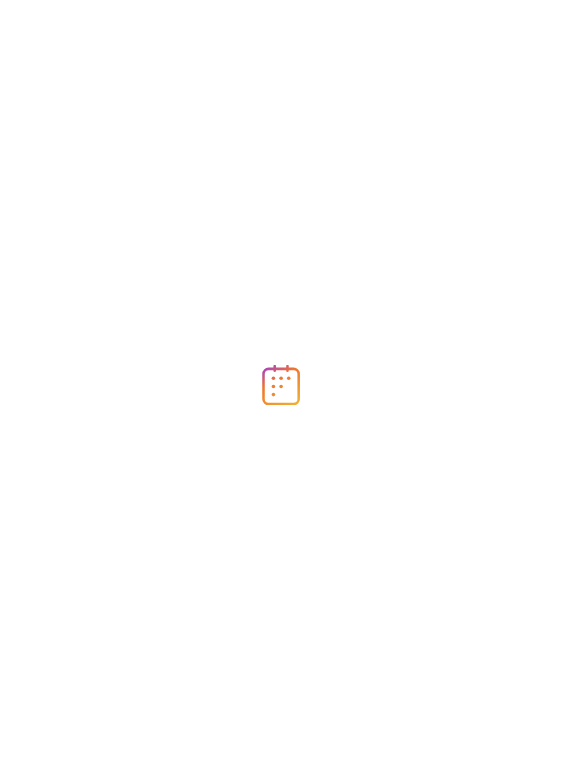 scroll, scrollTop: 0, scrollLeft: 0, axis: both 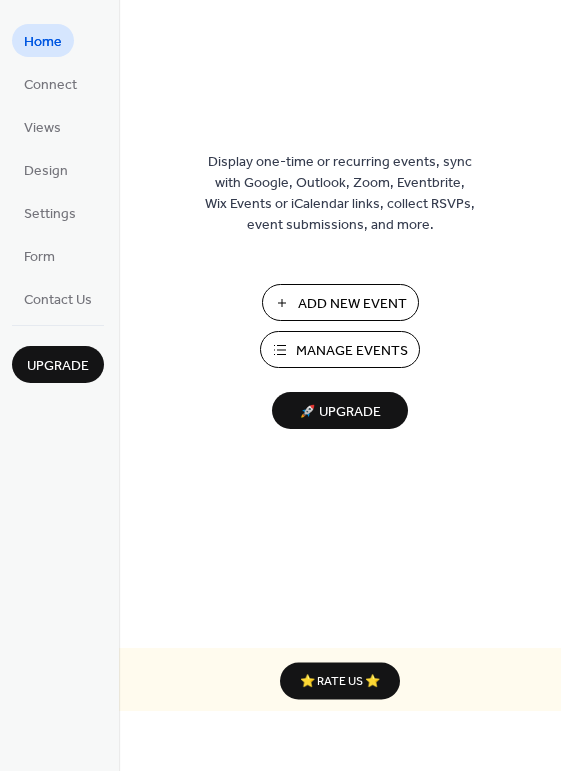 click on "Add New Event" at bounding box center [352, 304] 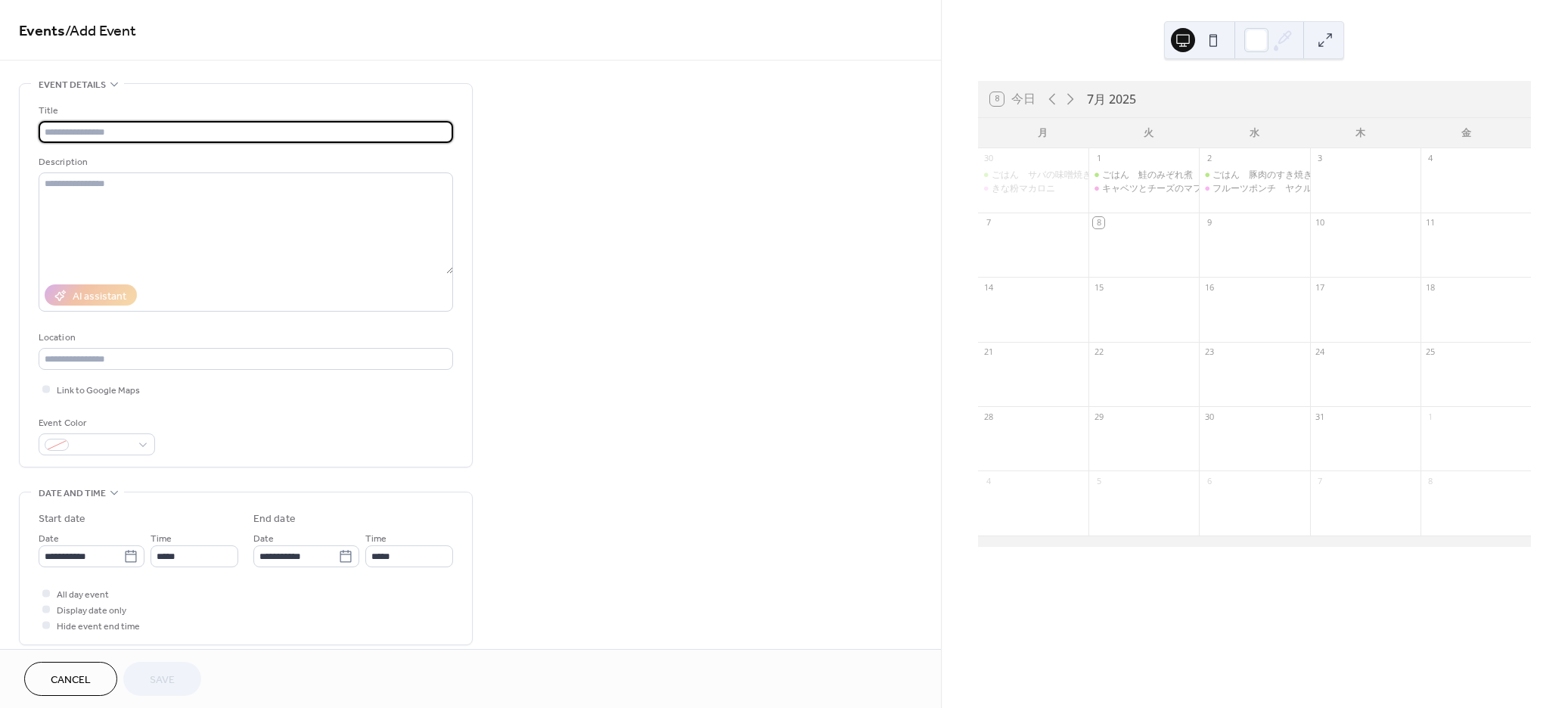 scroll, scrollTop: 0, scrollLeft: 0, axis: both 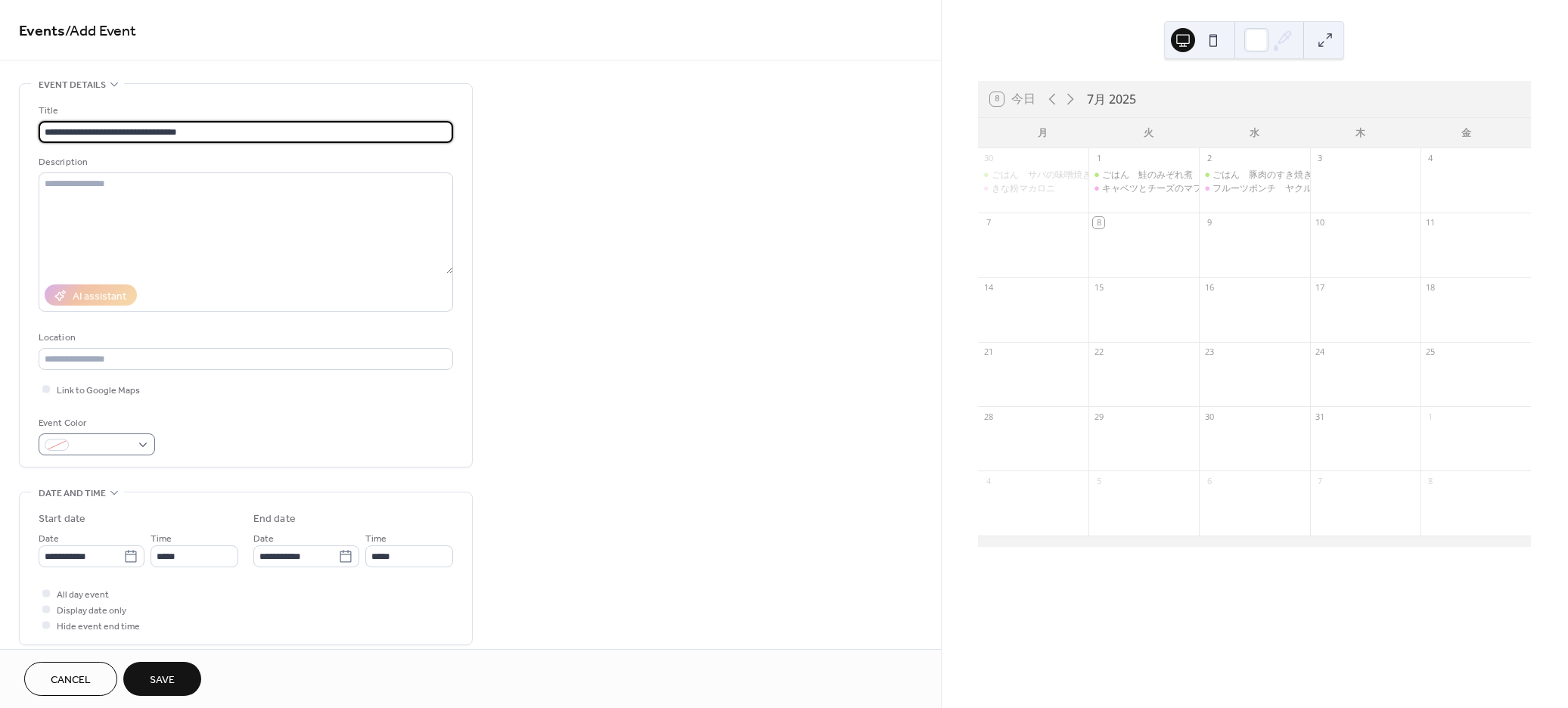 type on "**********" 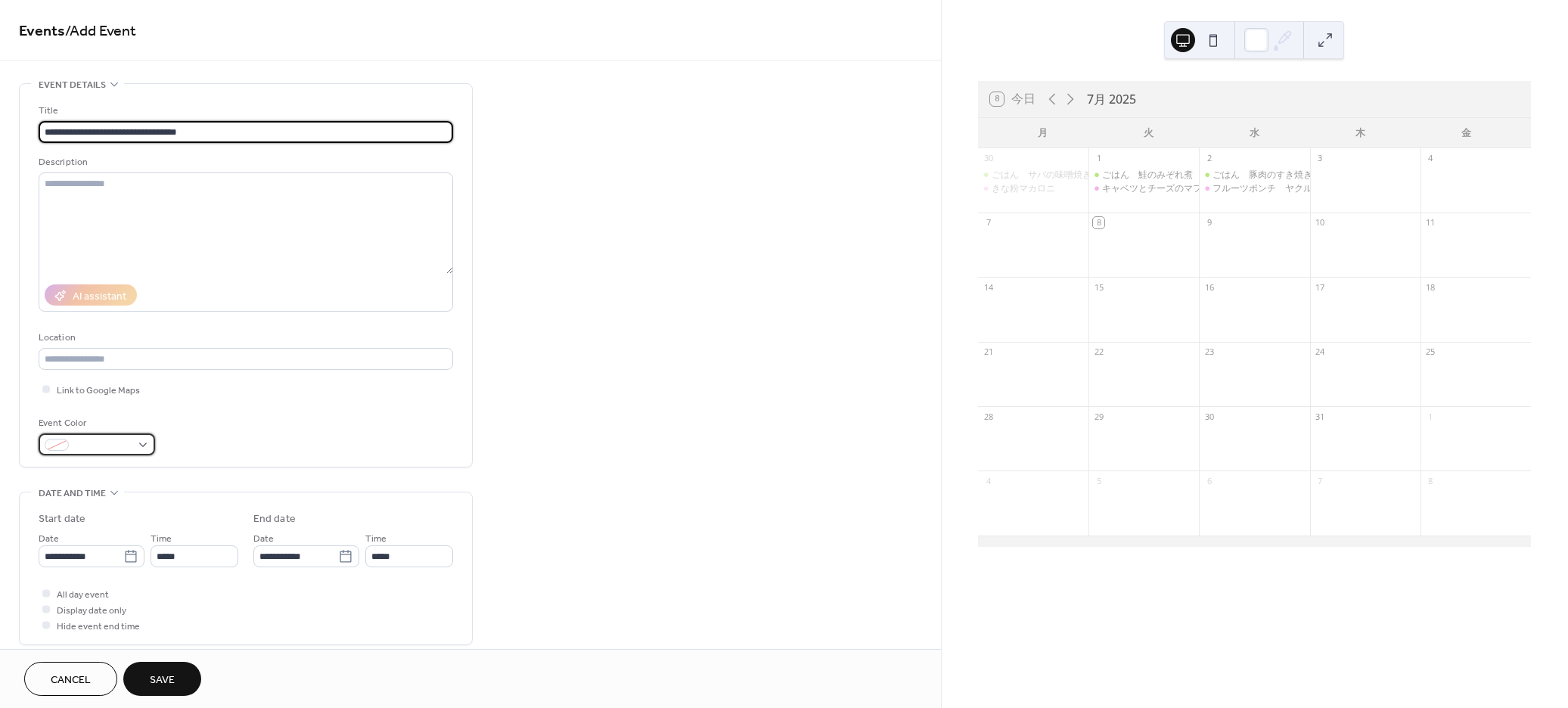 click at bounding box center (97, 444) 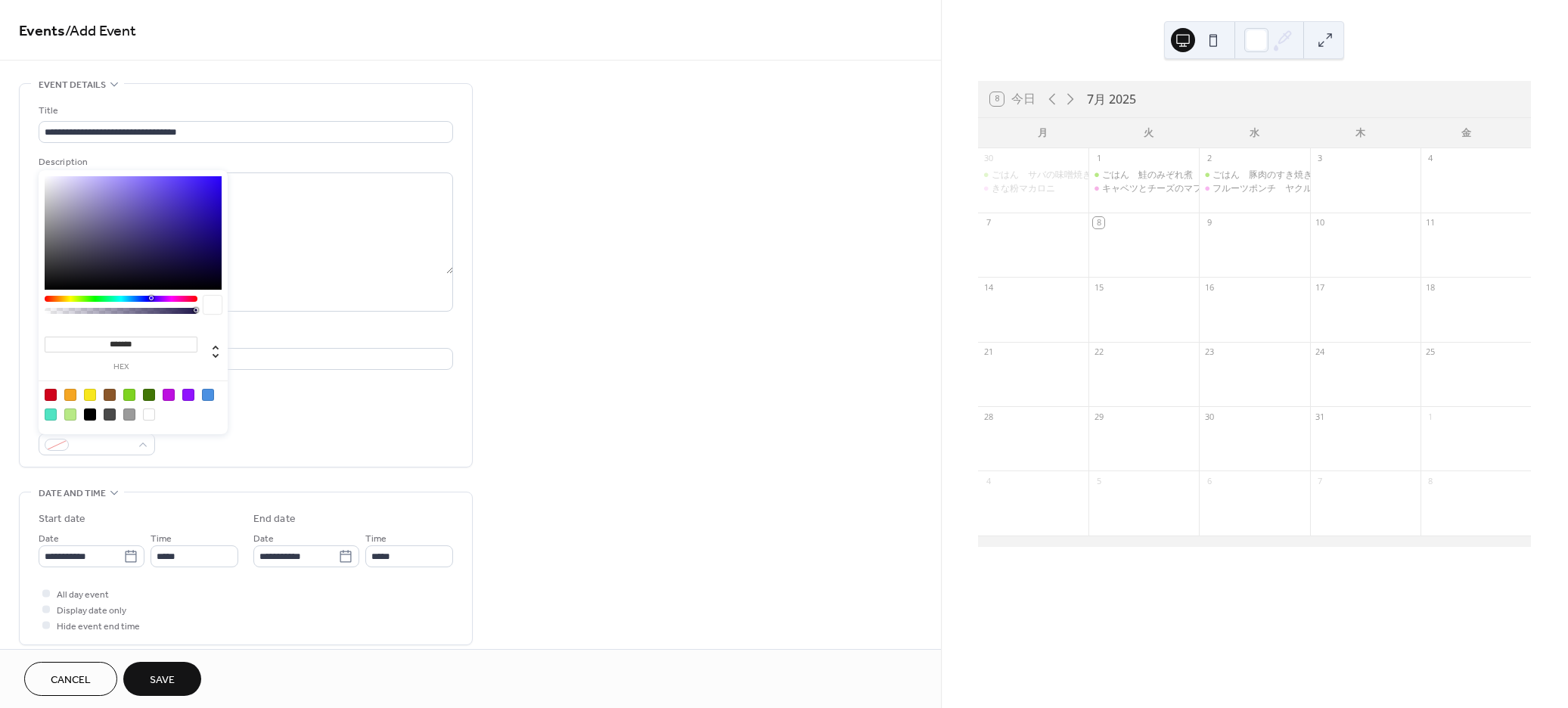 click at bounding box center [70, 415] 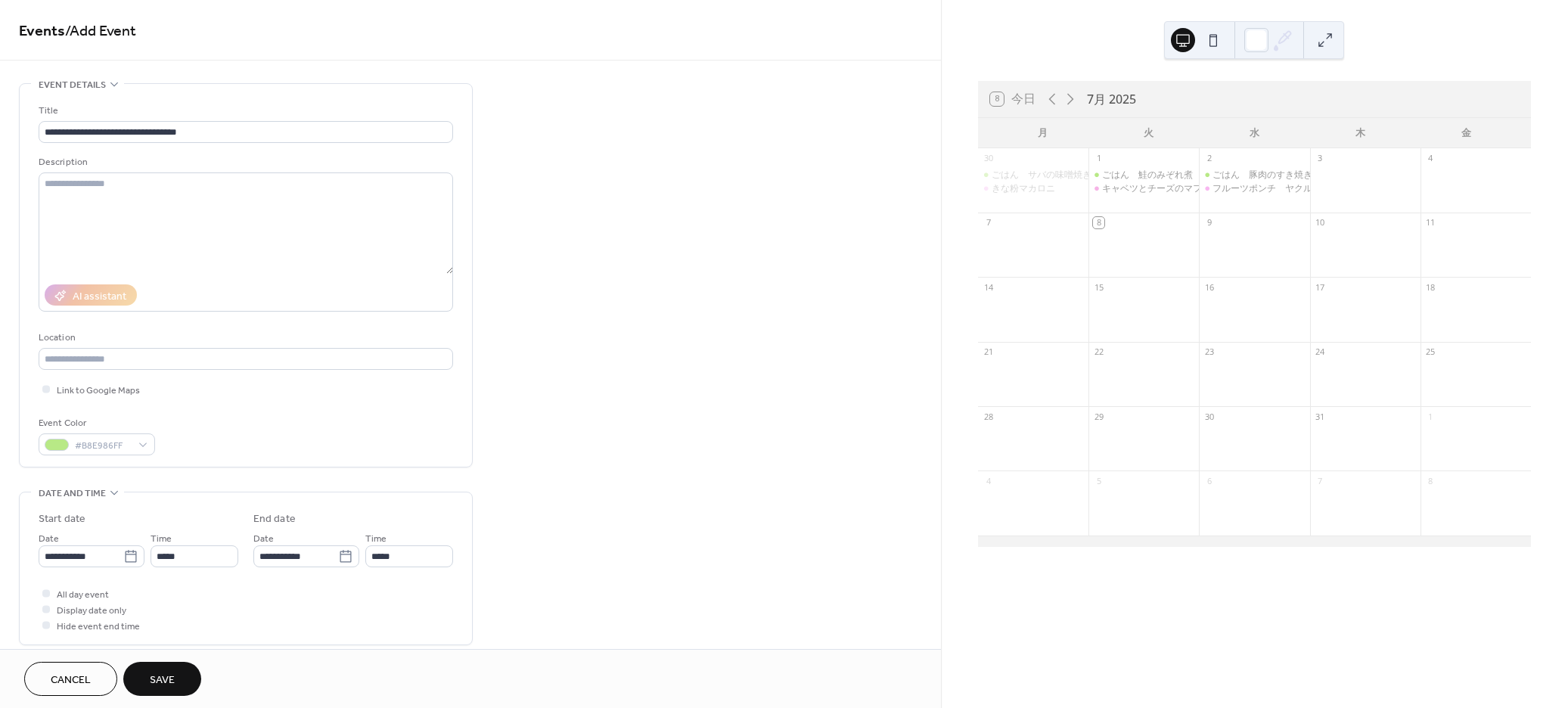 click on "Event Color #B8E986FF" at bounding box center (246, 435) 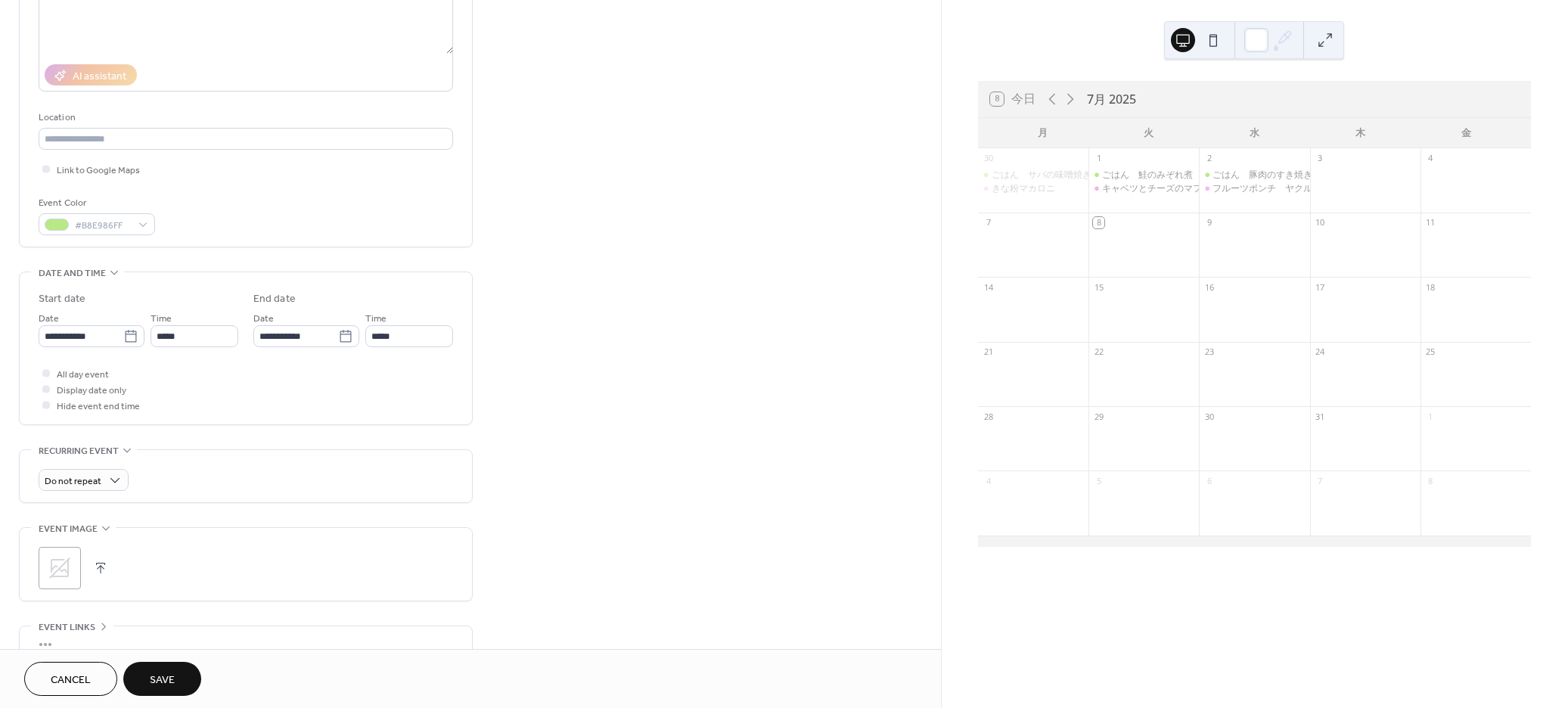 scroll, scrollTop: 227, scrollLeft: 0, axis: vertical 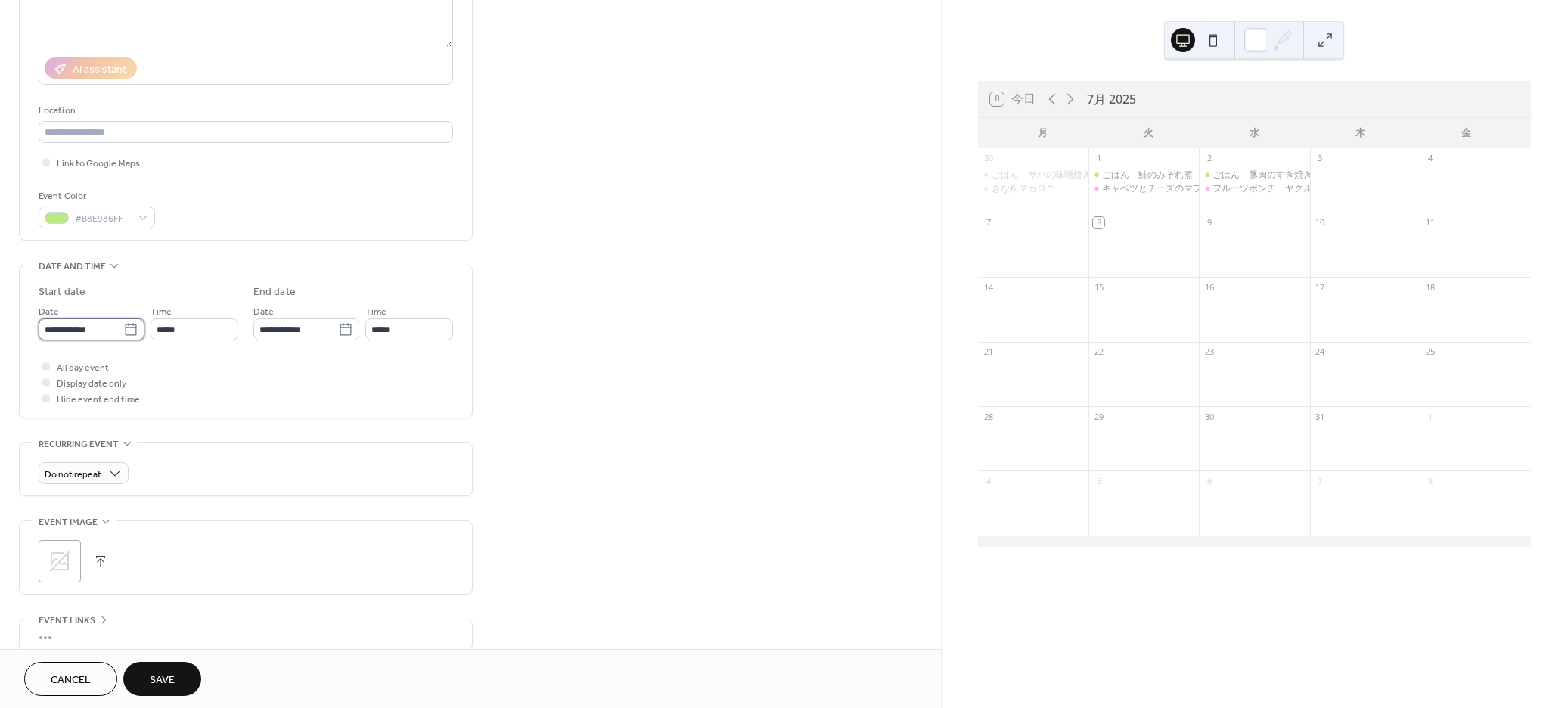 click on "**********" at bounding box center (81, 329) 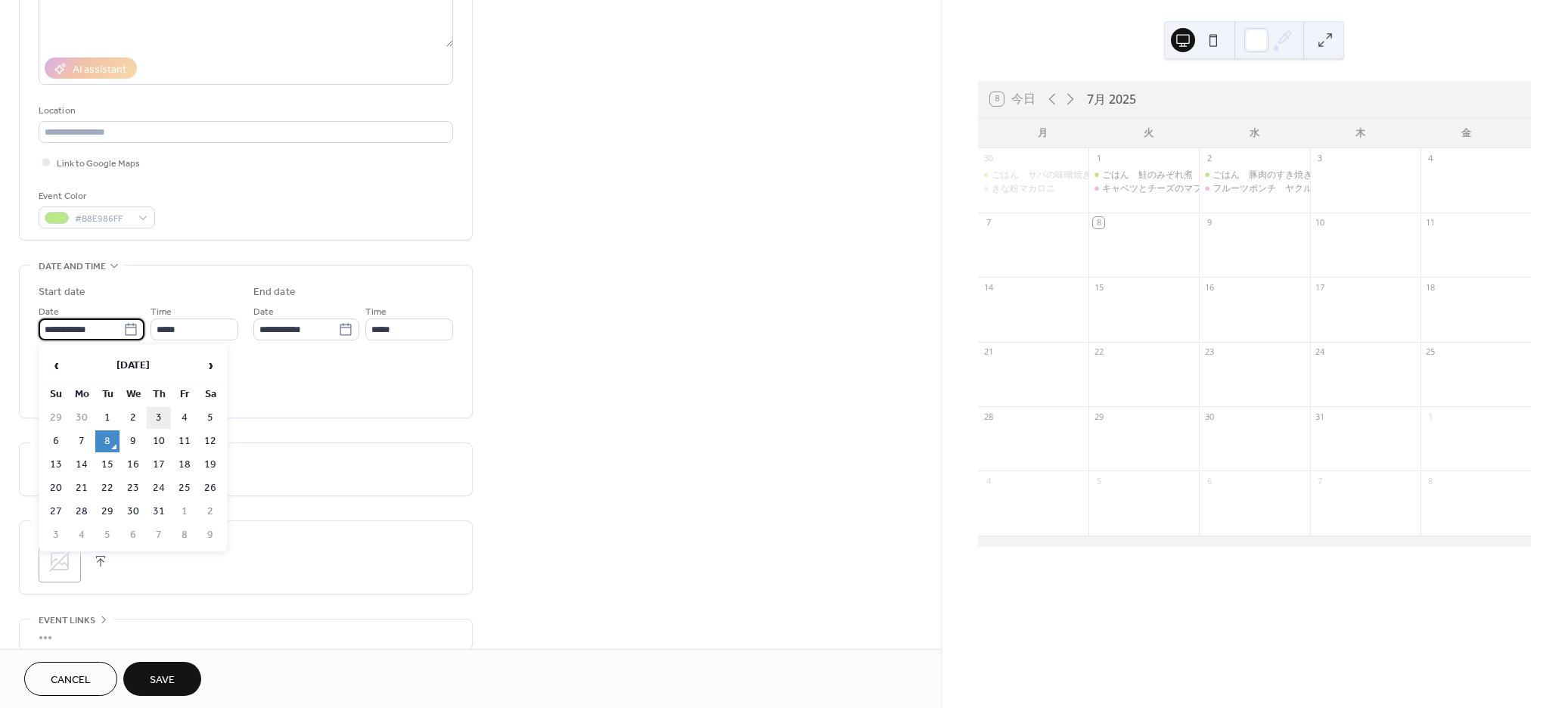 click on "3" at bounding box center (159, 418) 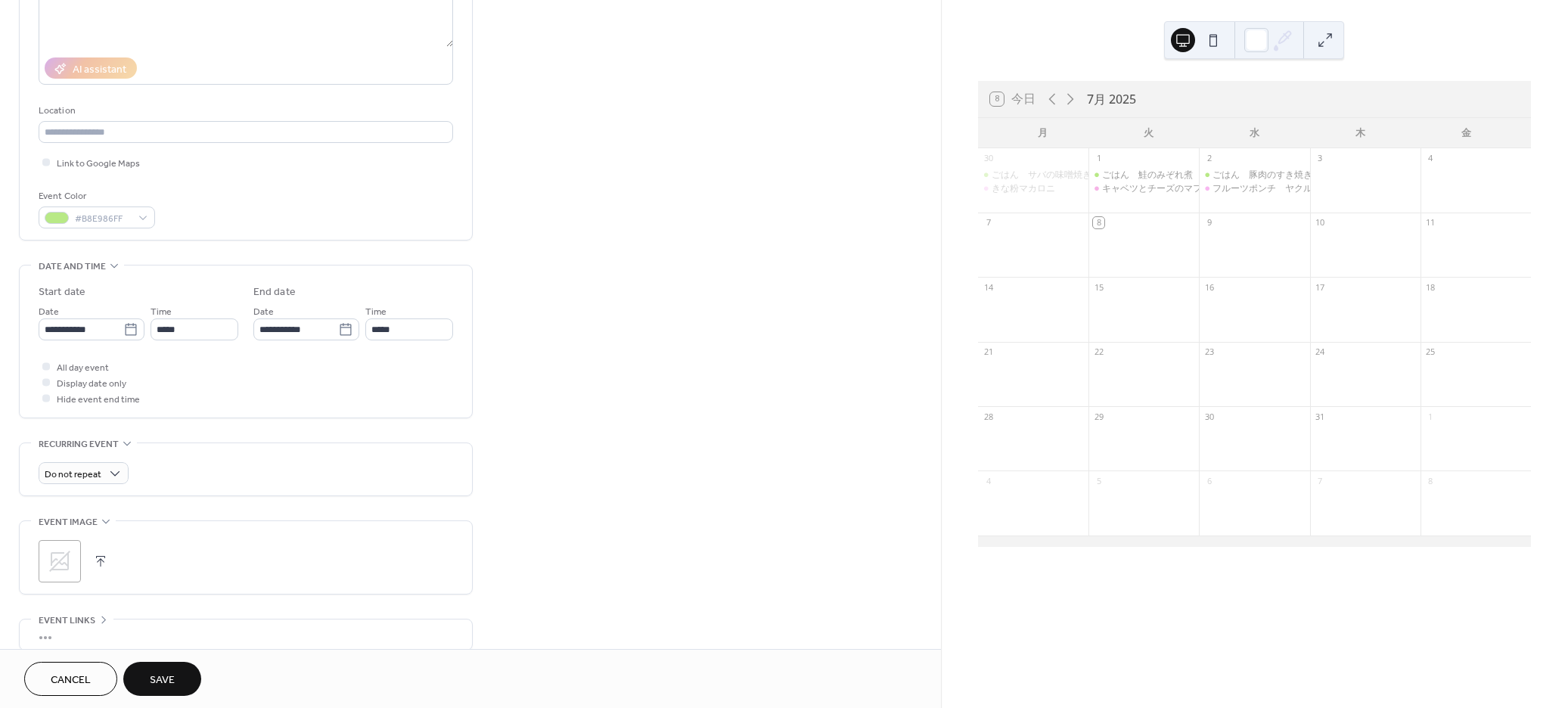 click on "**********" at bounding box center (246, 309) 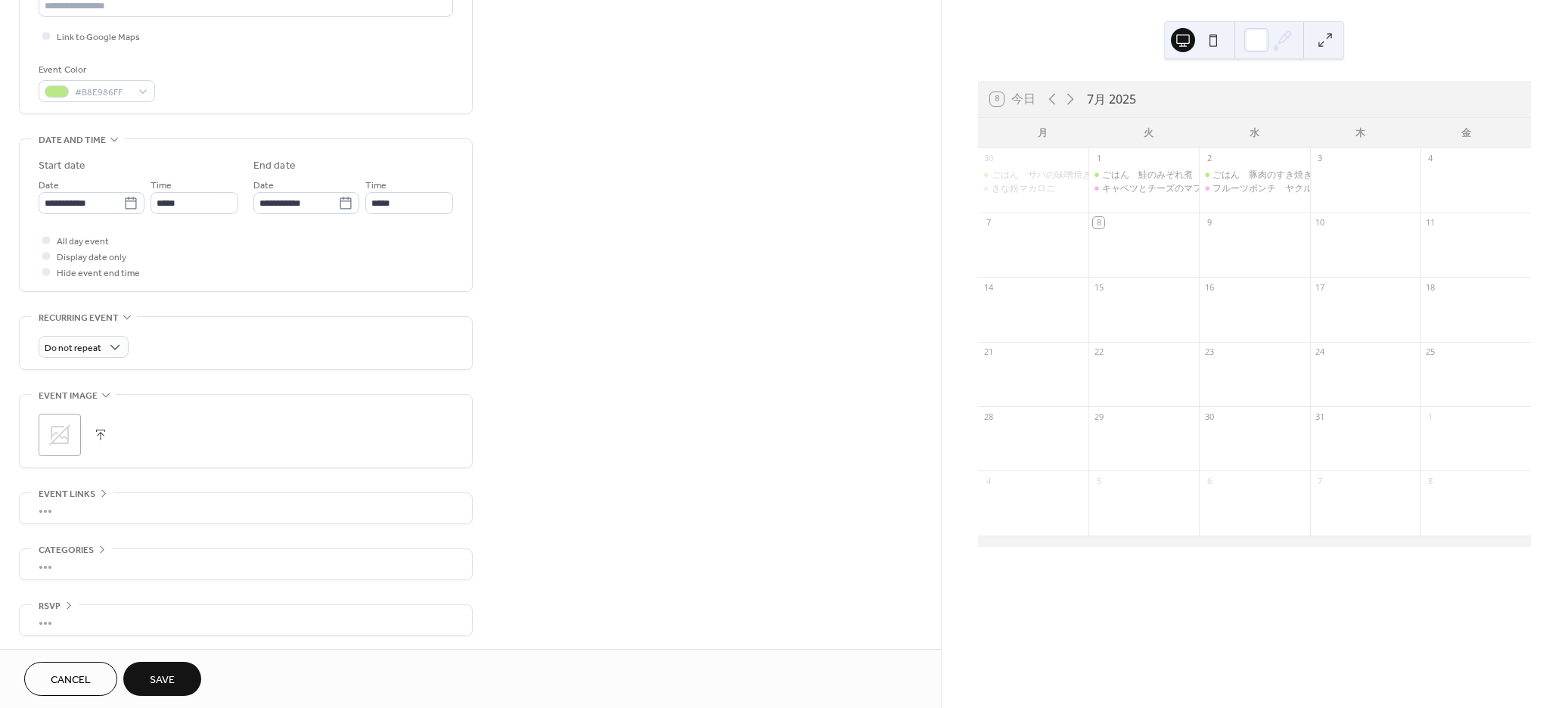scroll, scrollTop: 358, scrollLeft: 0, axis: vertical 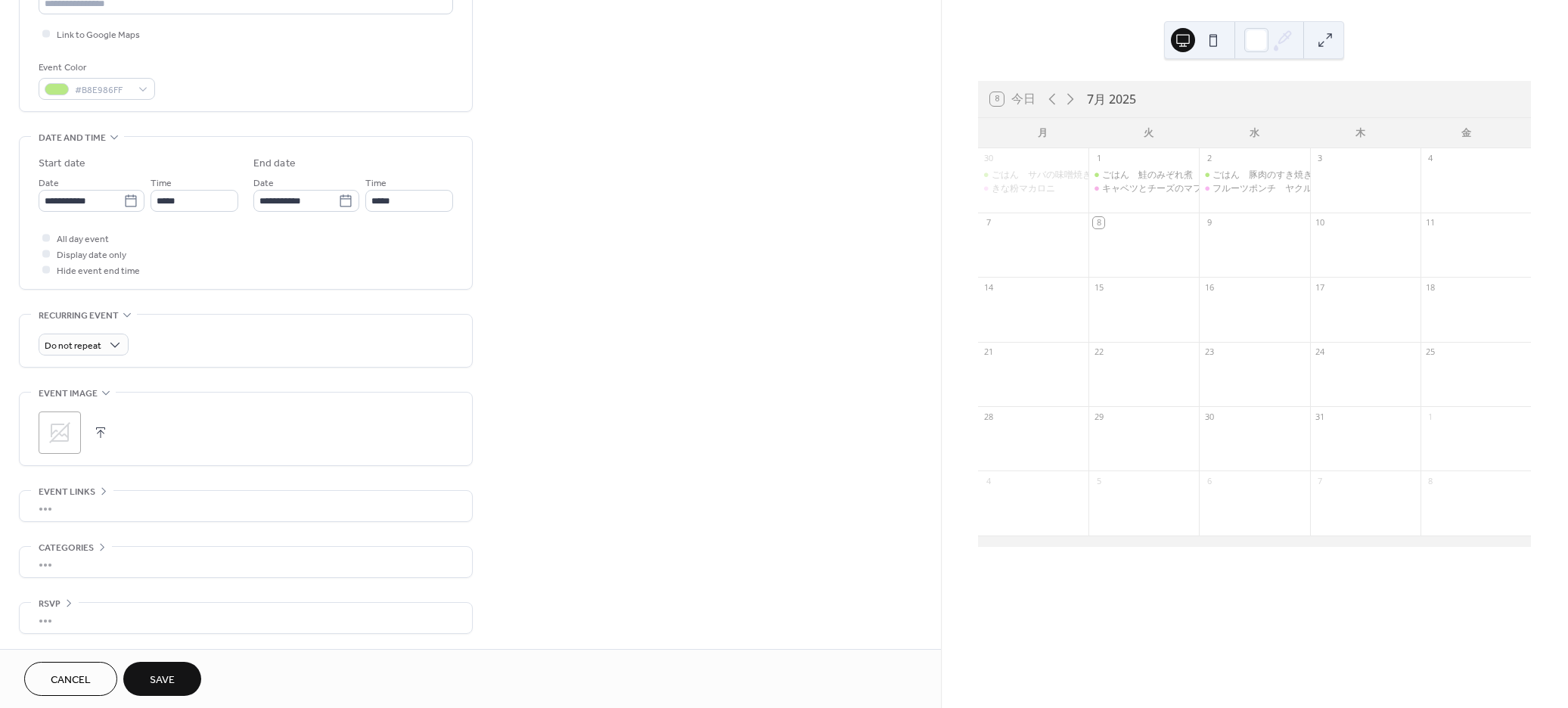 click at bounding box center [101, 433] 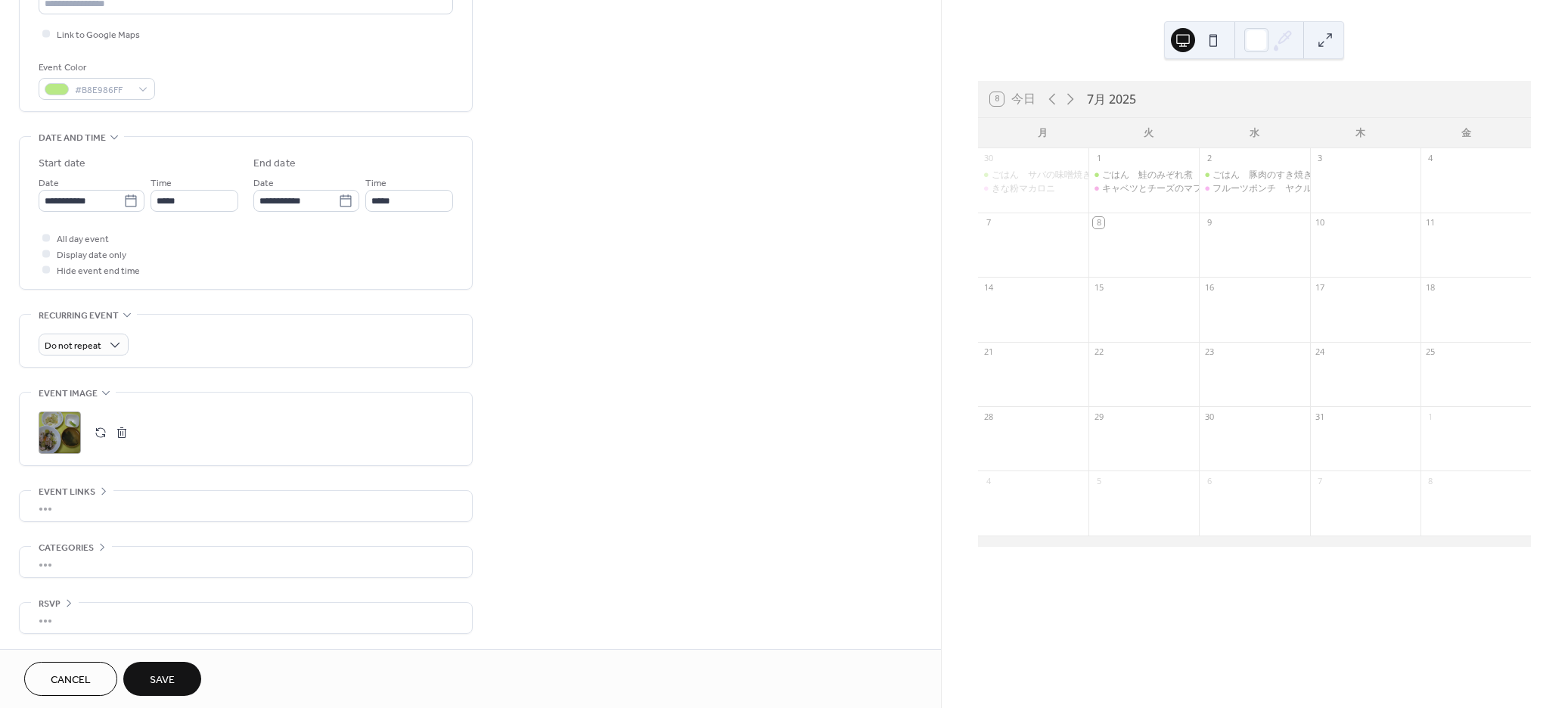 click on "Save" at bounding box center (162, 678) 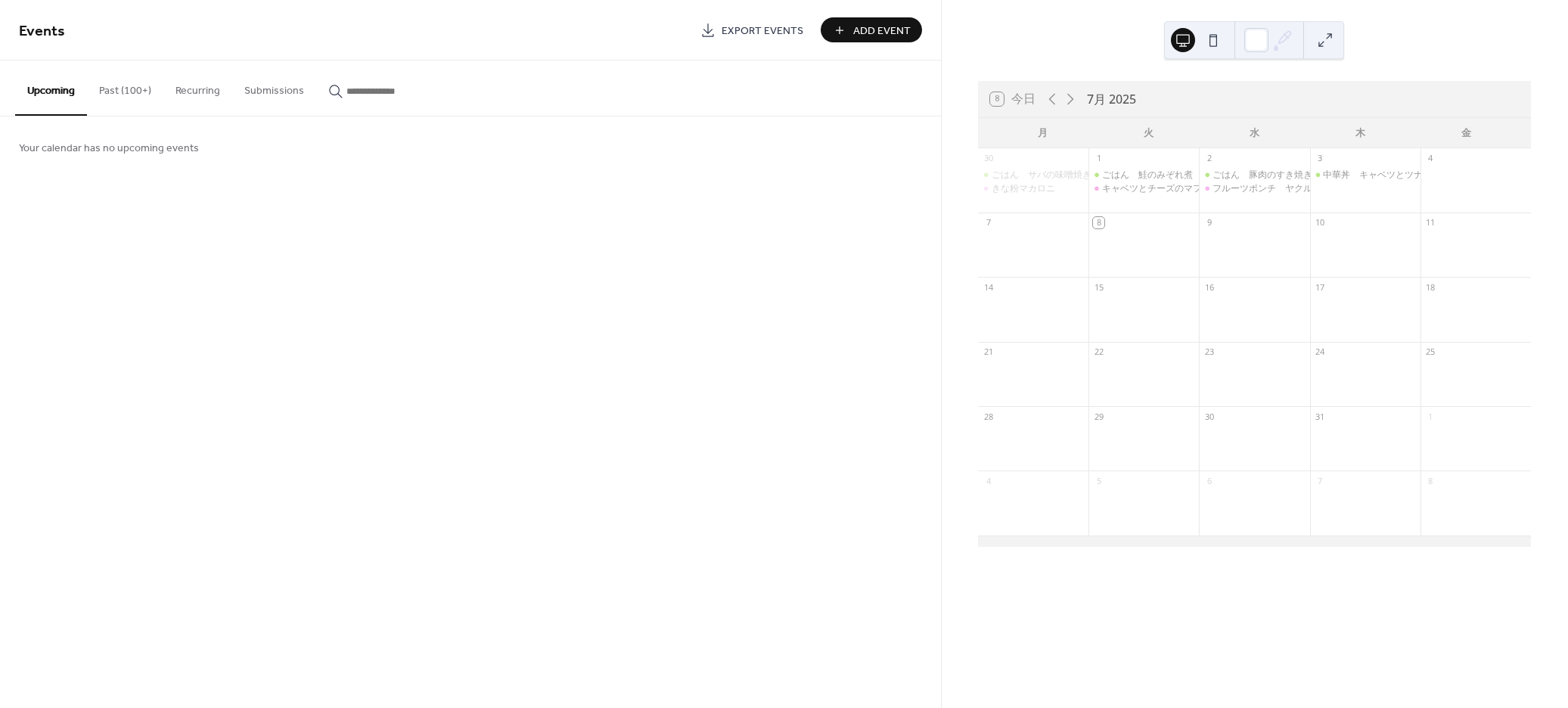 click on "Add Event" at bounding box center (882, 31) 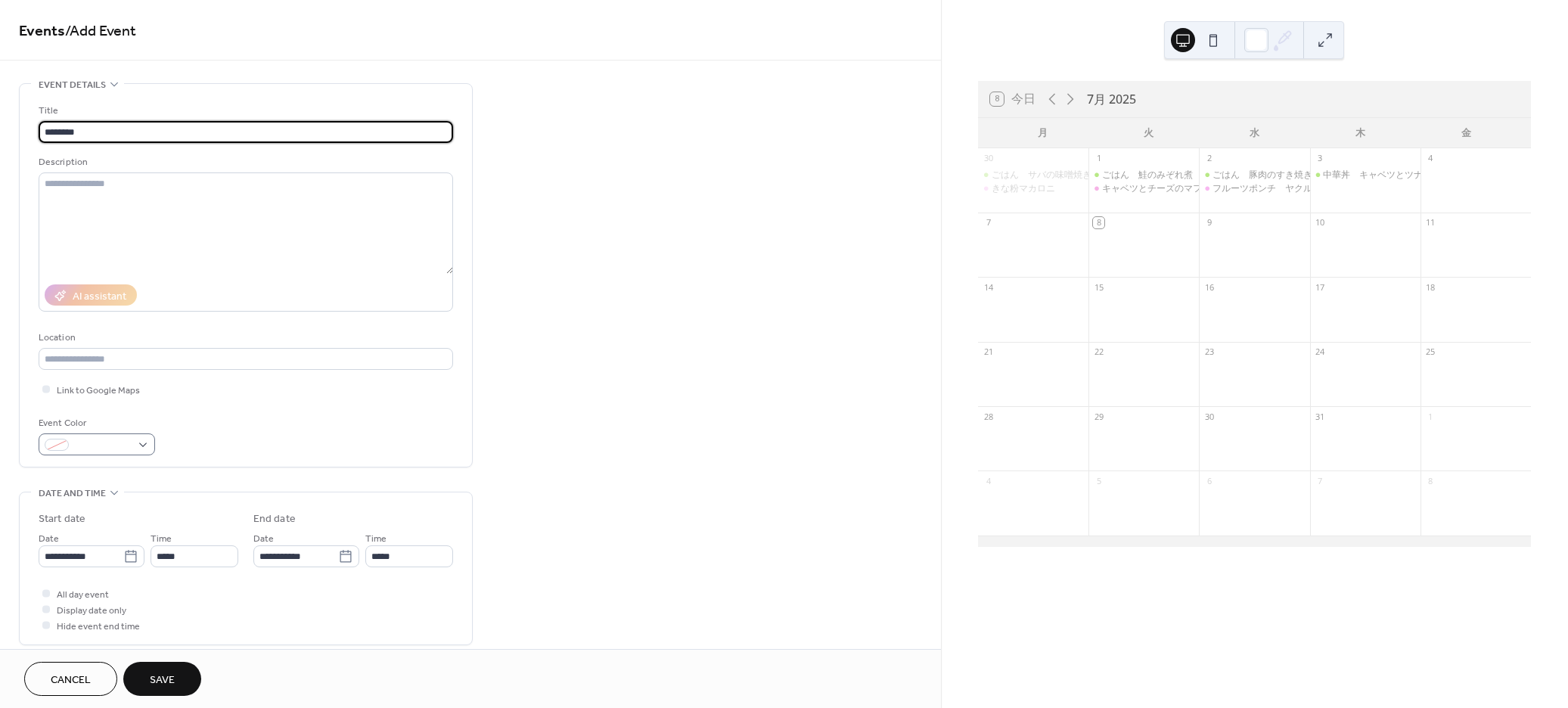 type on "********" 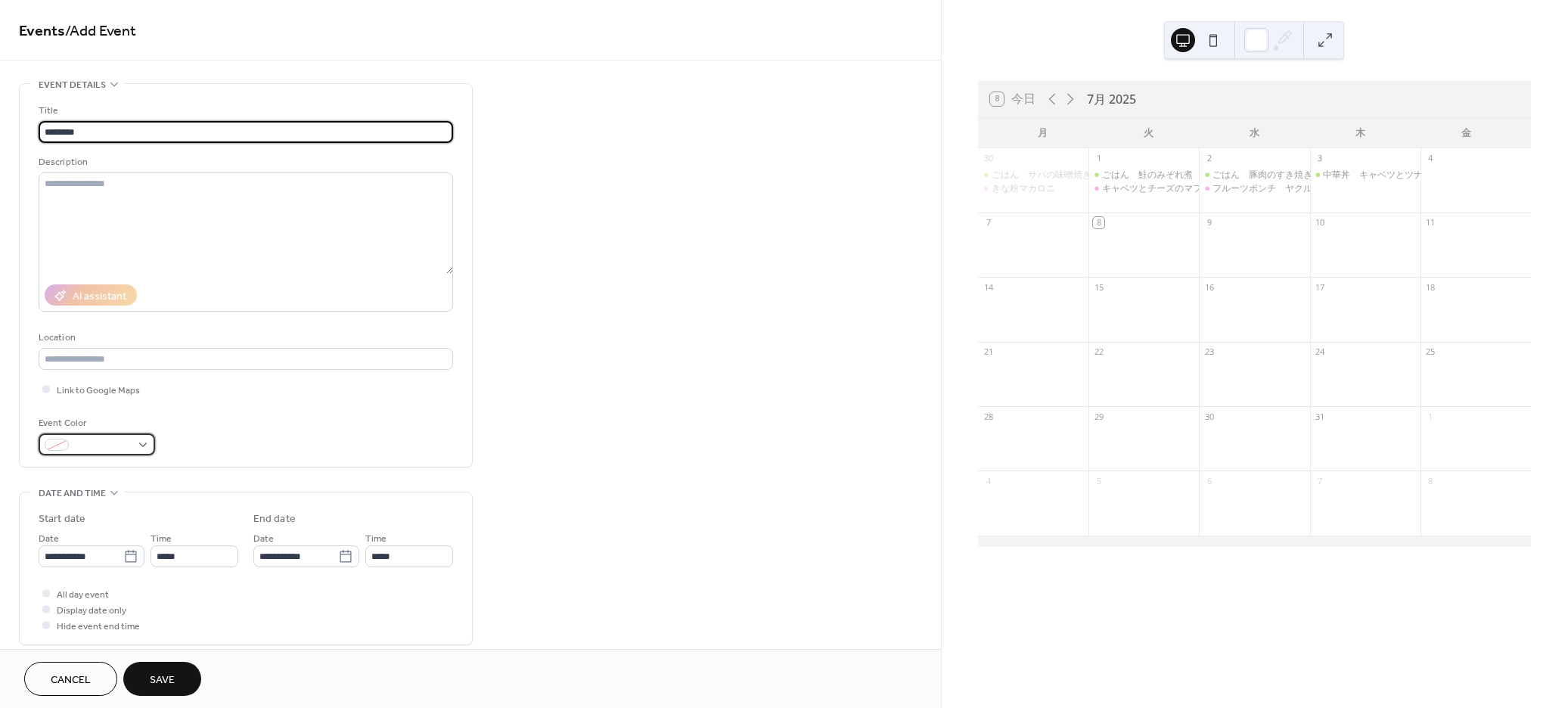 click at bounding box center (97, 444) 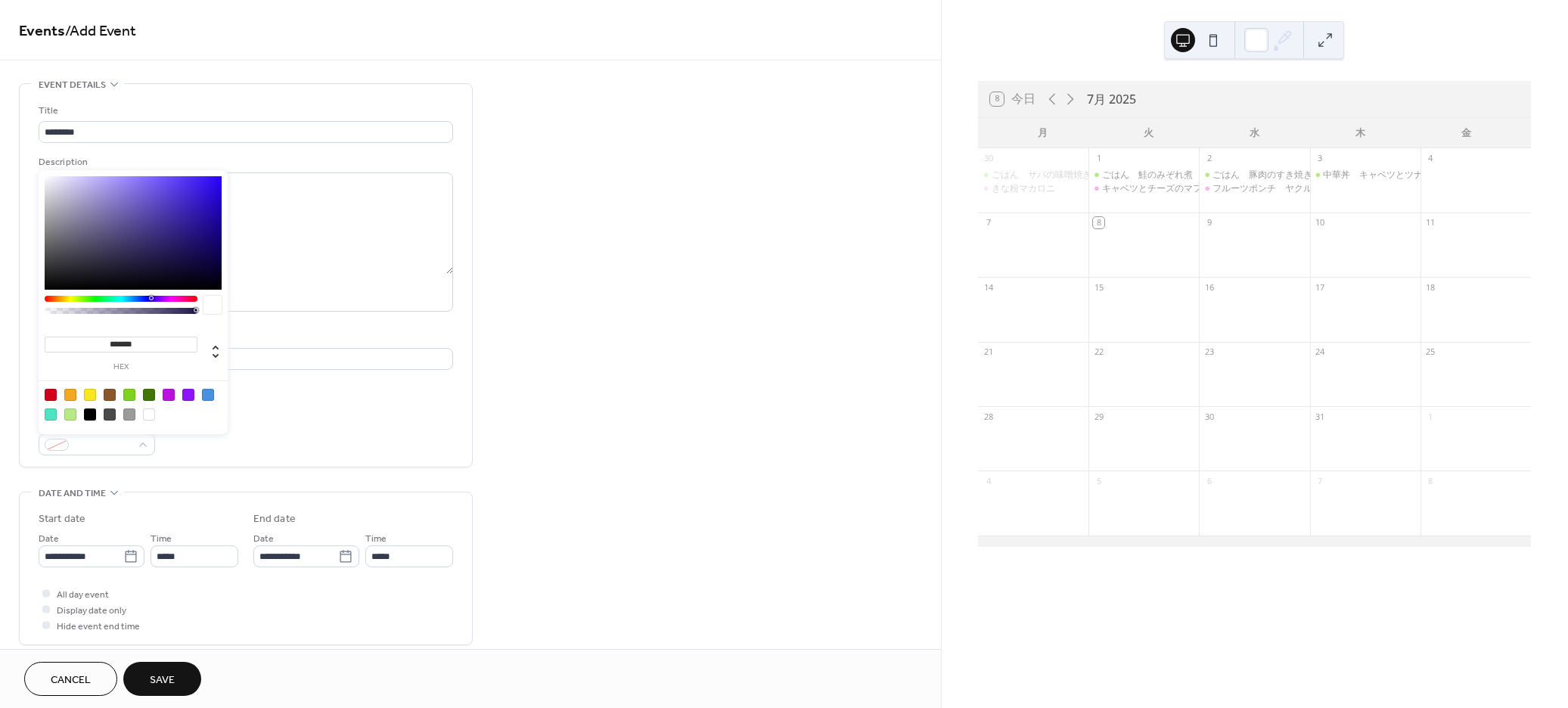 click at bounding box center [121, 299] 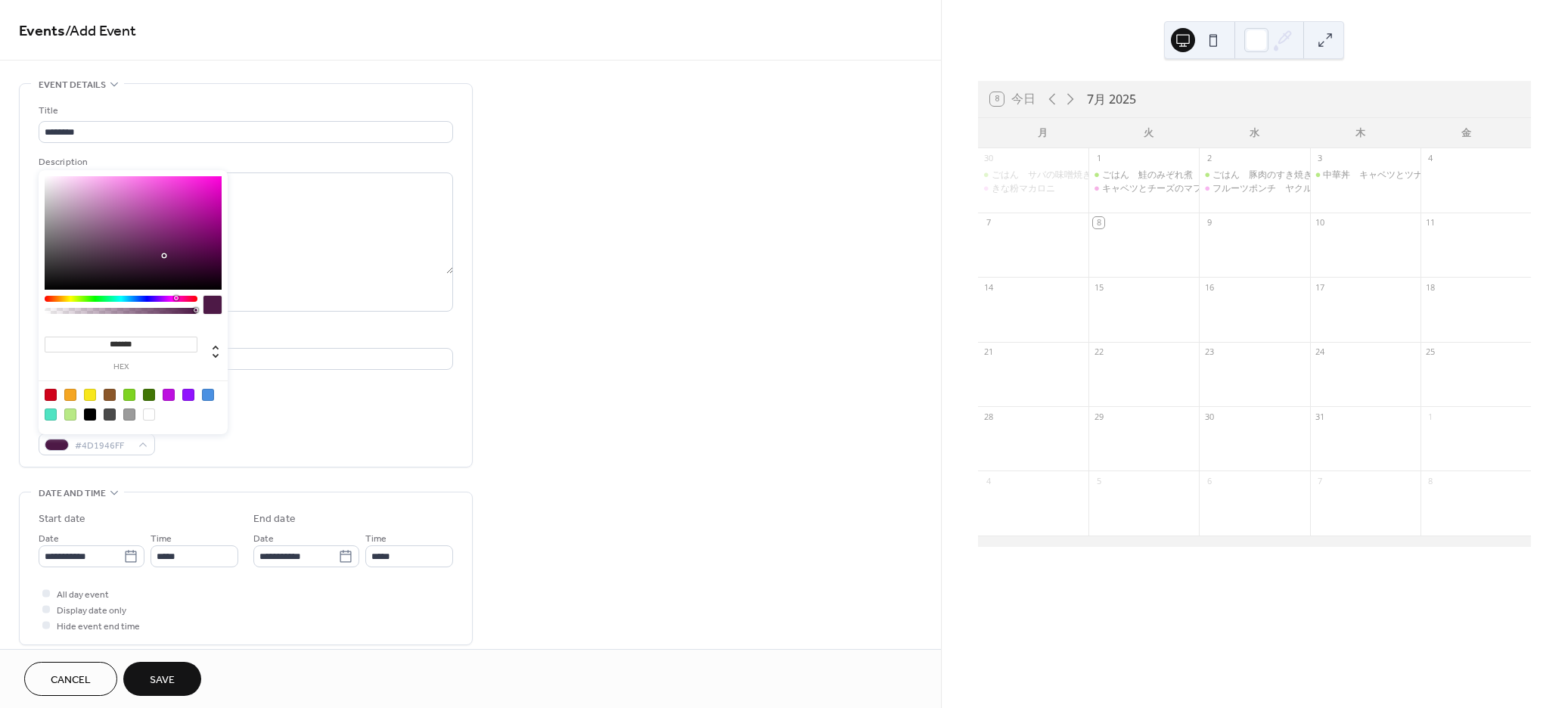 type on "*******" 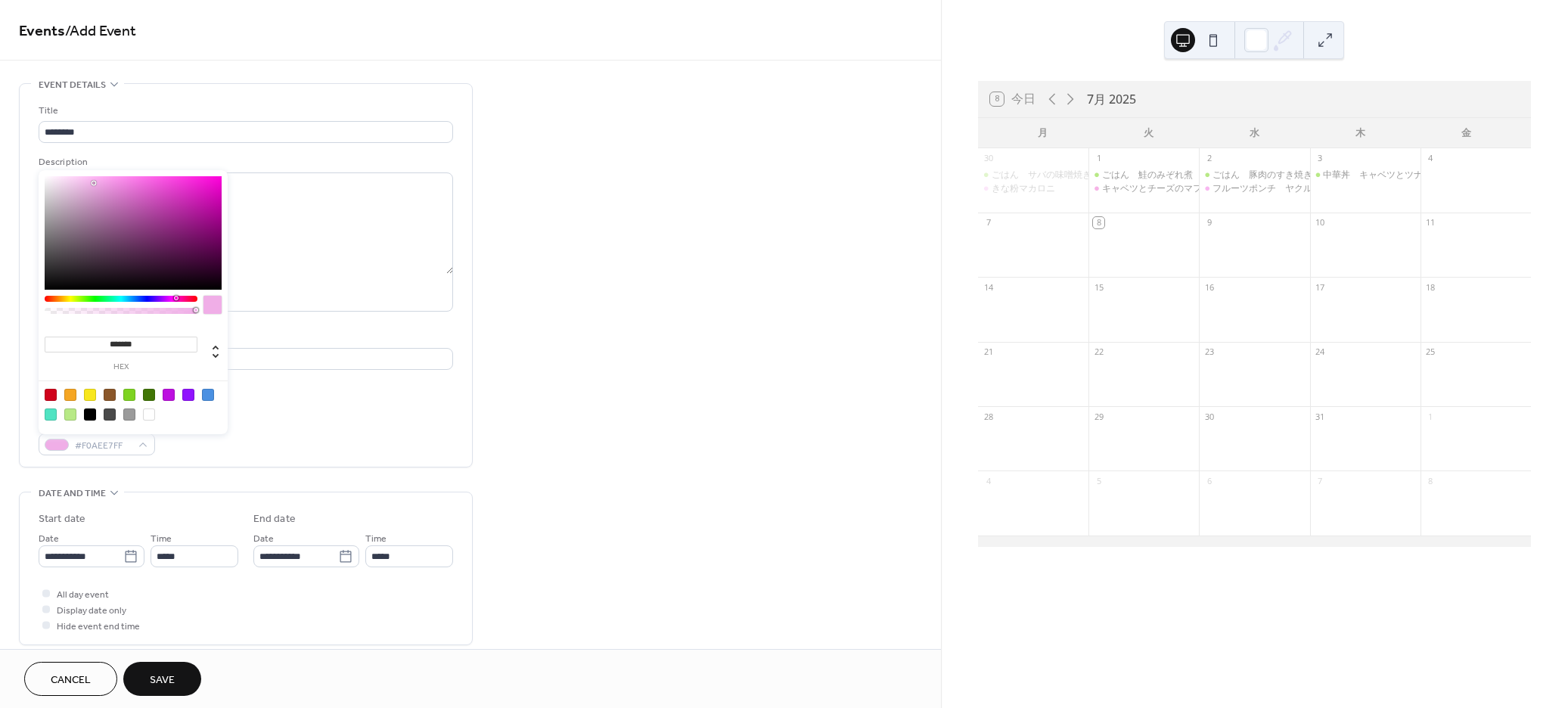 click at bounding box center (133, 233) 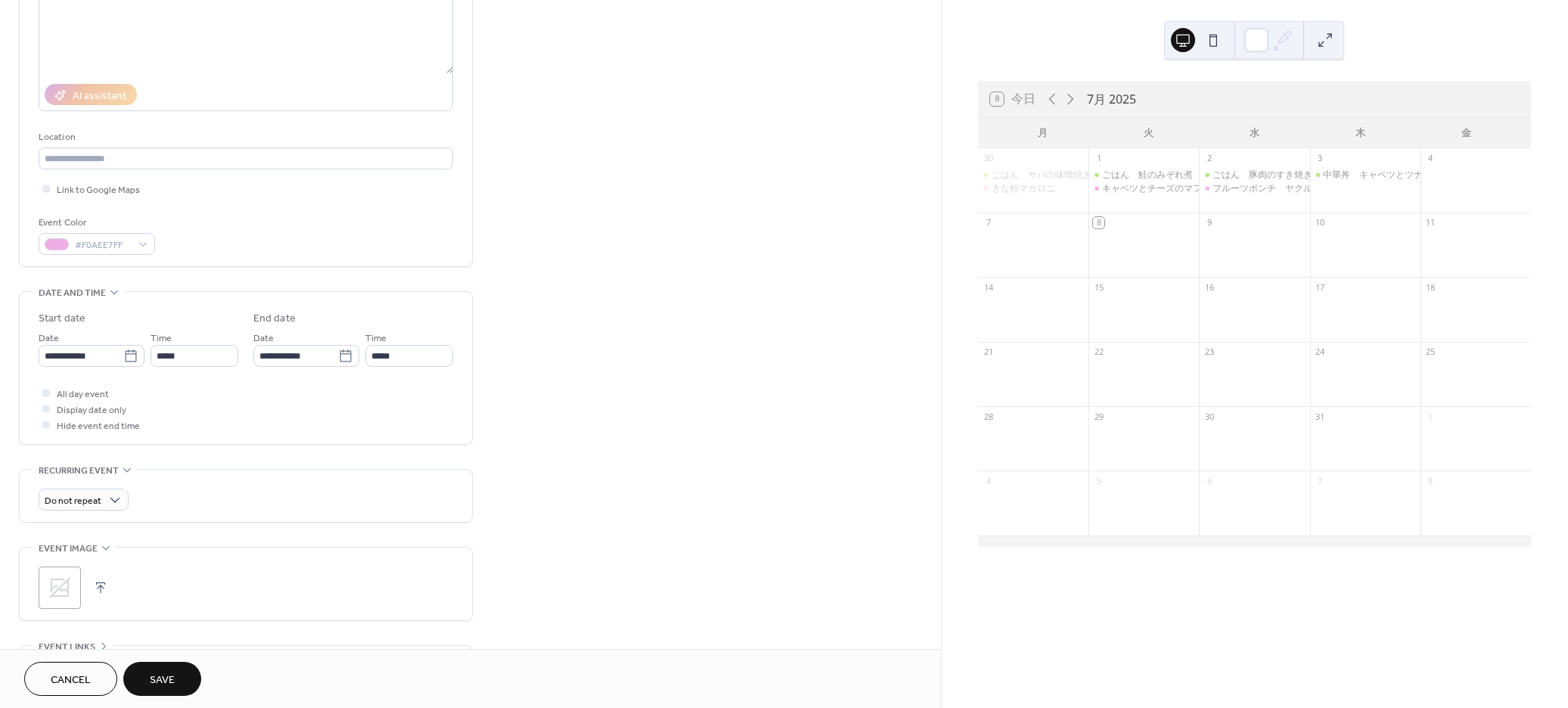 scroll, scrollTop: 227, scrollLeft: 0, axis: vertical 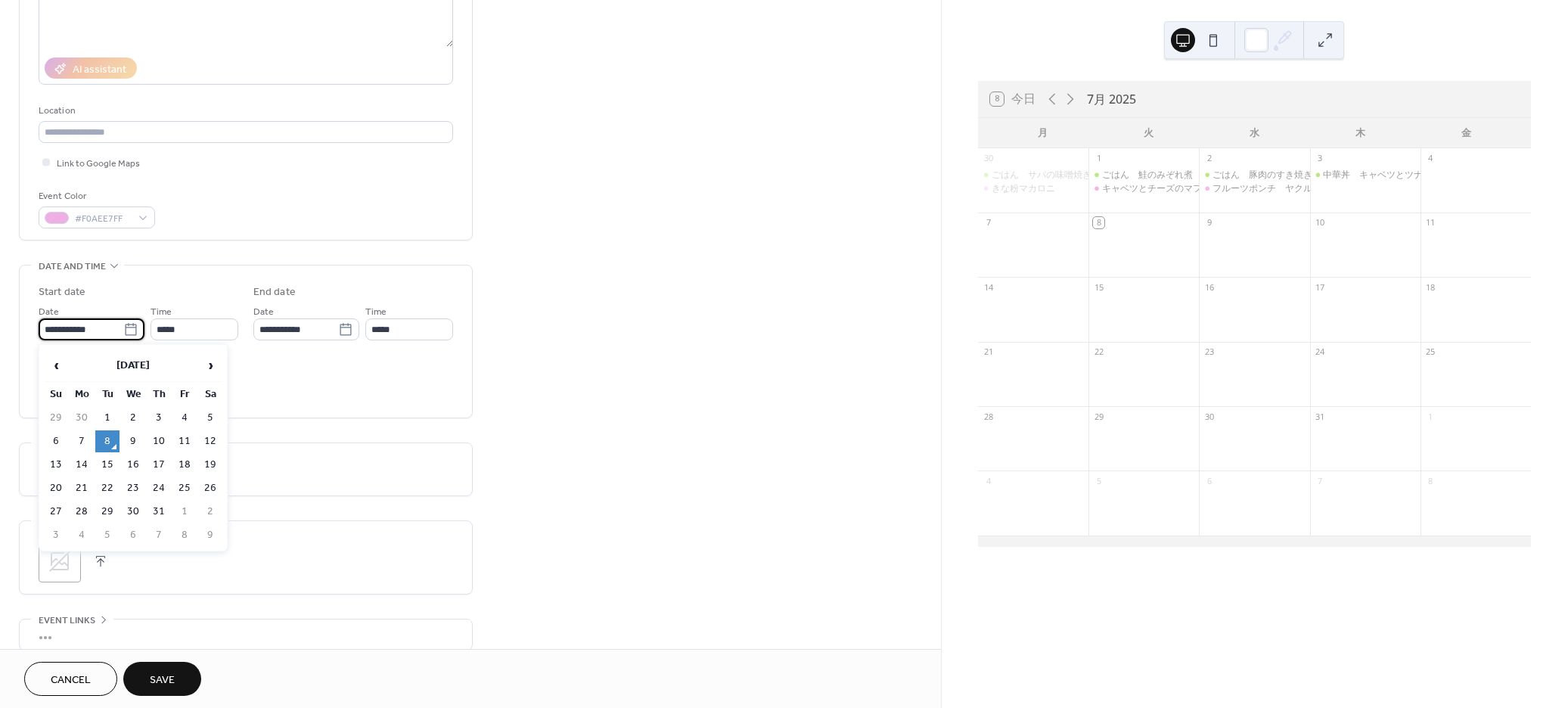 click on "**********" at bounding box center (81, 329) 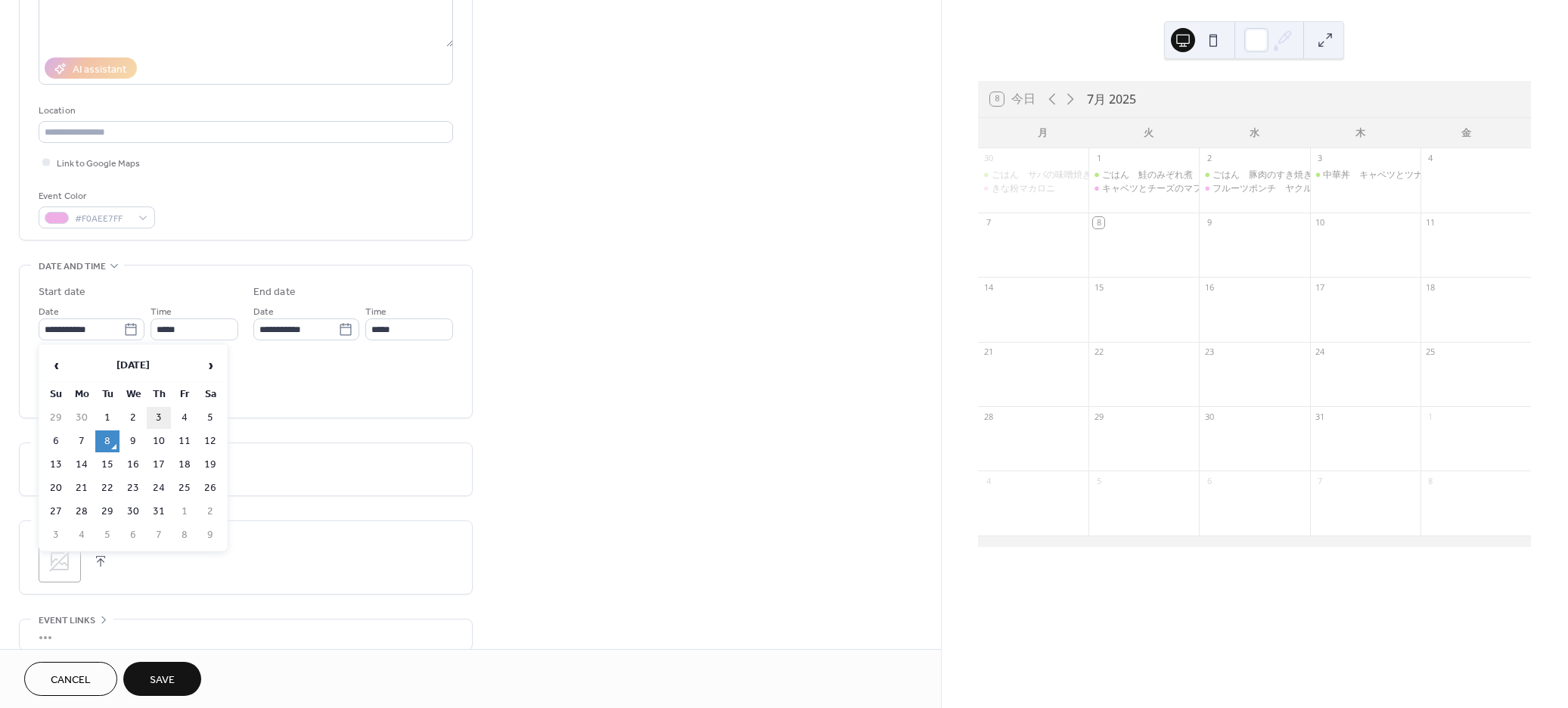click on "3" at bounding box center (159, 418) 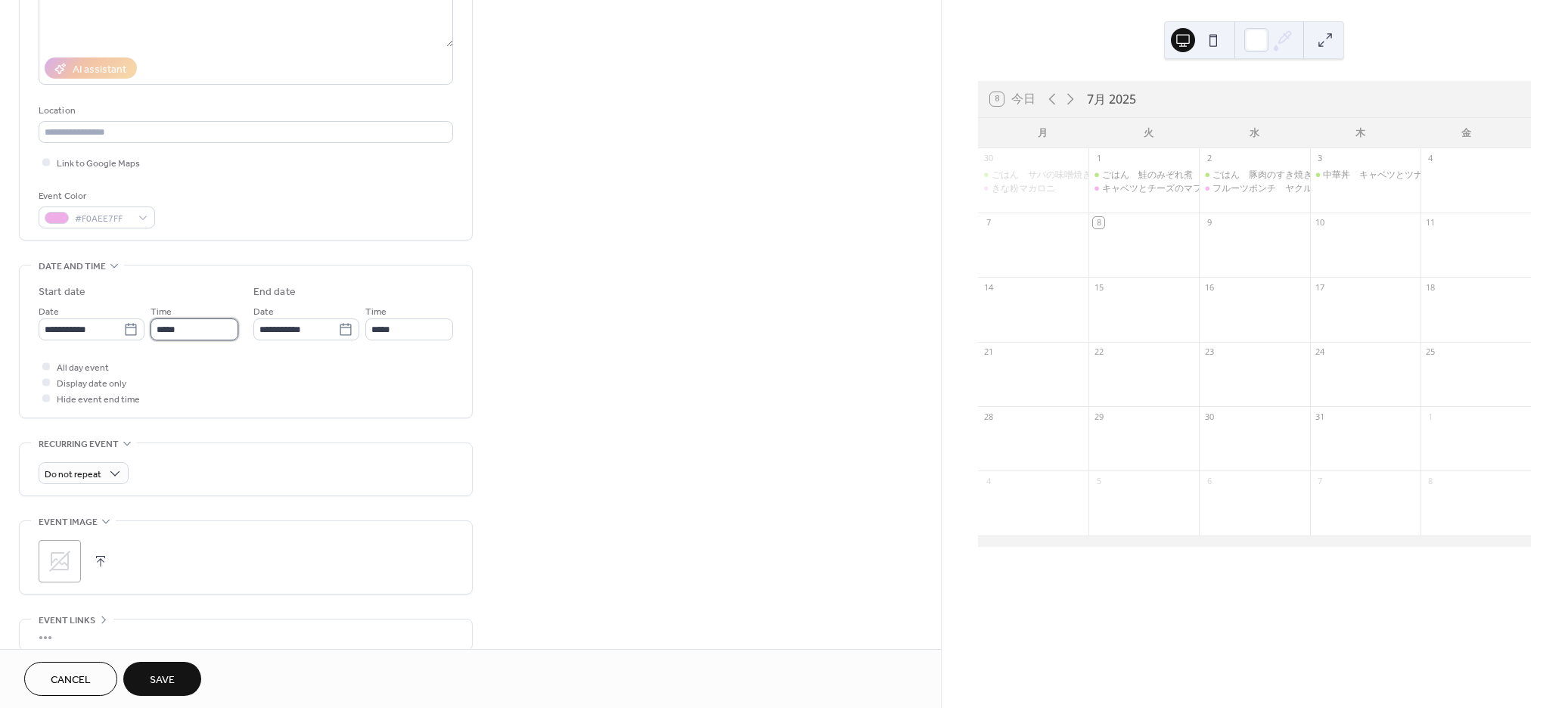click on "**********" at bounding box center (784, 354) 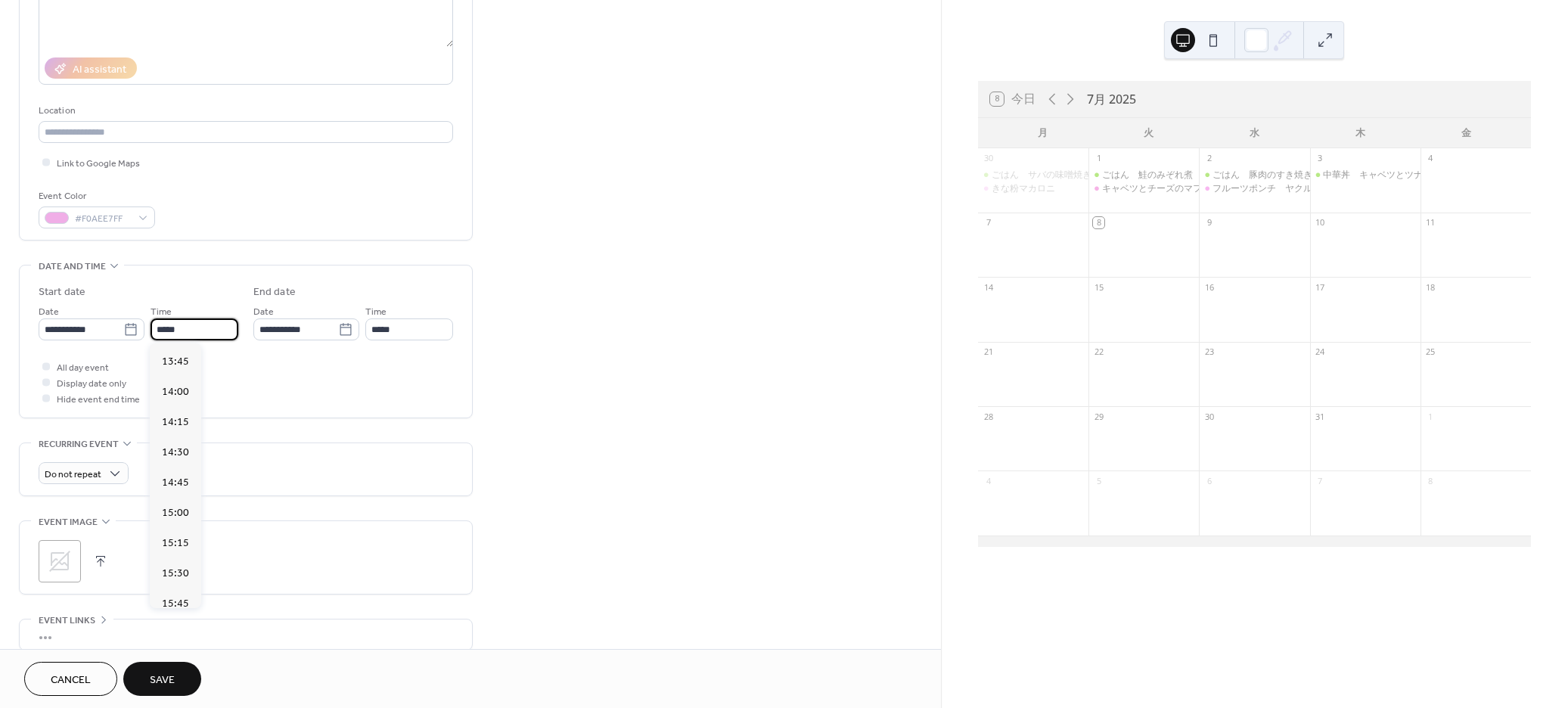 scroll, scrollTop: 1700, scrollLeft: 0, axis: vertical 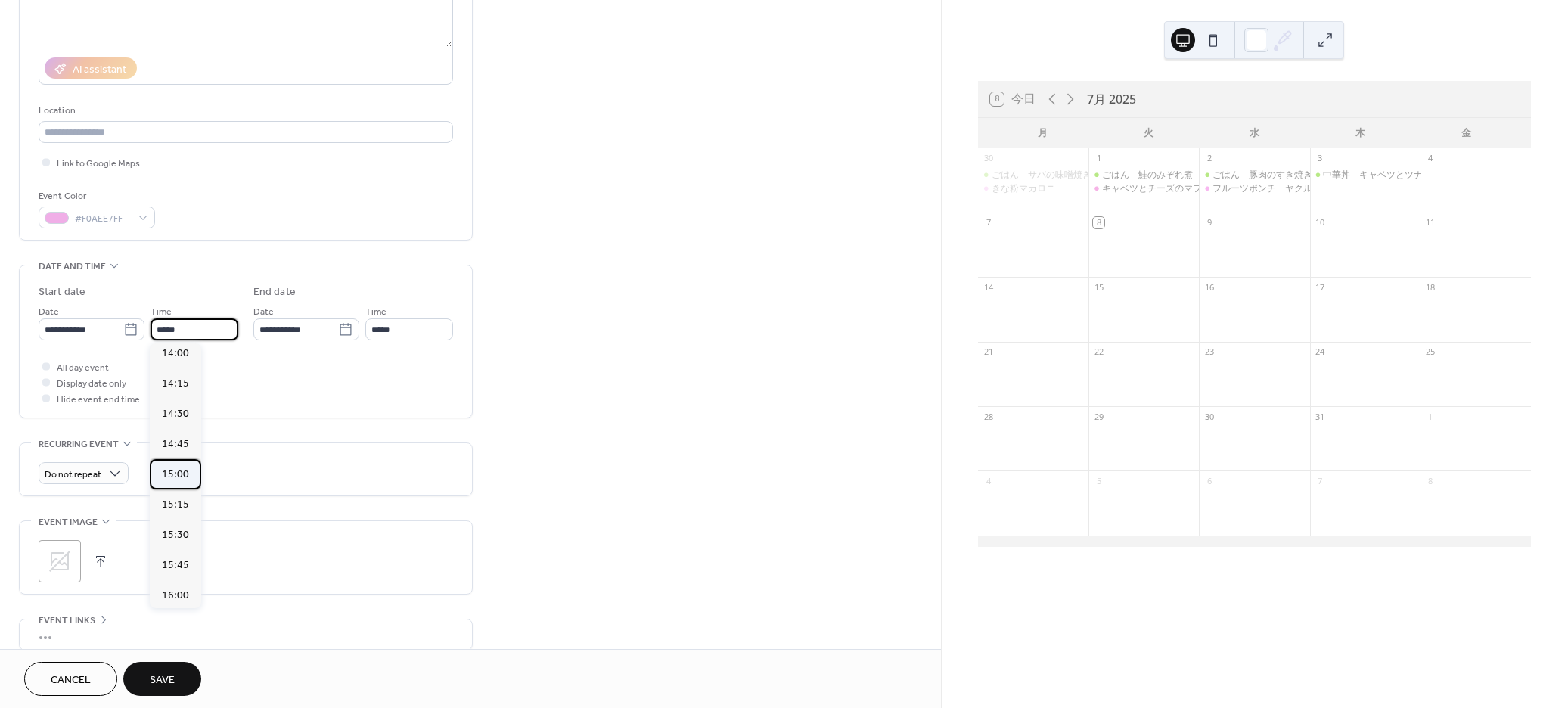 click on "15:00" at bounding box center (175, 474) 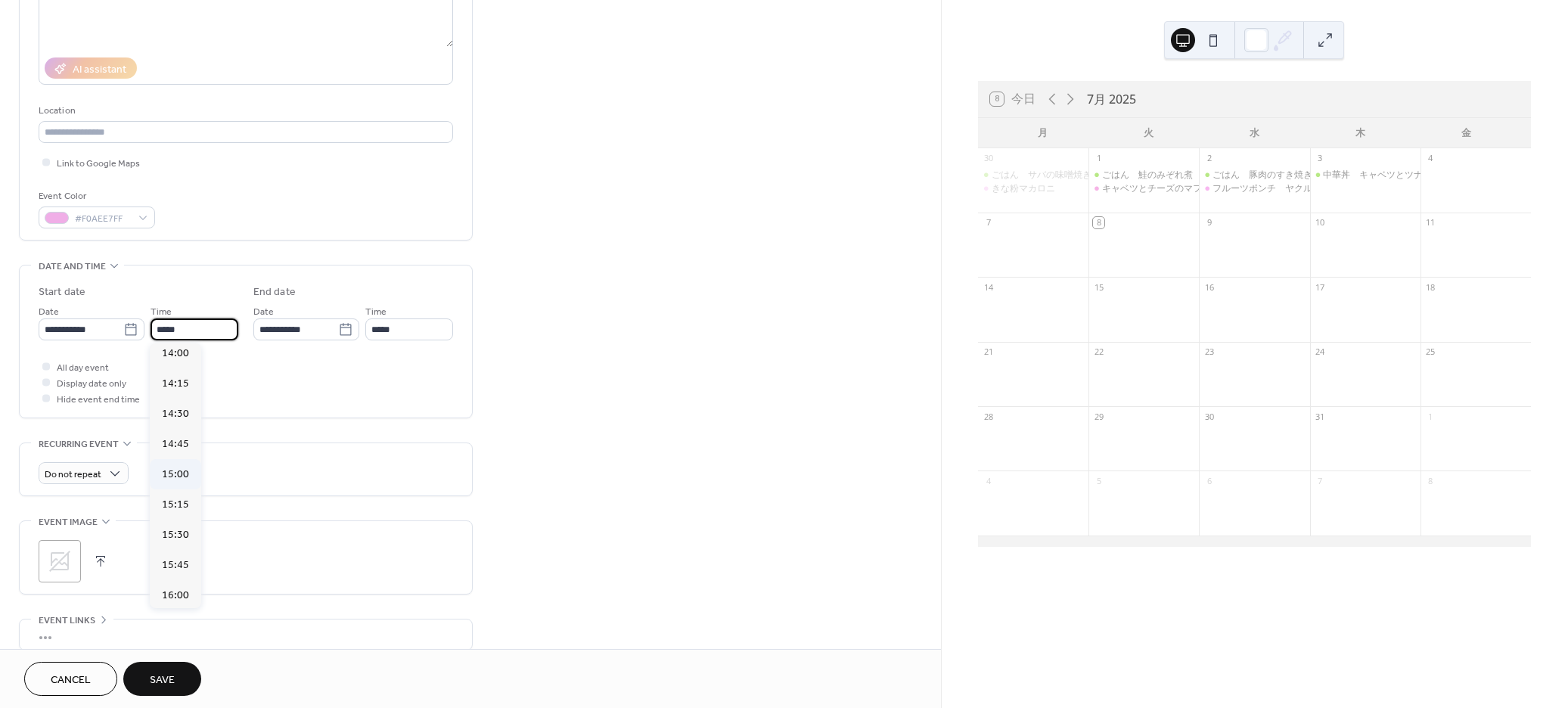 type on "*****" 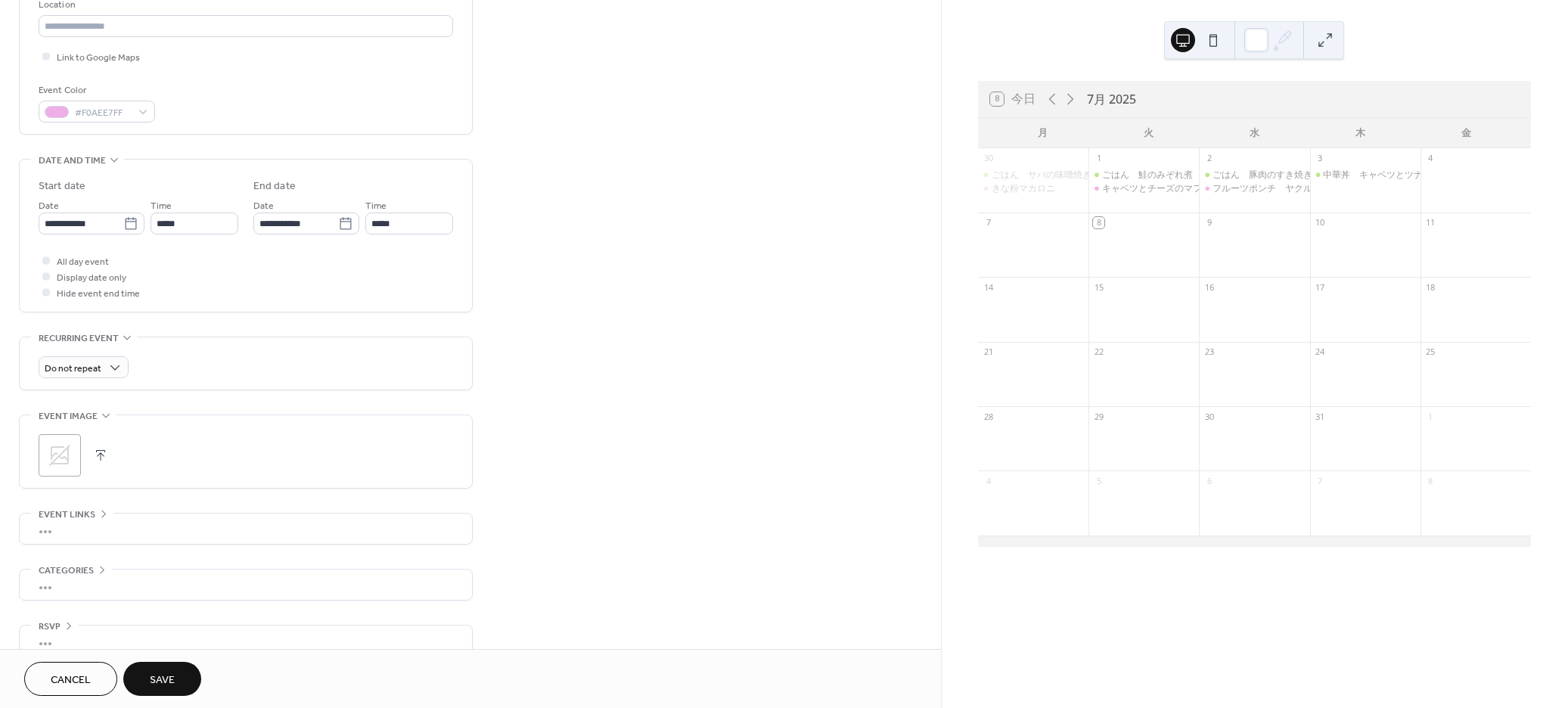 scroll, scrollTop: 358, scrollLeft: 0, axis: vertical 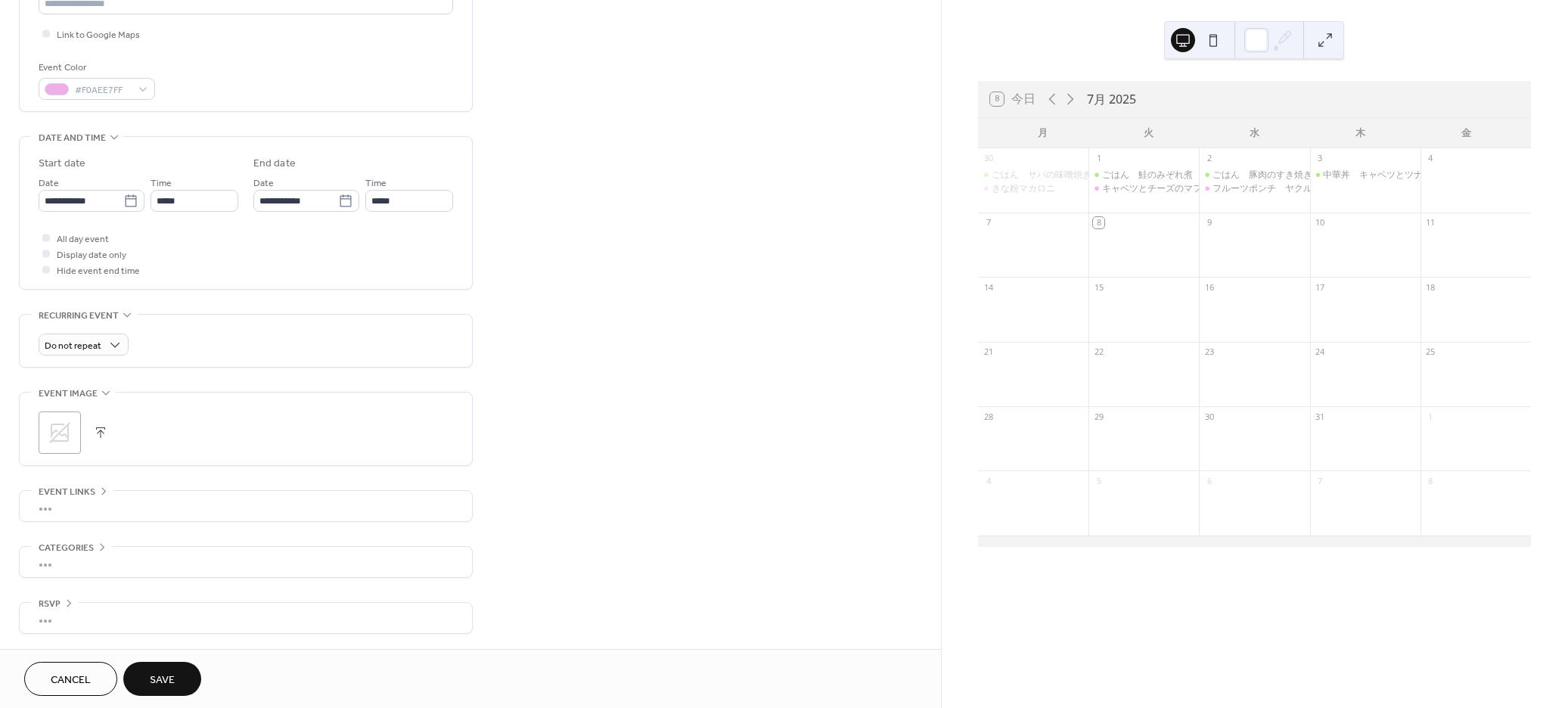 click at bounding box center (101, 433) 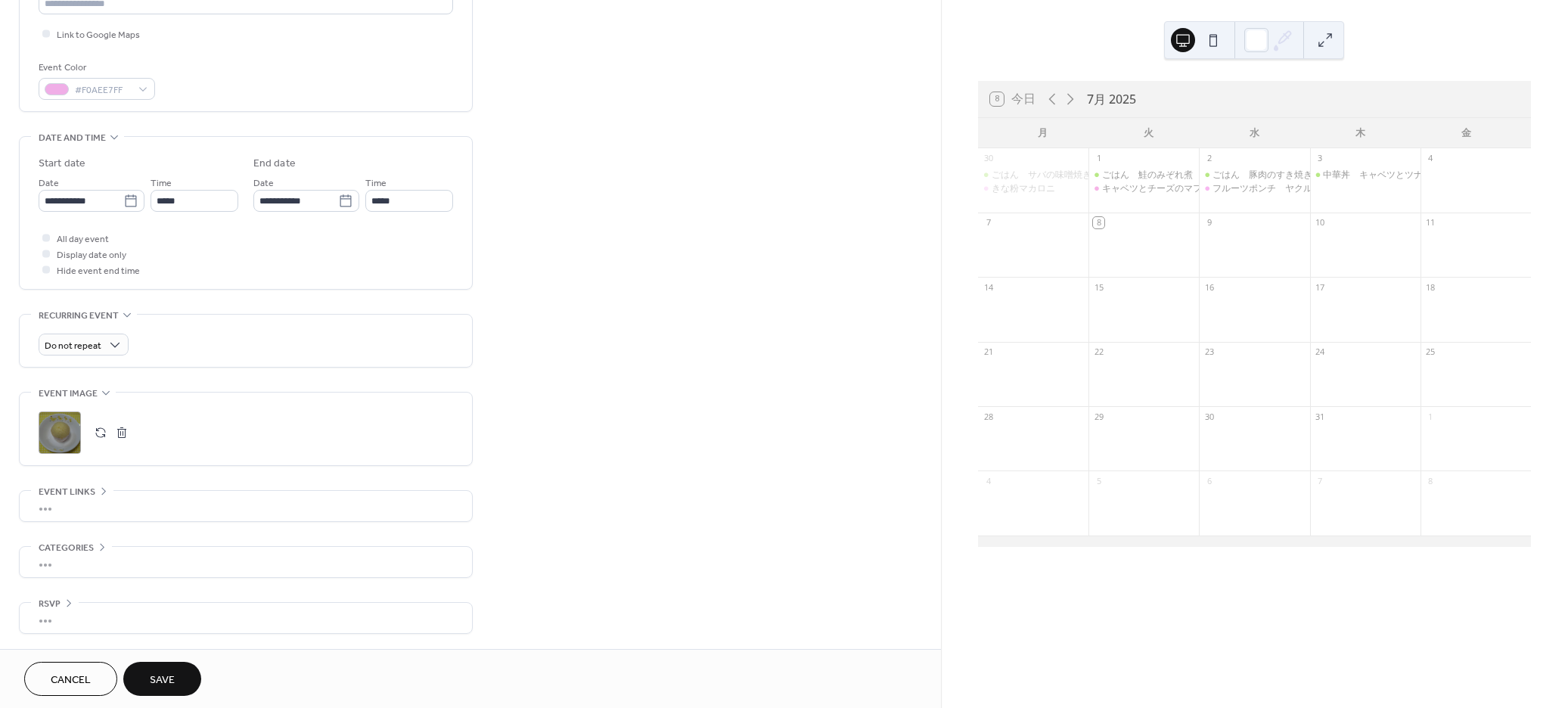 click on "Save" at bounding box center (162, 678) 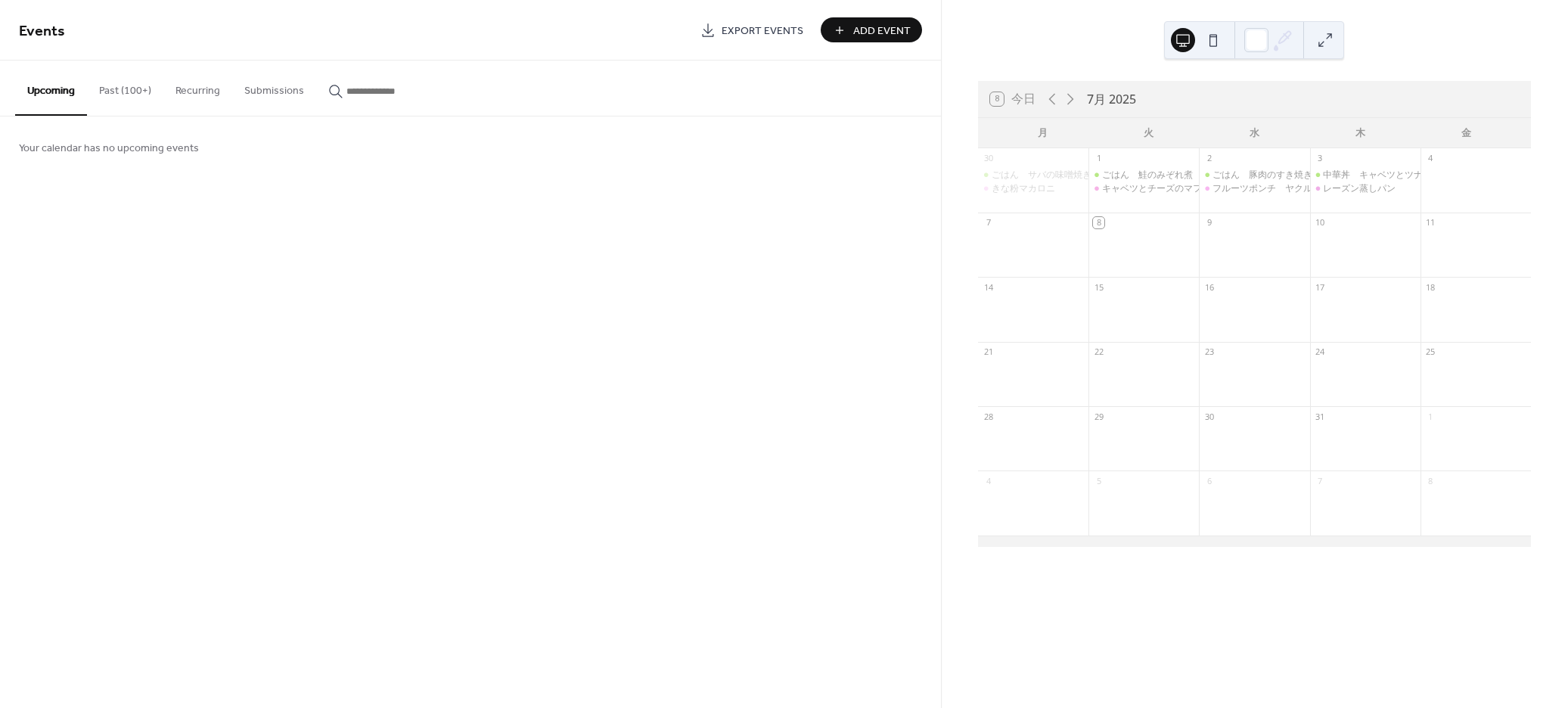 click on "Add Event" at bounding box center (882, 31) 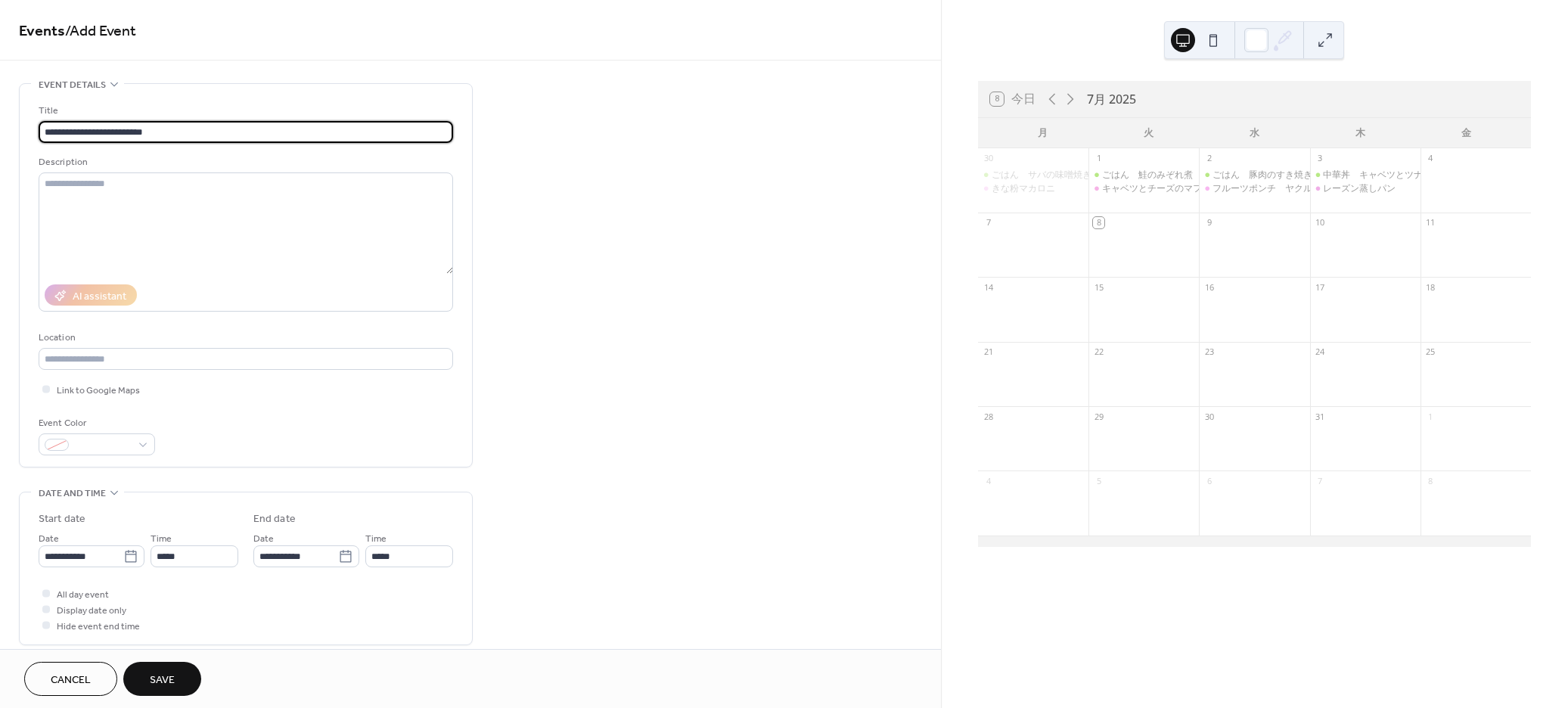 type on "**********" 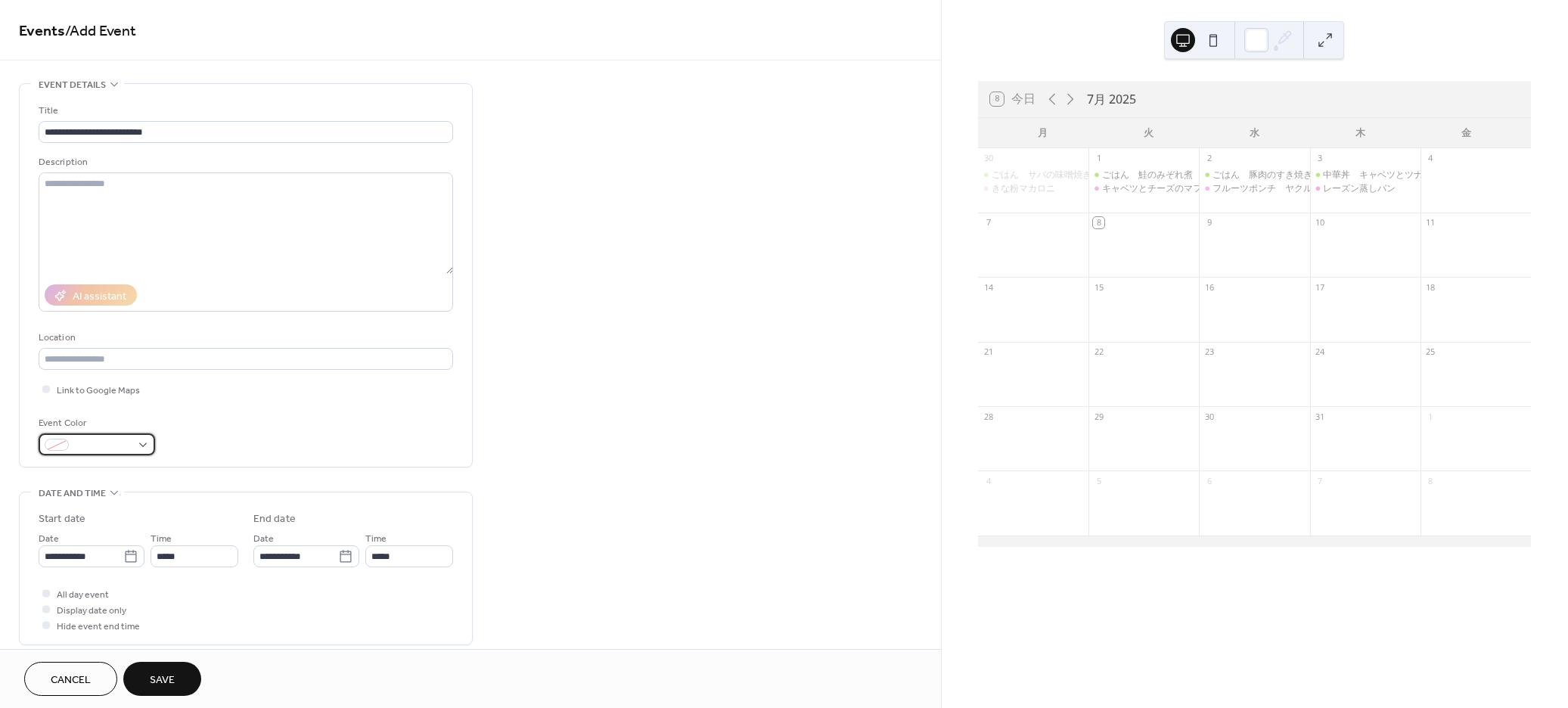 click at bounding box center [97, 444] 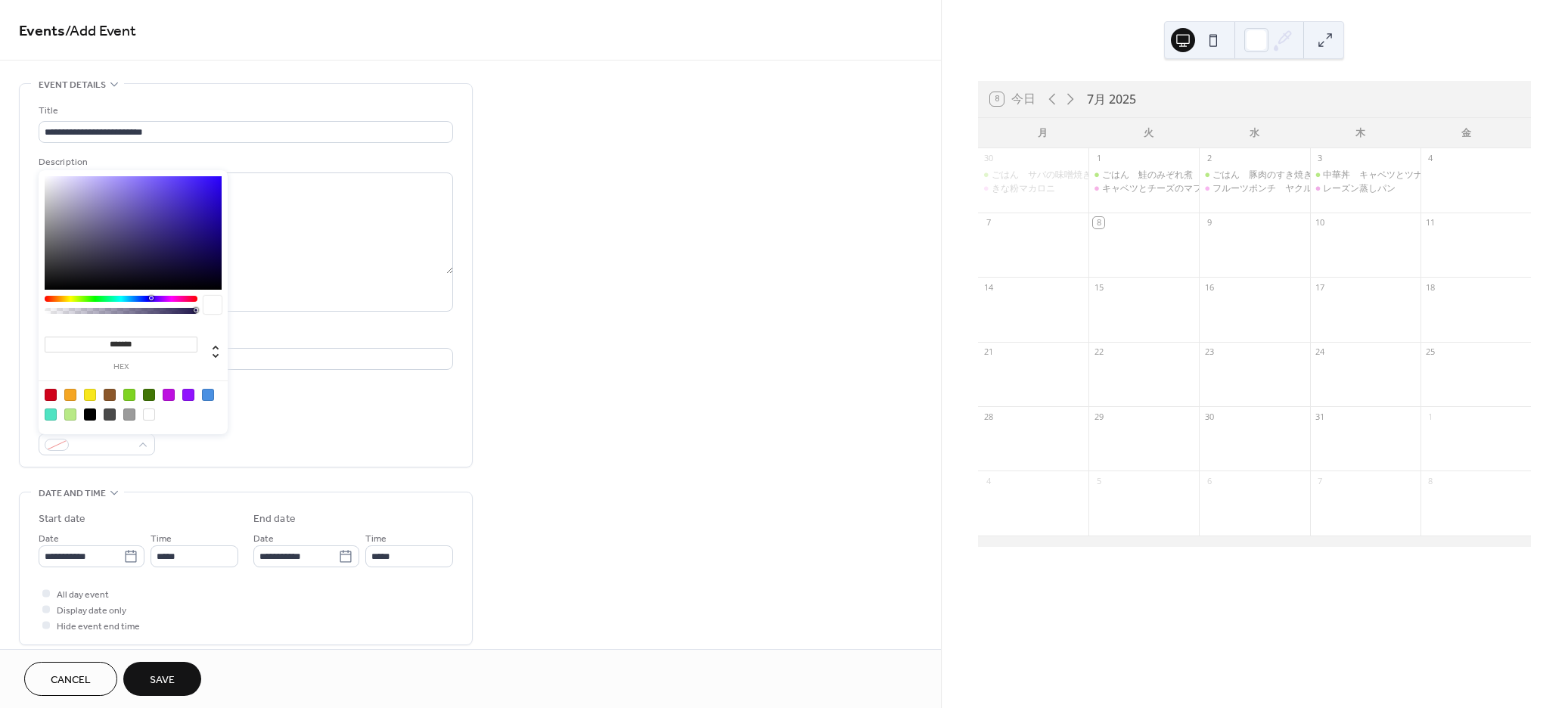click at bounding box center (70, 415) 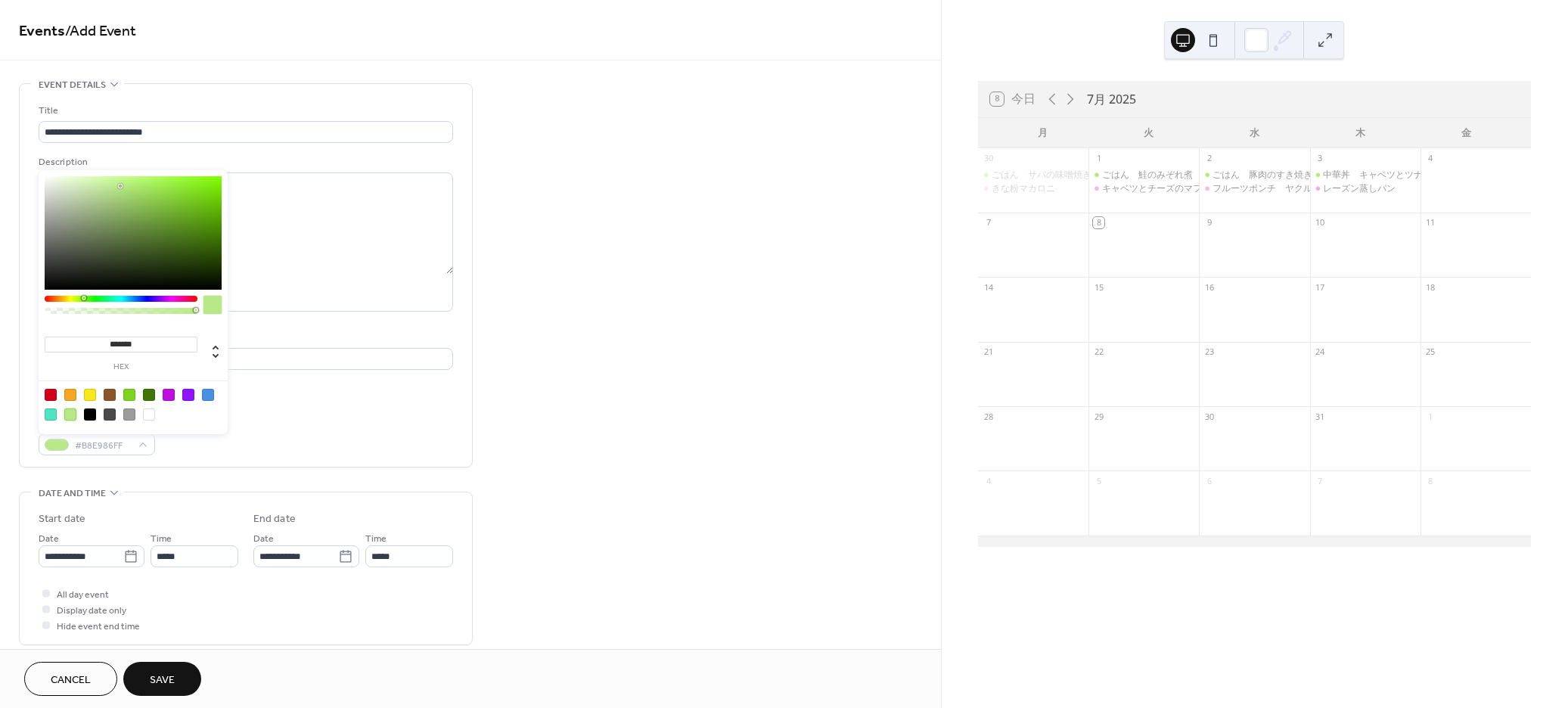 click on "Event Color #B8E986FF" at bounding box center (246, 435) 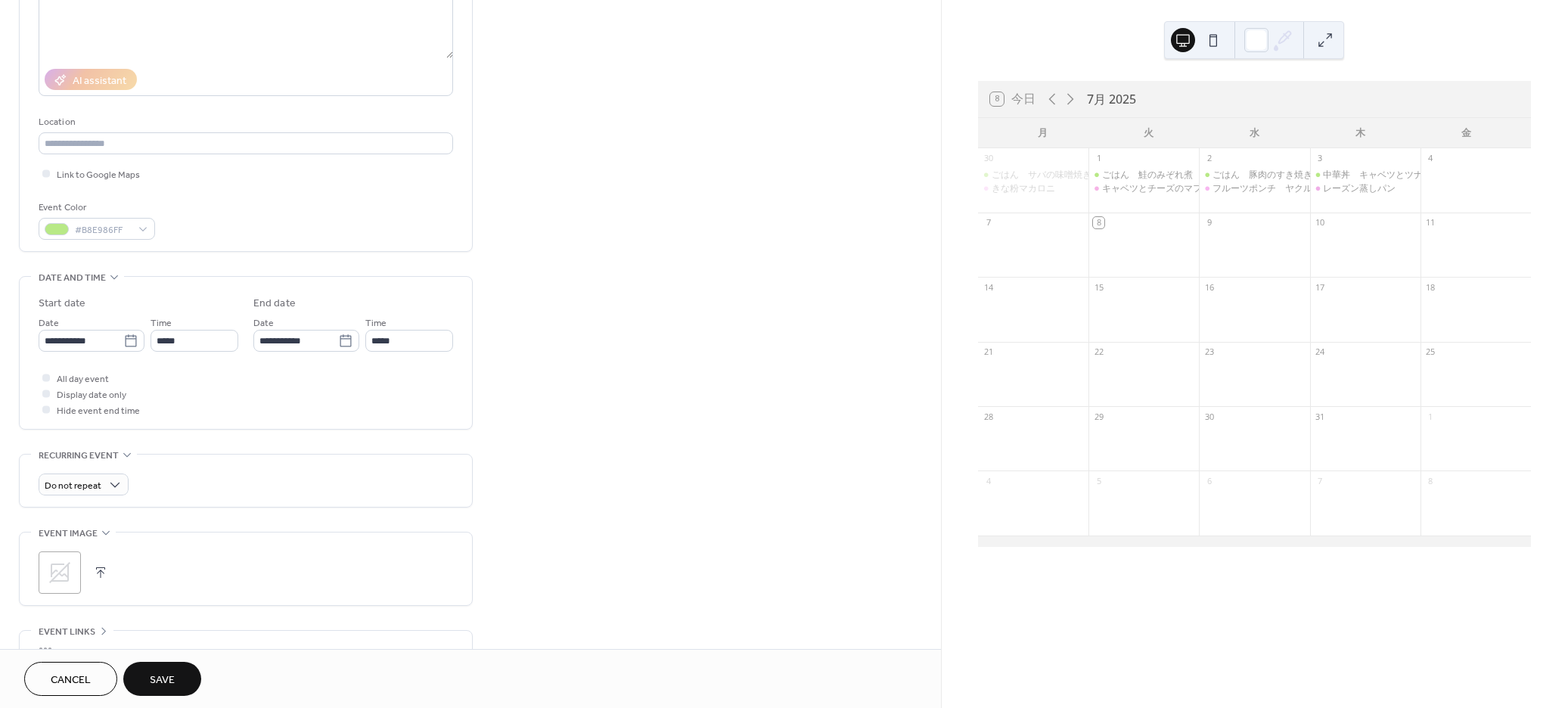 scroll, scrollTop: 227, scrollLeft: 0, axis: vertical 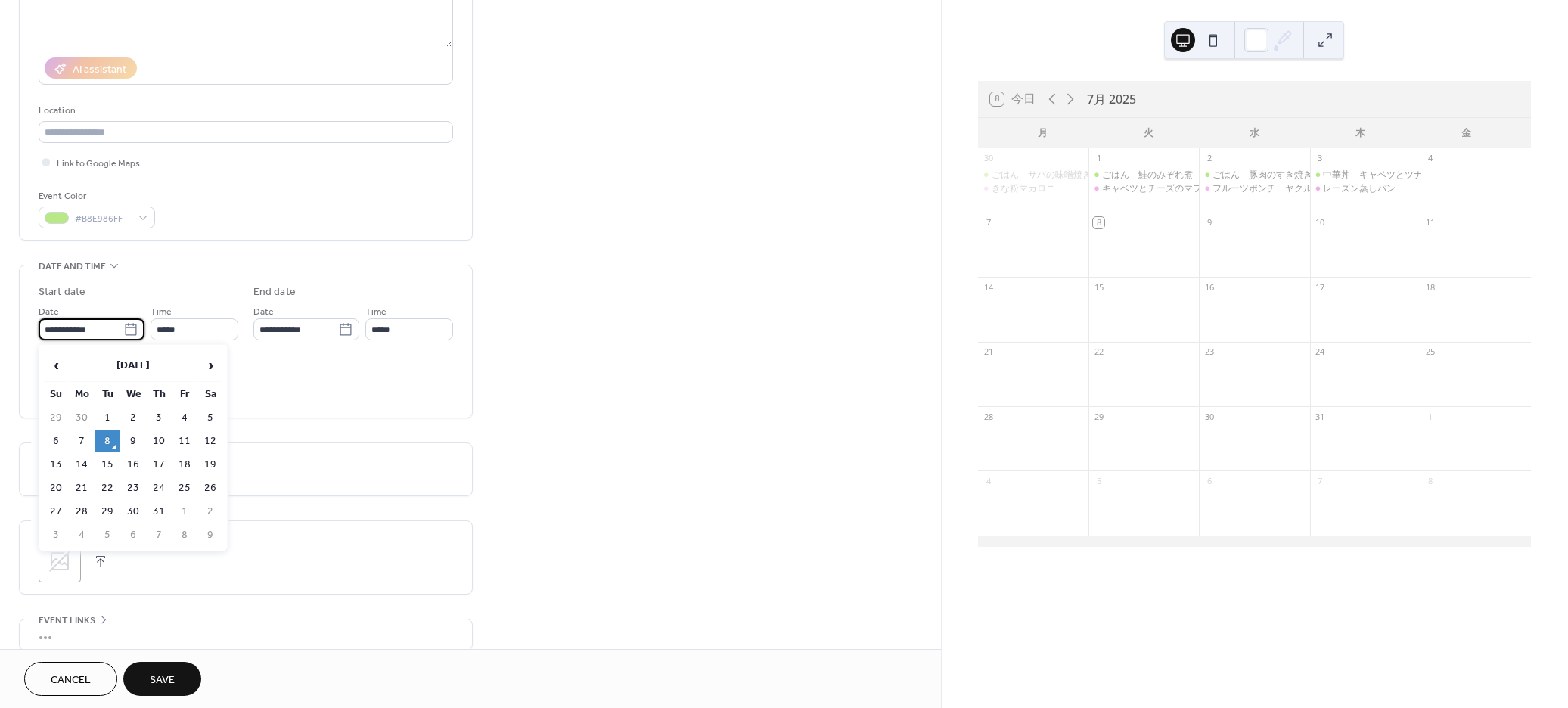 click on "**********" at bounding box center (81, 329) 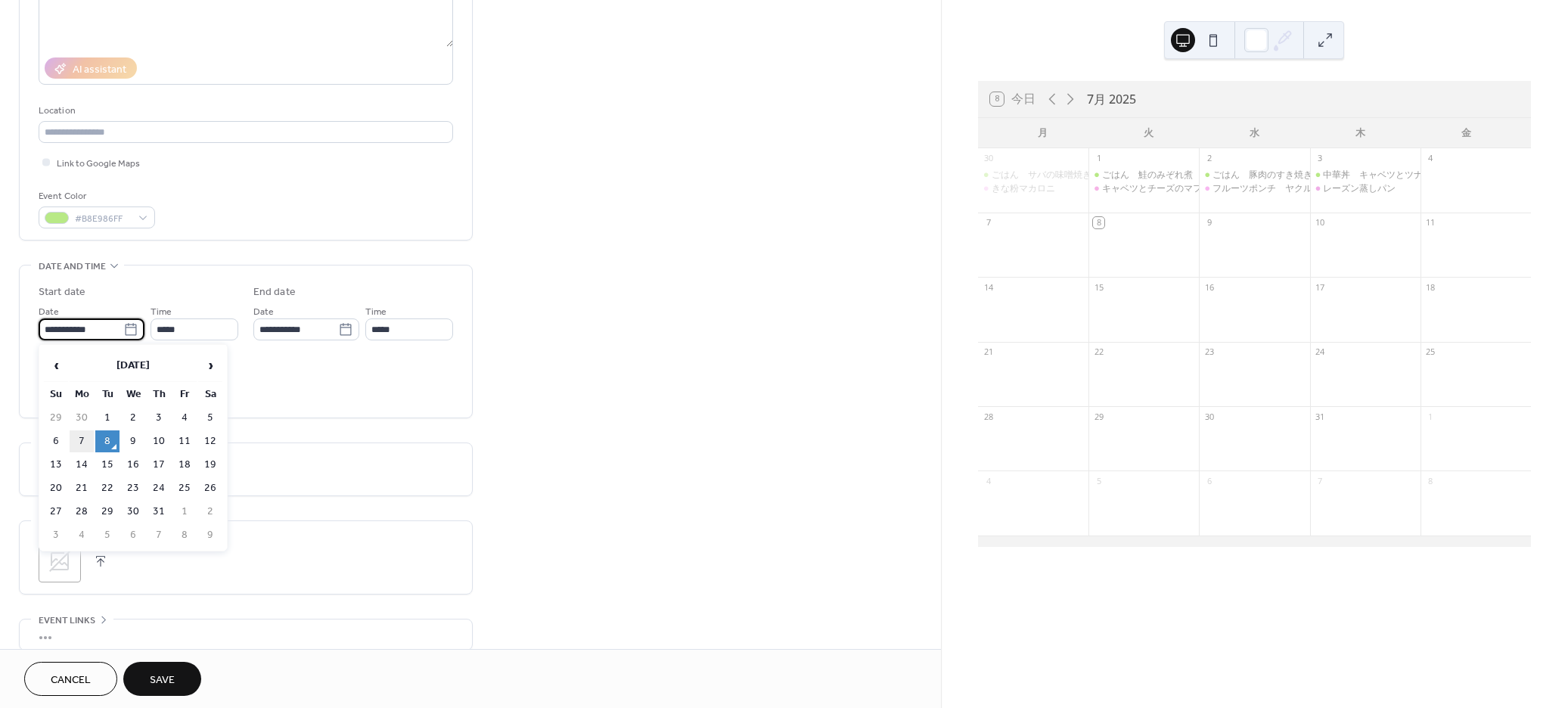 click on "7" at bounding box center (82, 441) 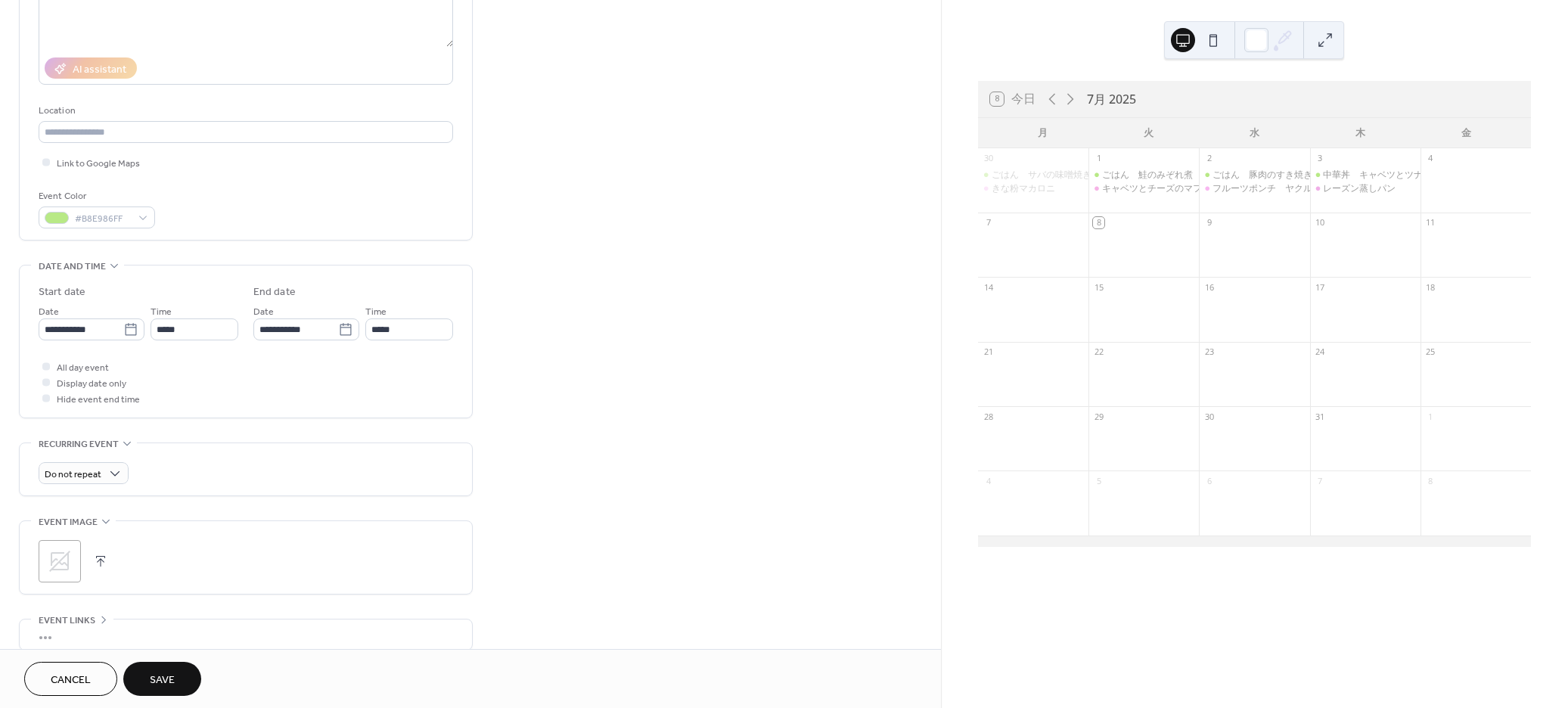 click at bounding box center [101, 561] 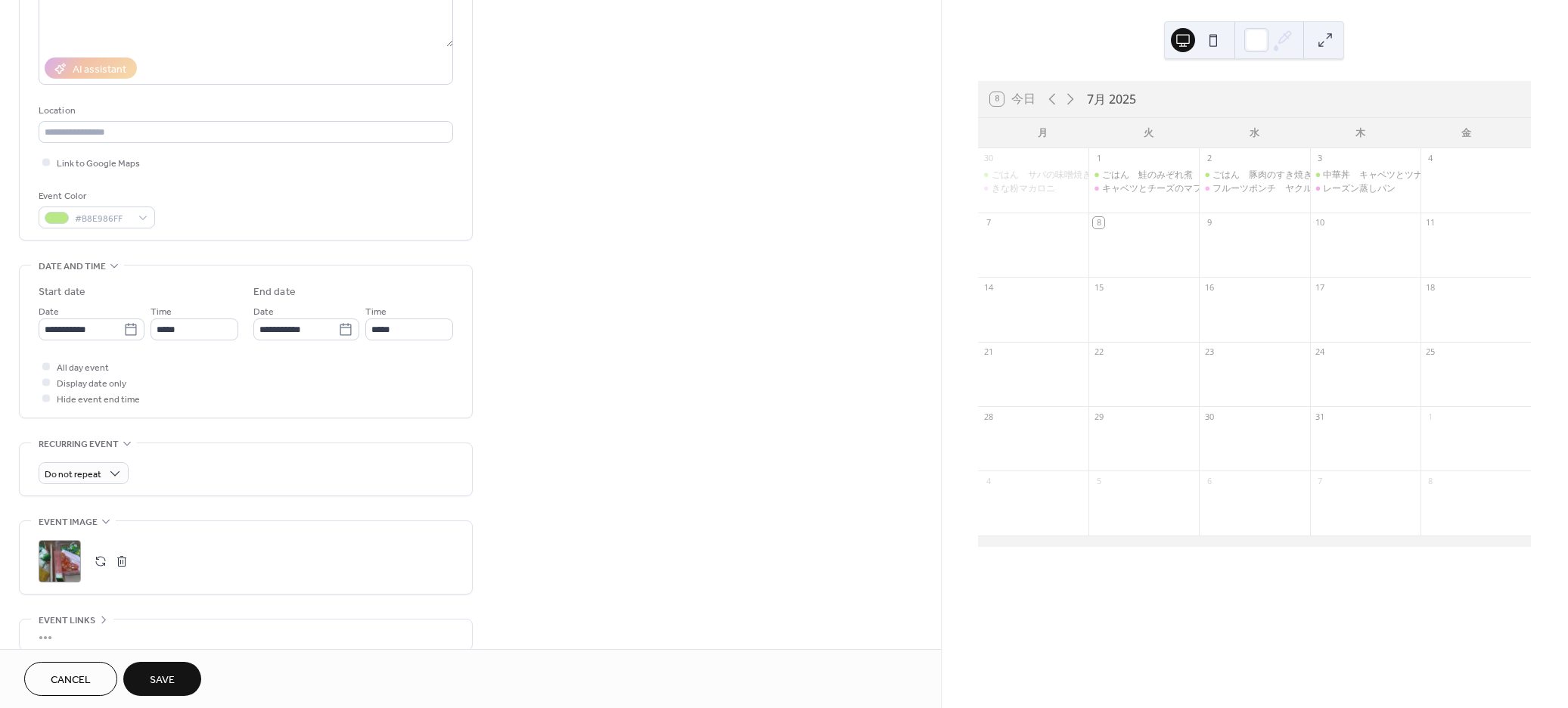 click on "Save" at bounding box center [162, 678] 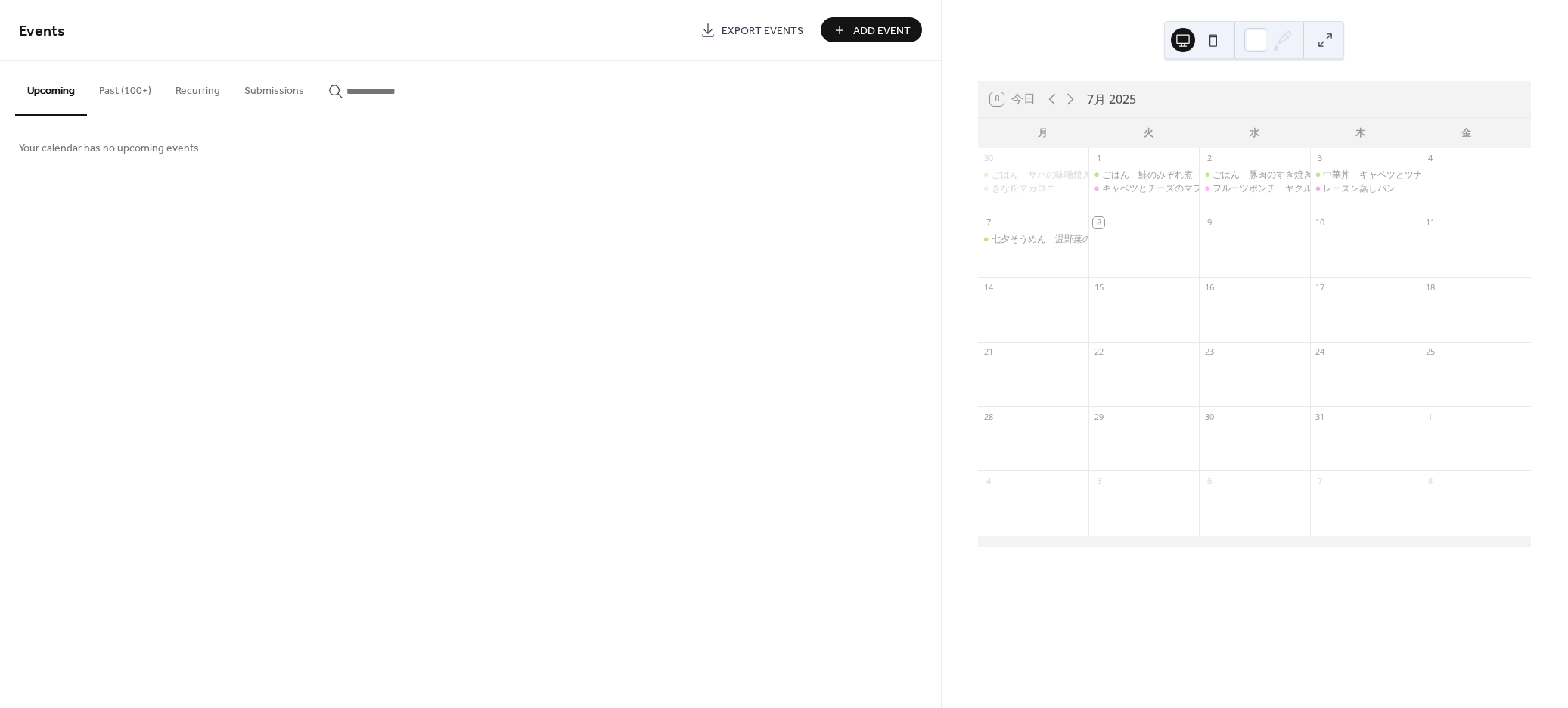 click on "Add Event" at bounding box center [882, 31] 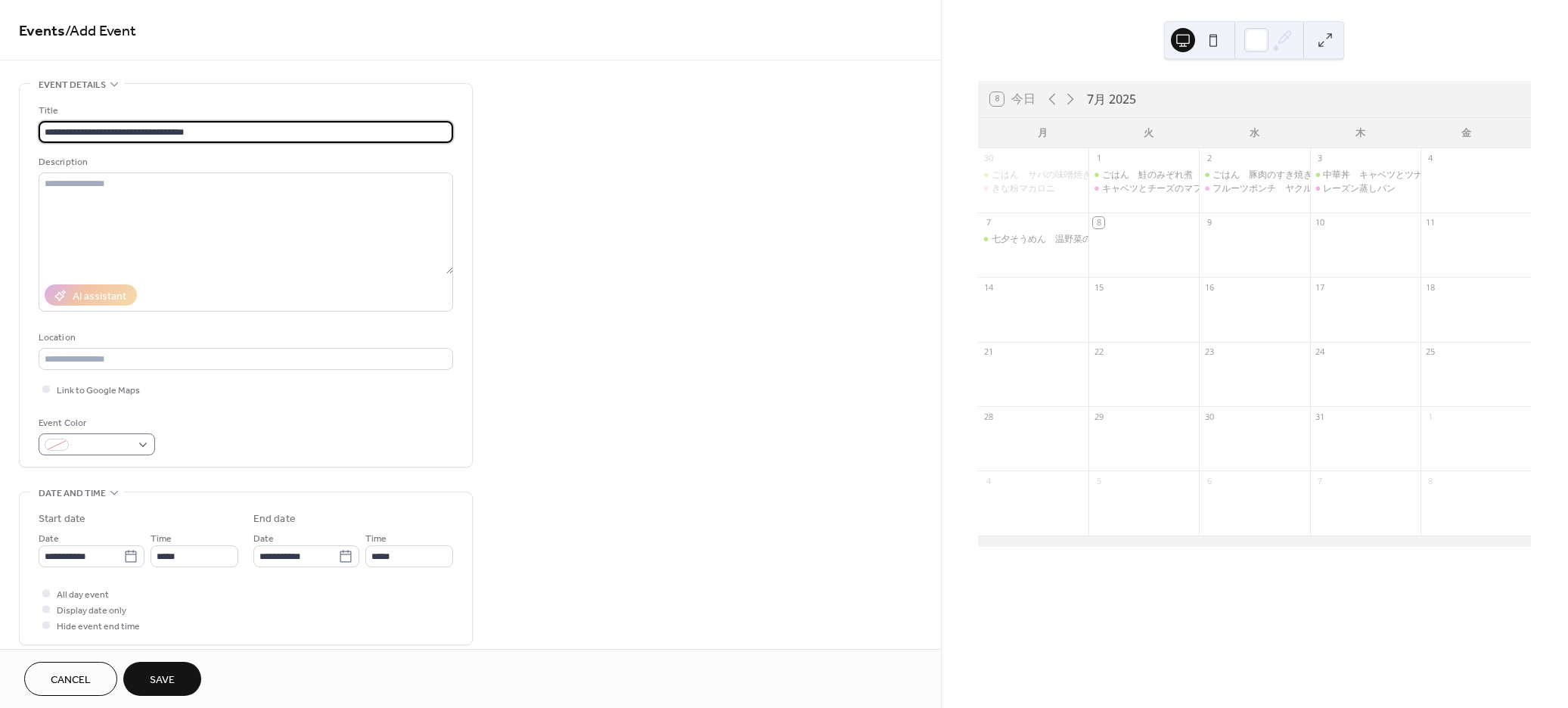 type on "**********" 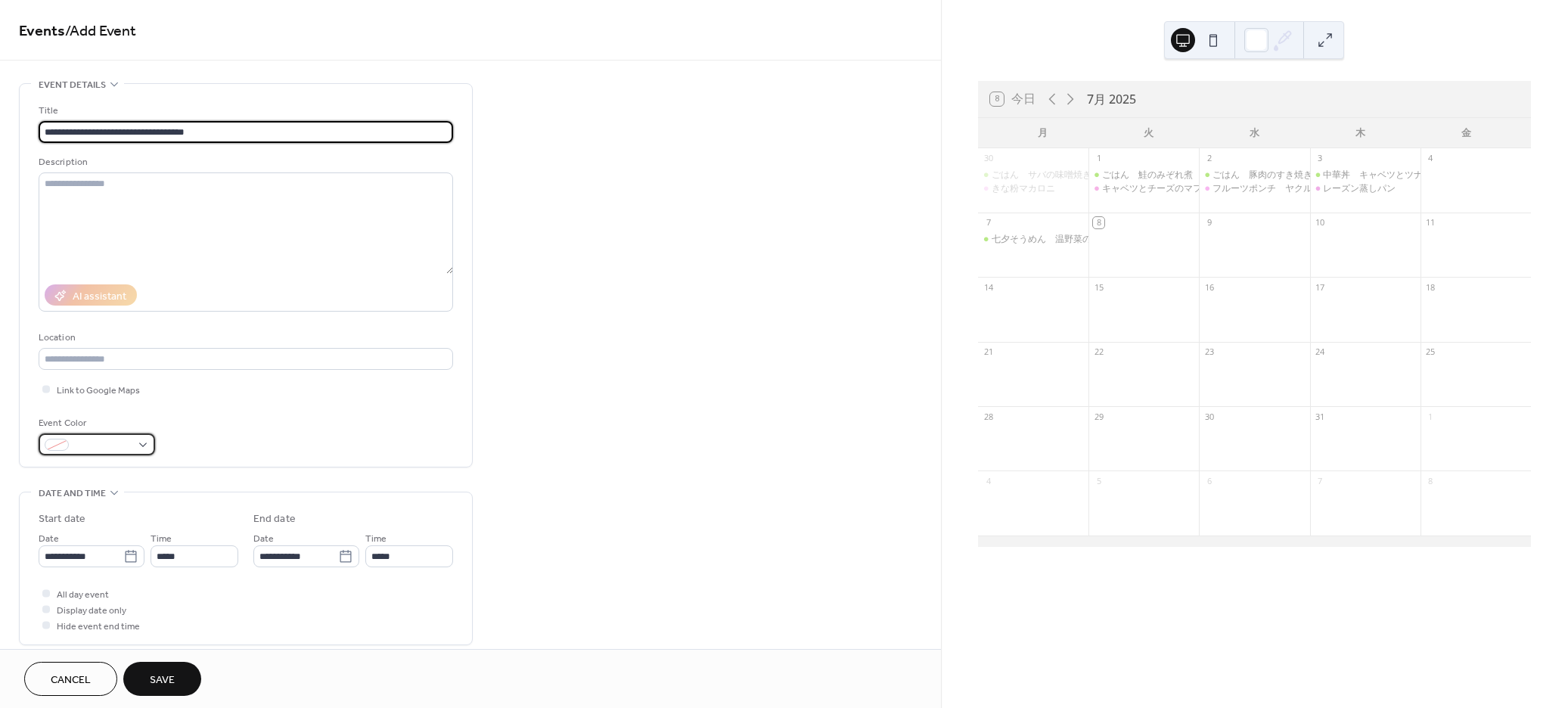 click at bounding box center [103, 446] 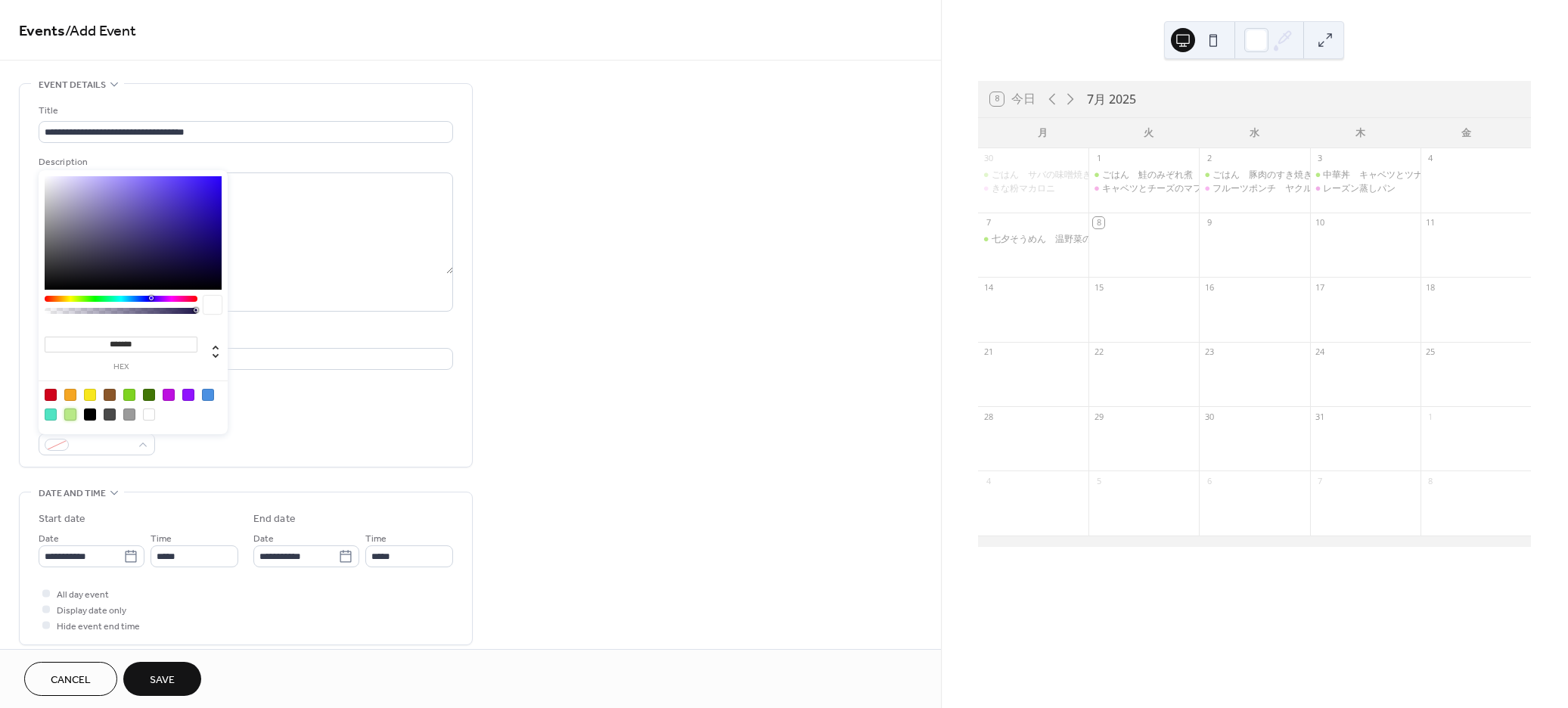 click at bounding box center [70, 415] 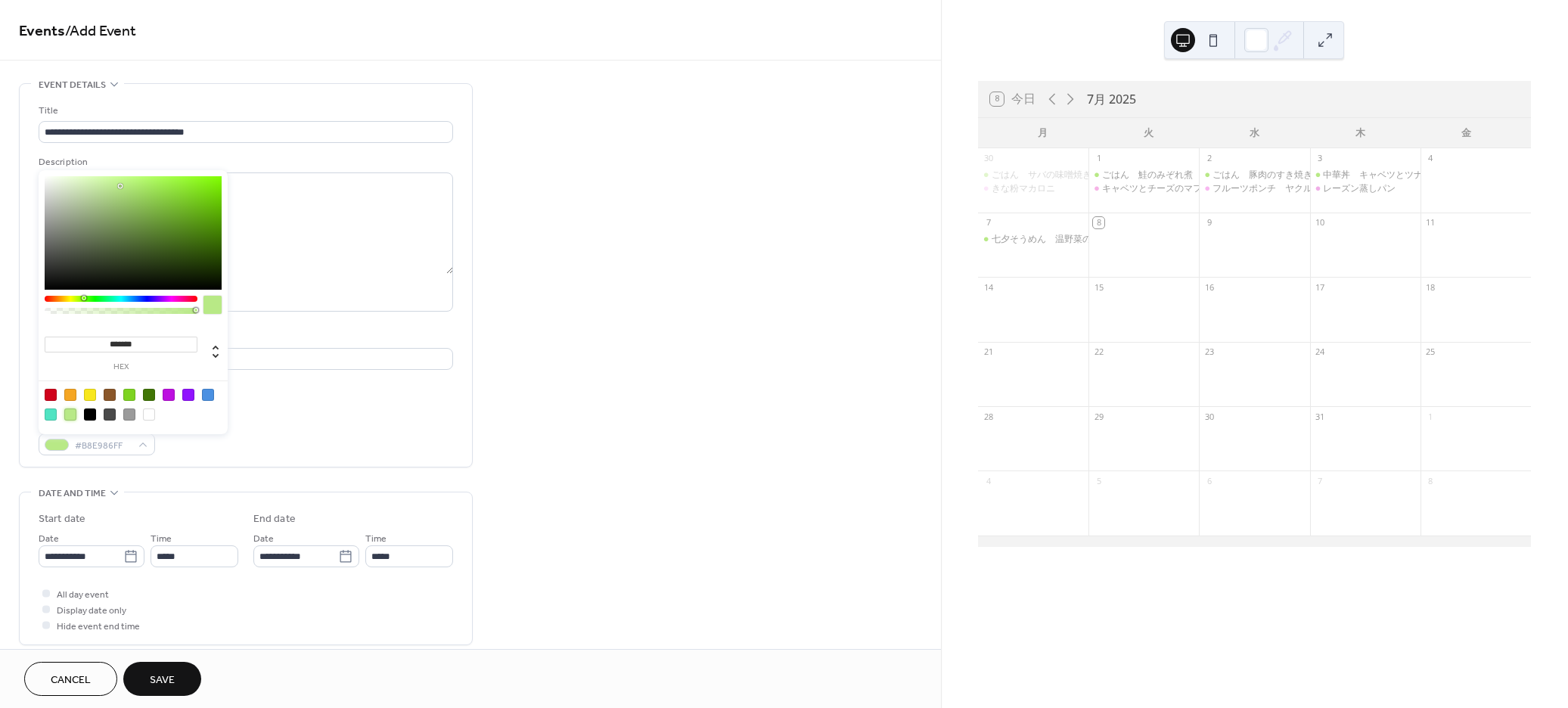 click on "**********" at bounding box center (246, 275) 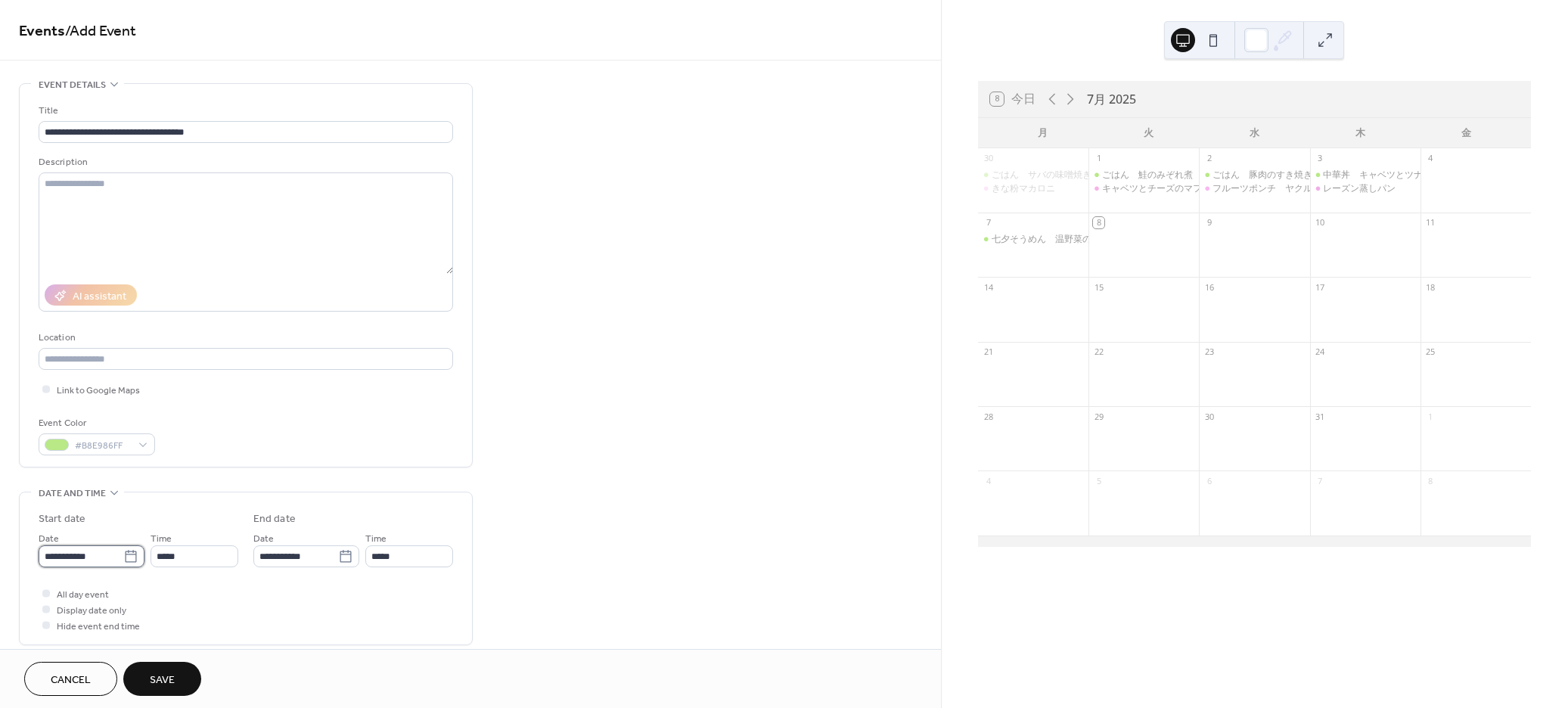 click on "**********" at bounding box center [81, 556] 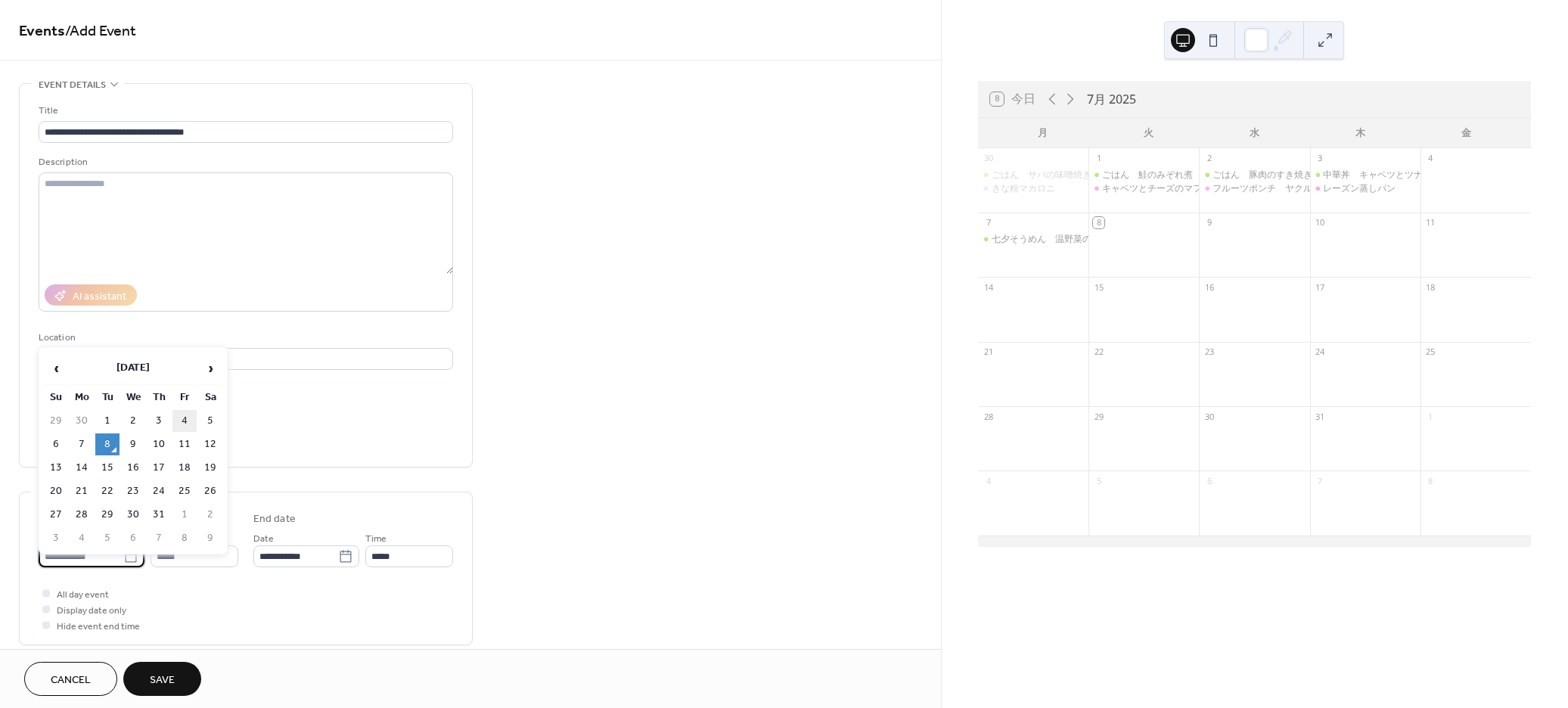 click on "4" at bounding box center (185, 421) 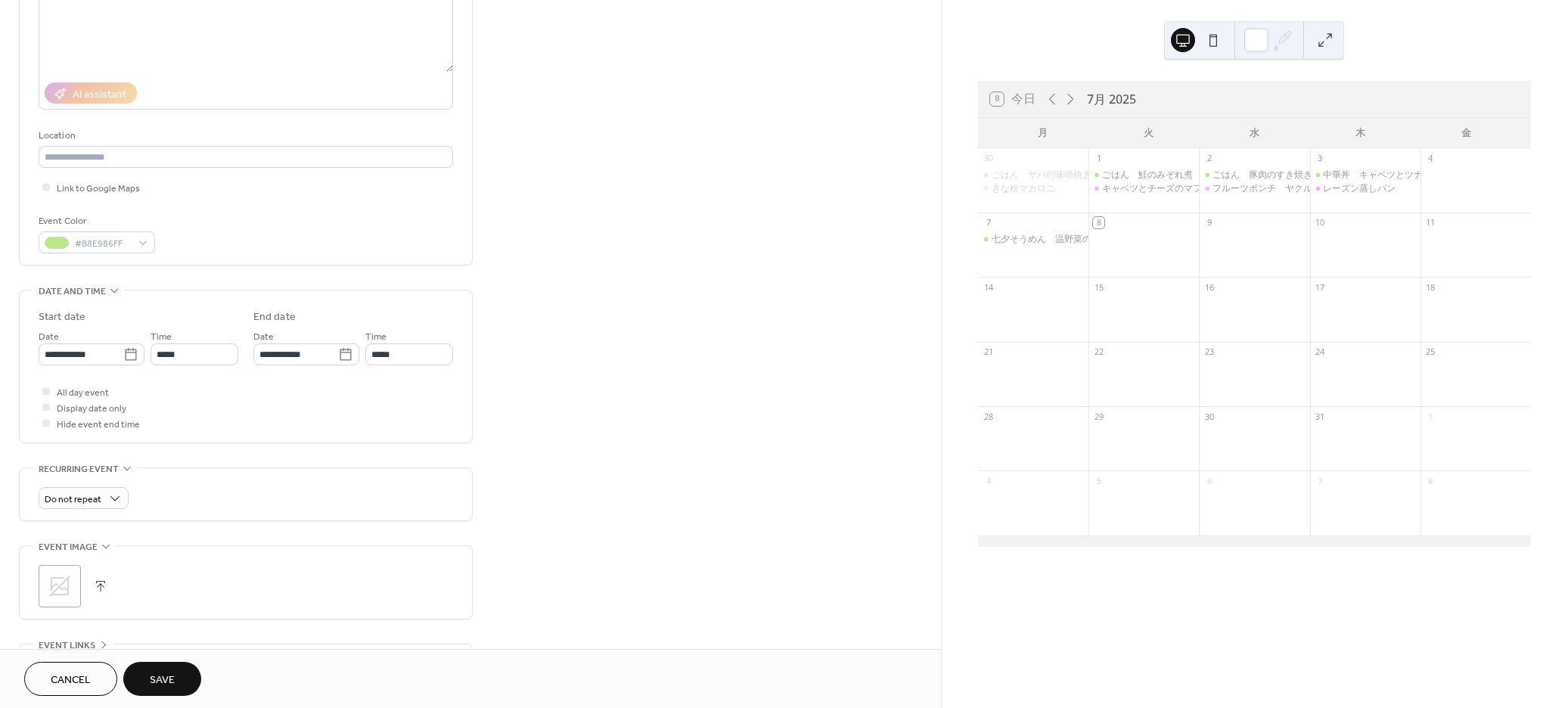 scroll, scrollTop: 227, scrollLeft: 0, axis: vertical 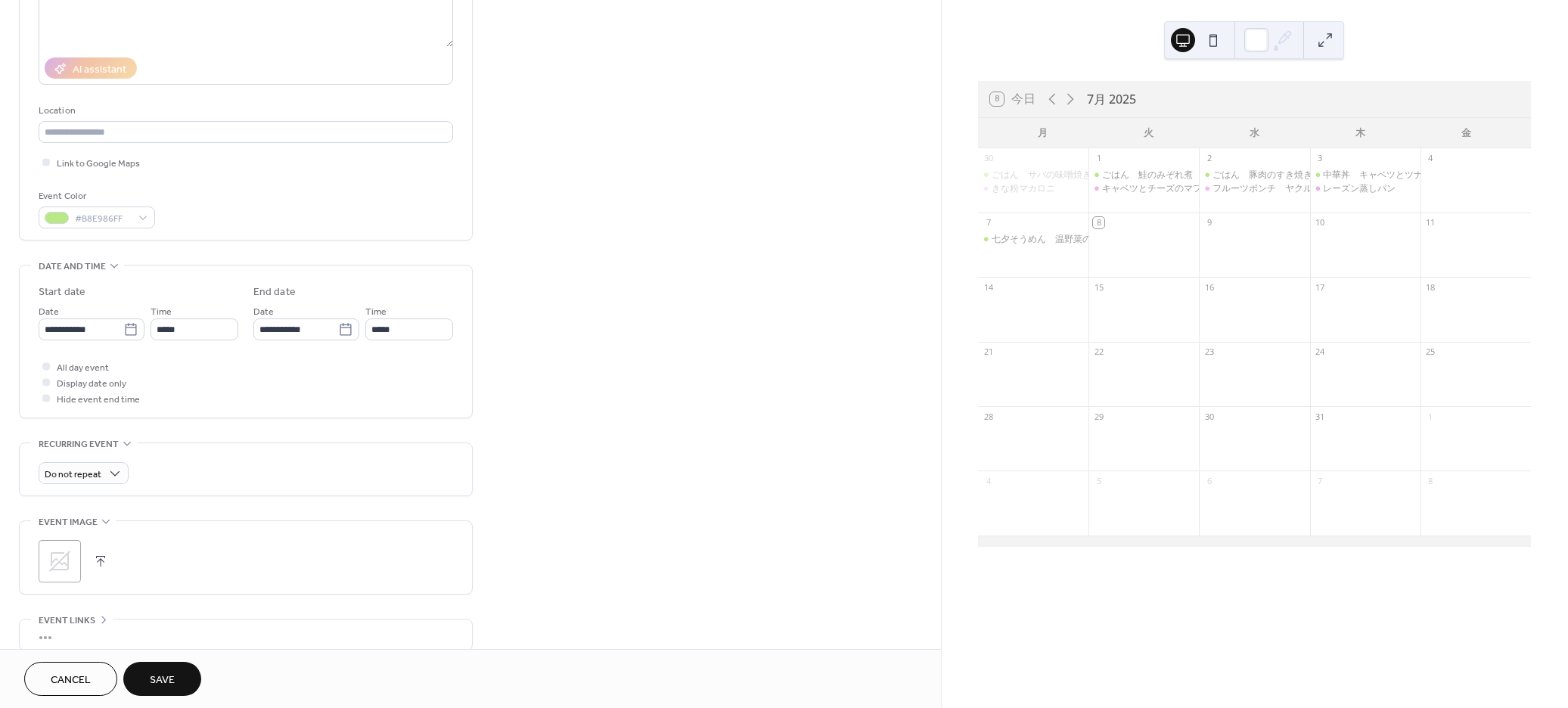 click at bounding box center [101, 561] 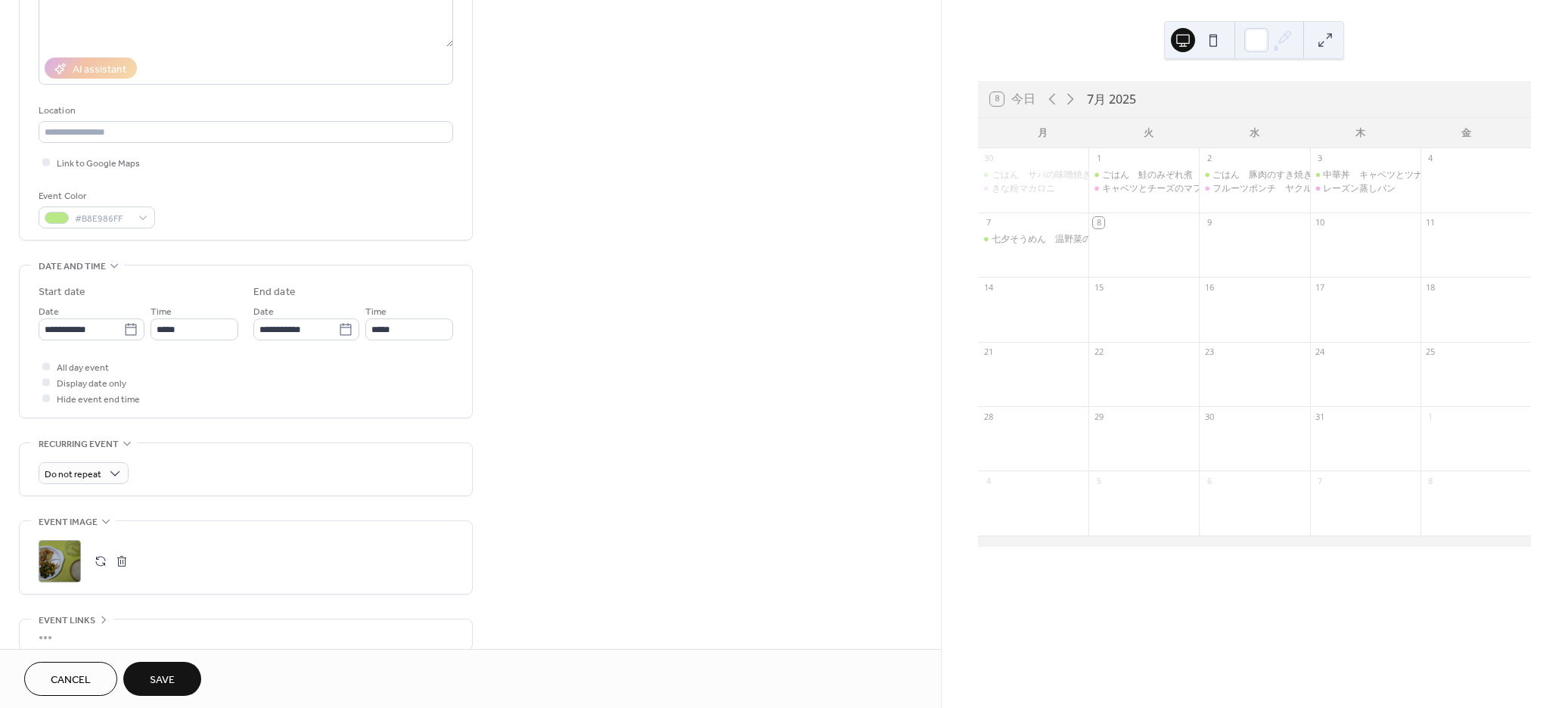 click on "Save" at bounding box center [162, 678] 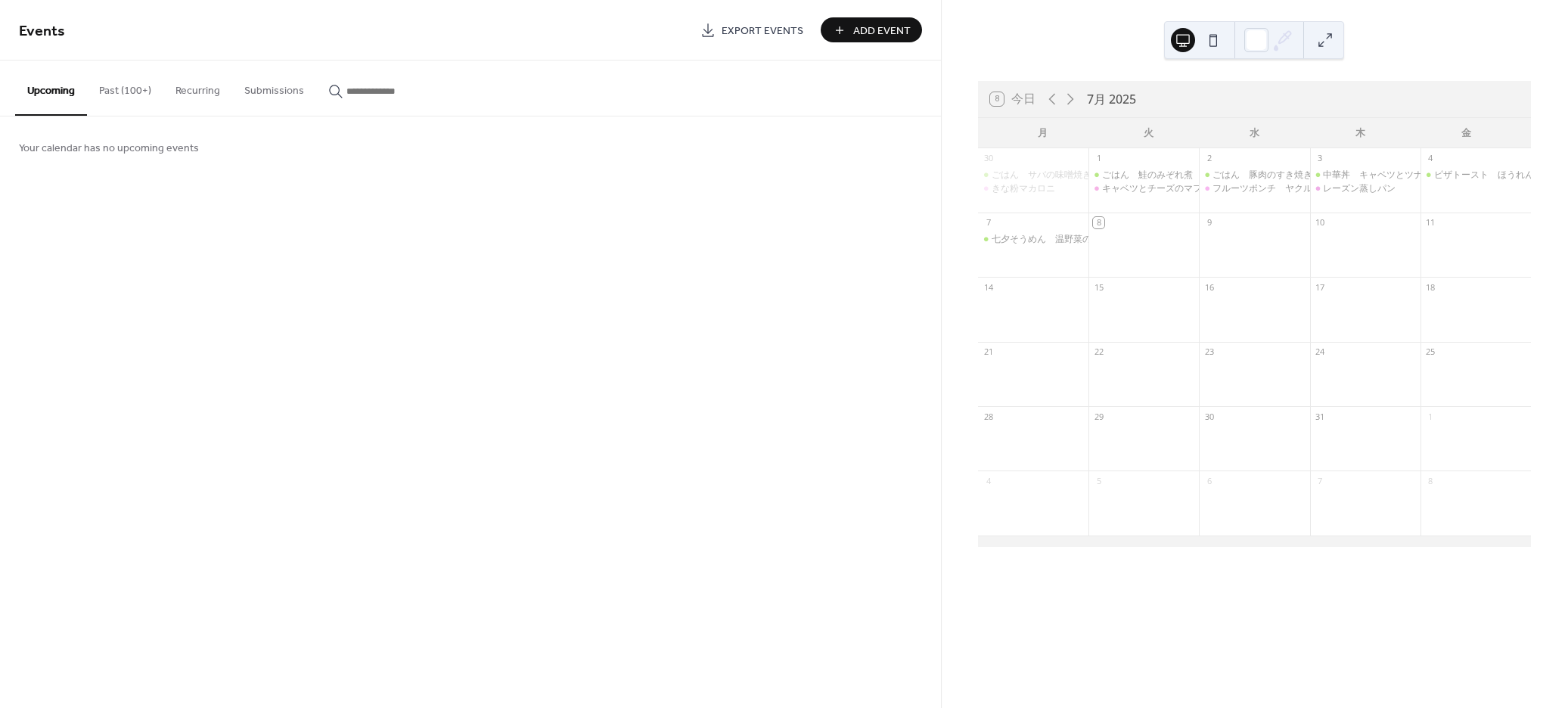 click on "Add Event" at bounding box center (882, 31) 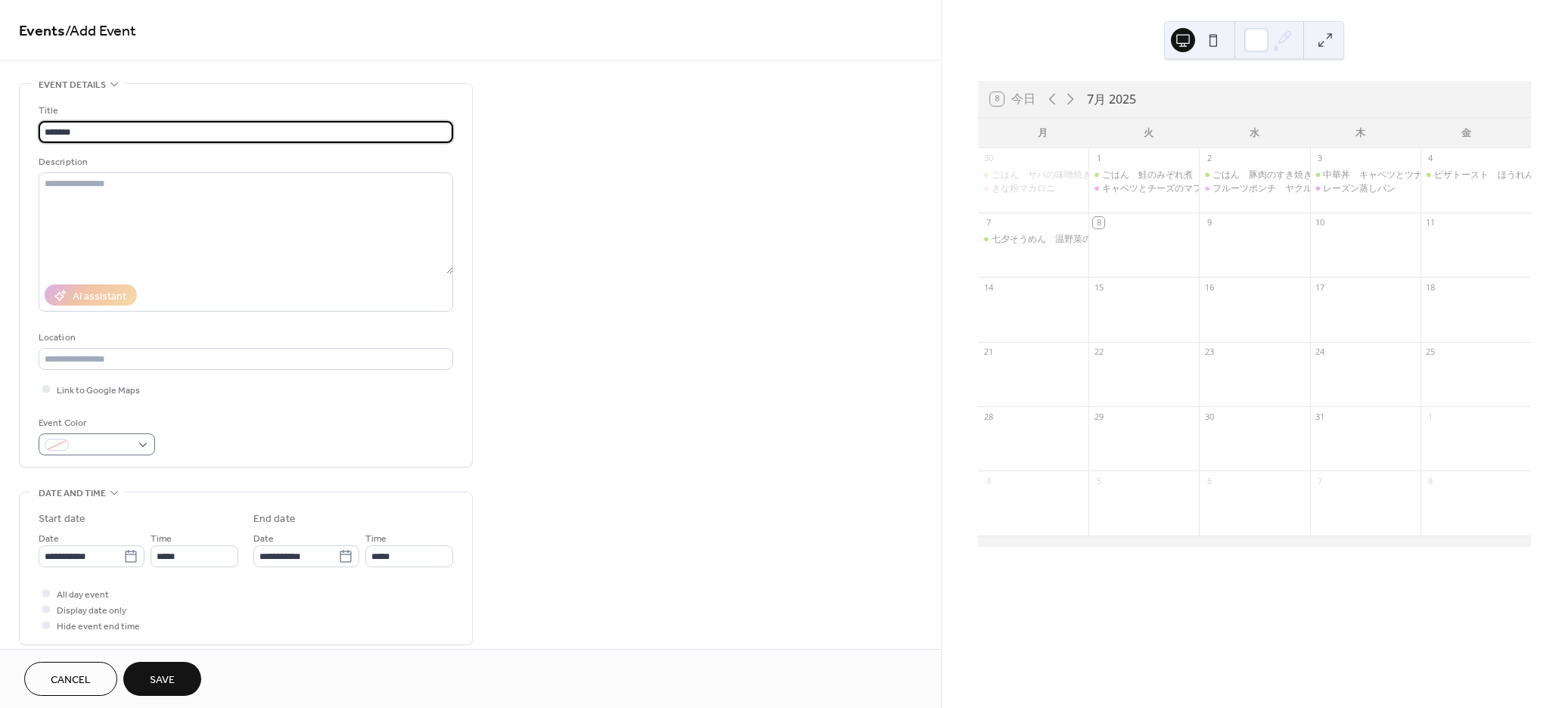 type on "*******" 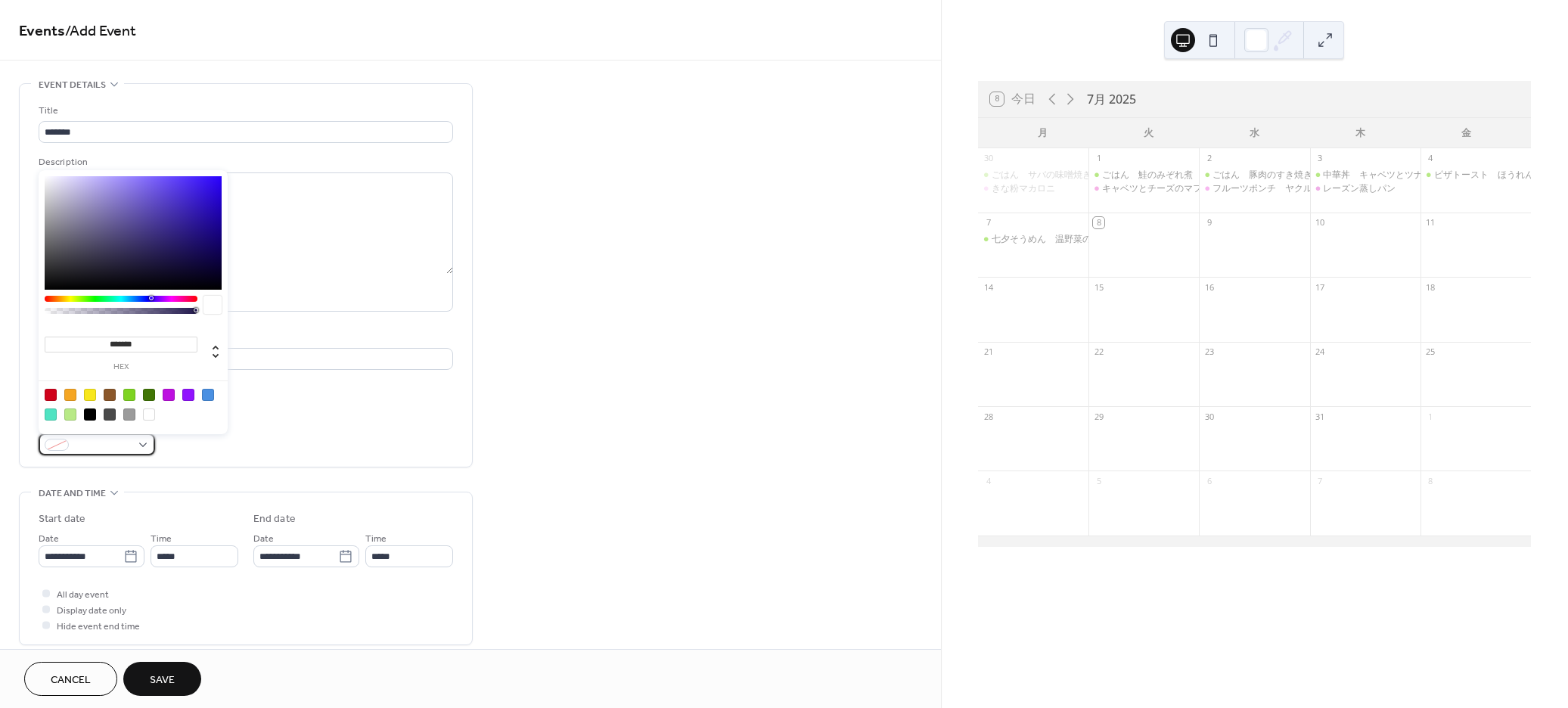 click at bounding box center [103, 446] 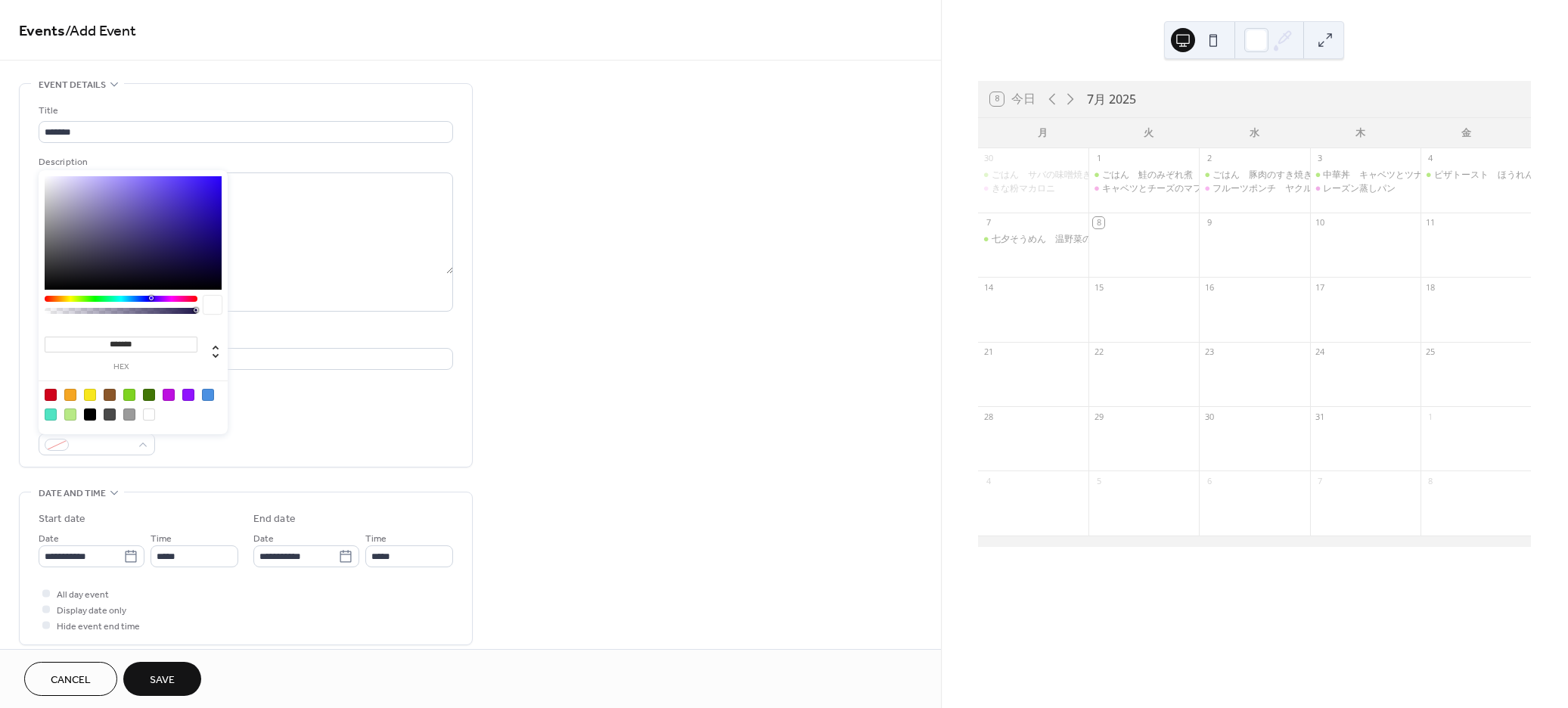 click at bounding box center (121, 299) 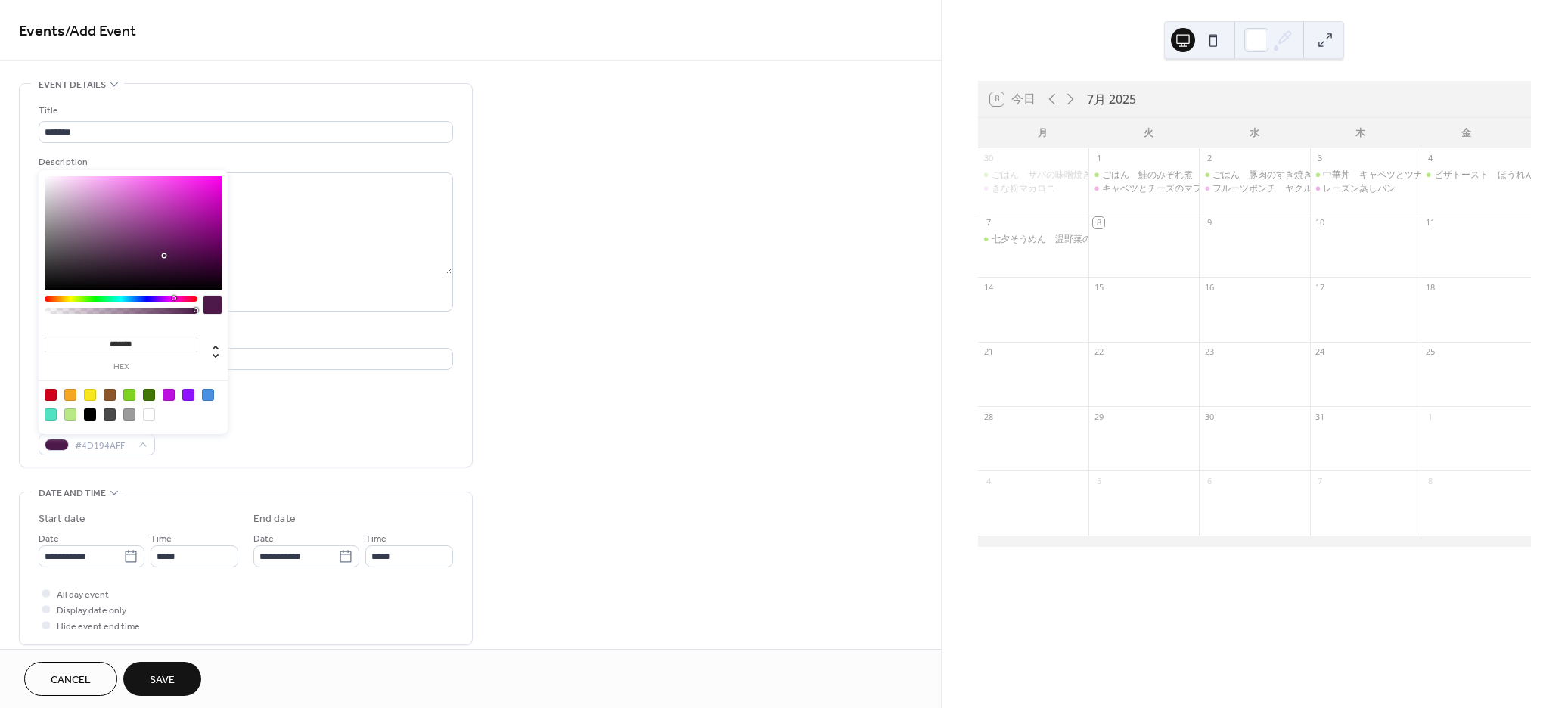 drag, startPoint x: 99, startPoint y: 183, endPoint x: 138, endPoint y: 220, distance: 53.75872 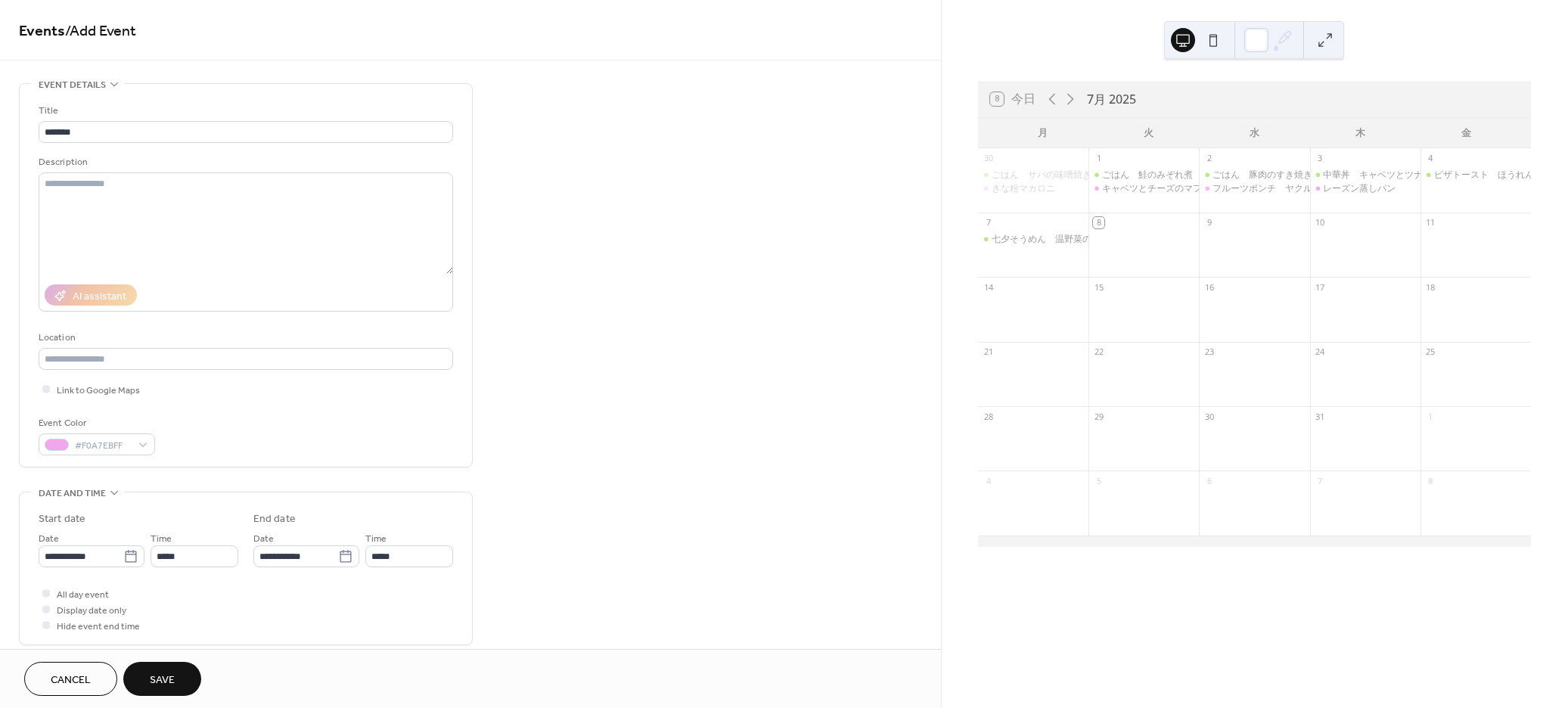 click on "Link to Google Maps" at bounding box center (246, 389) 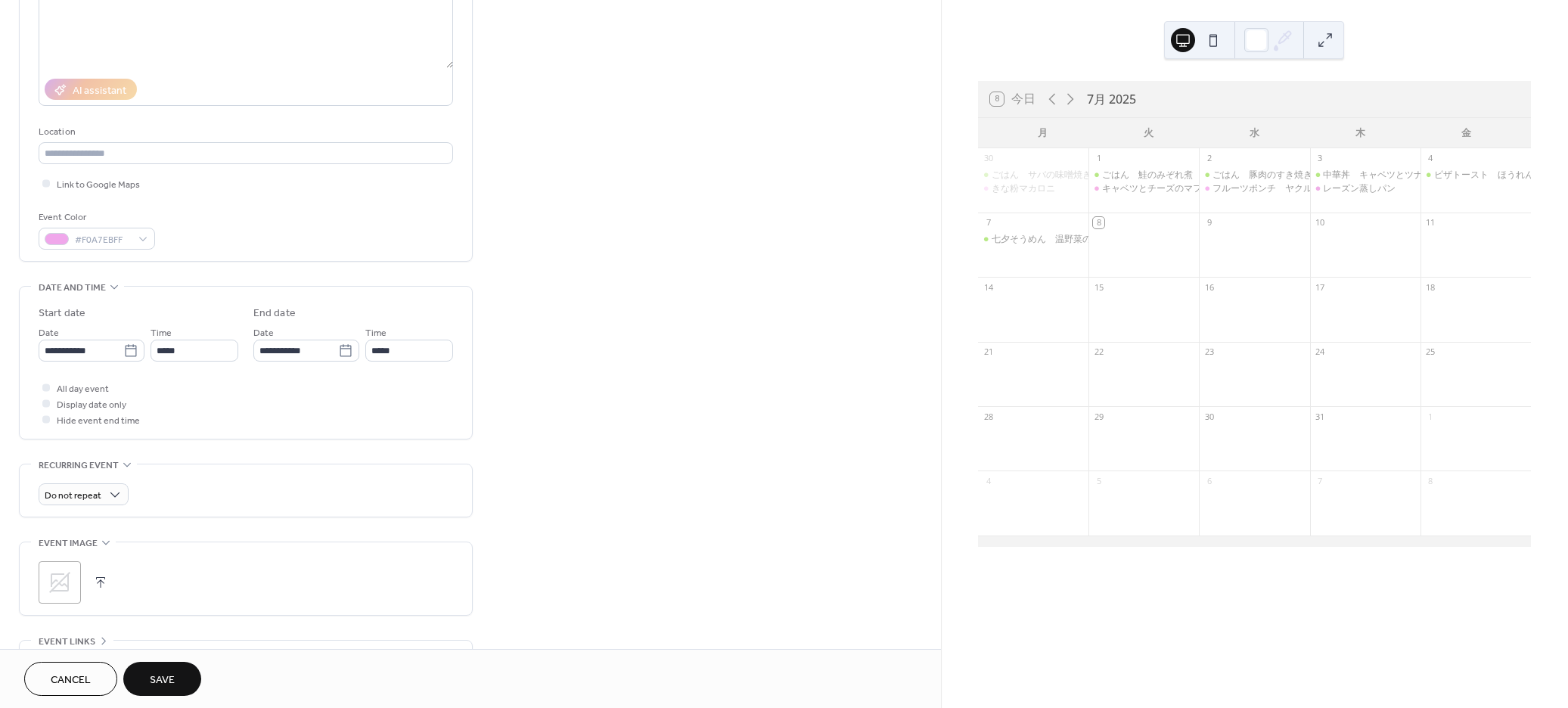 scroll, scrollTop: 227, scrollLeft: 0, axis: vertical 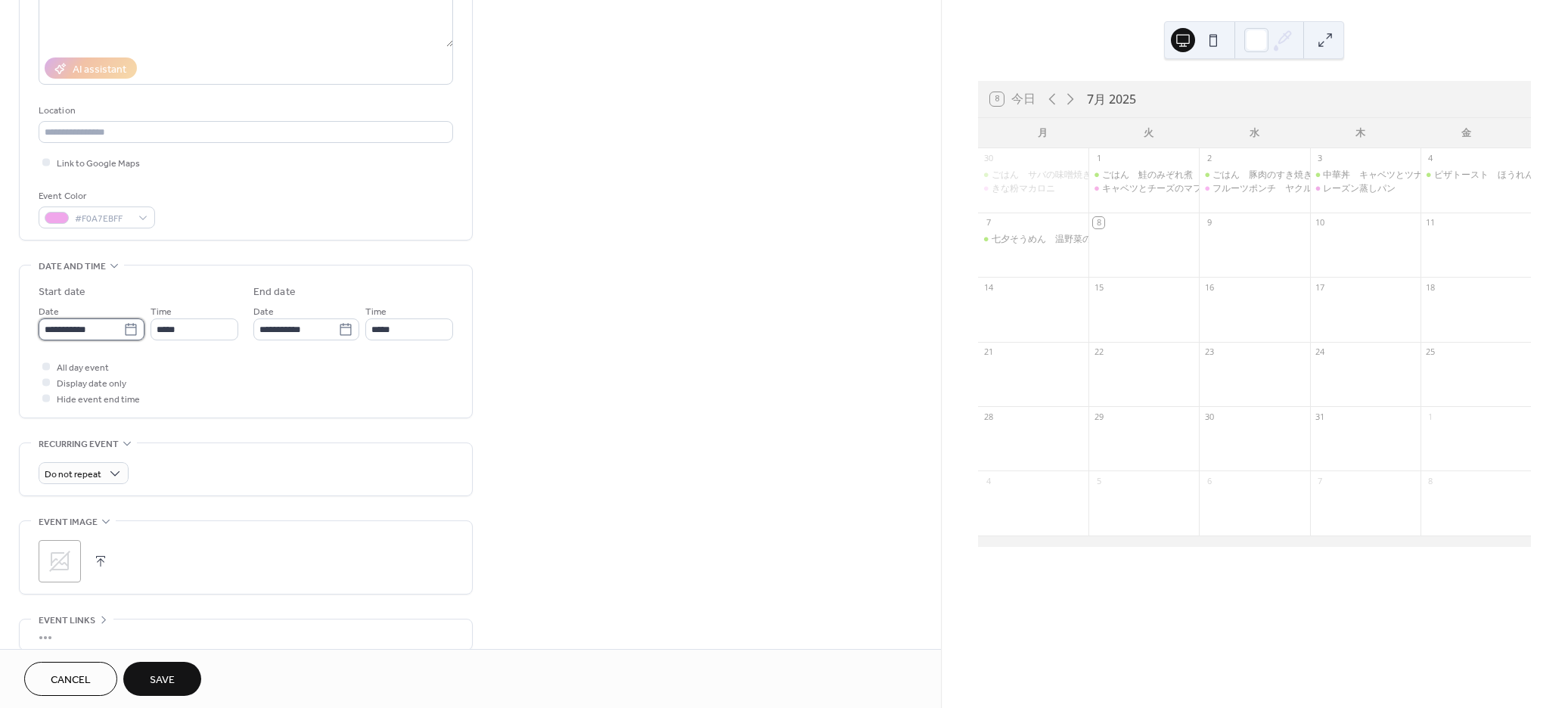 click on "**********" at bounding box center (81, 329) 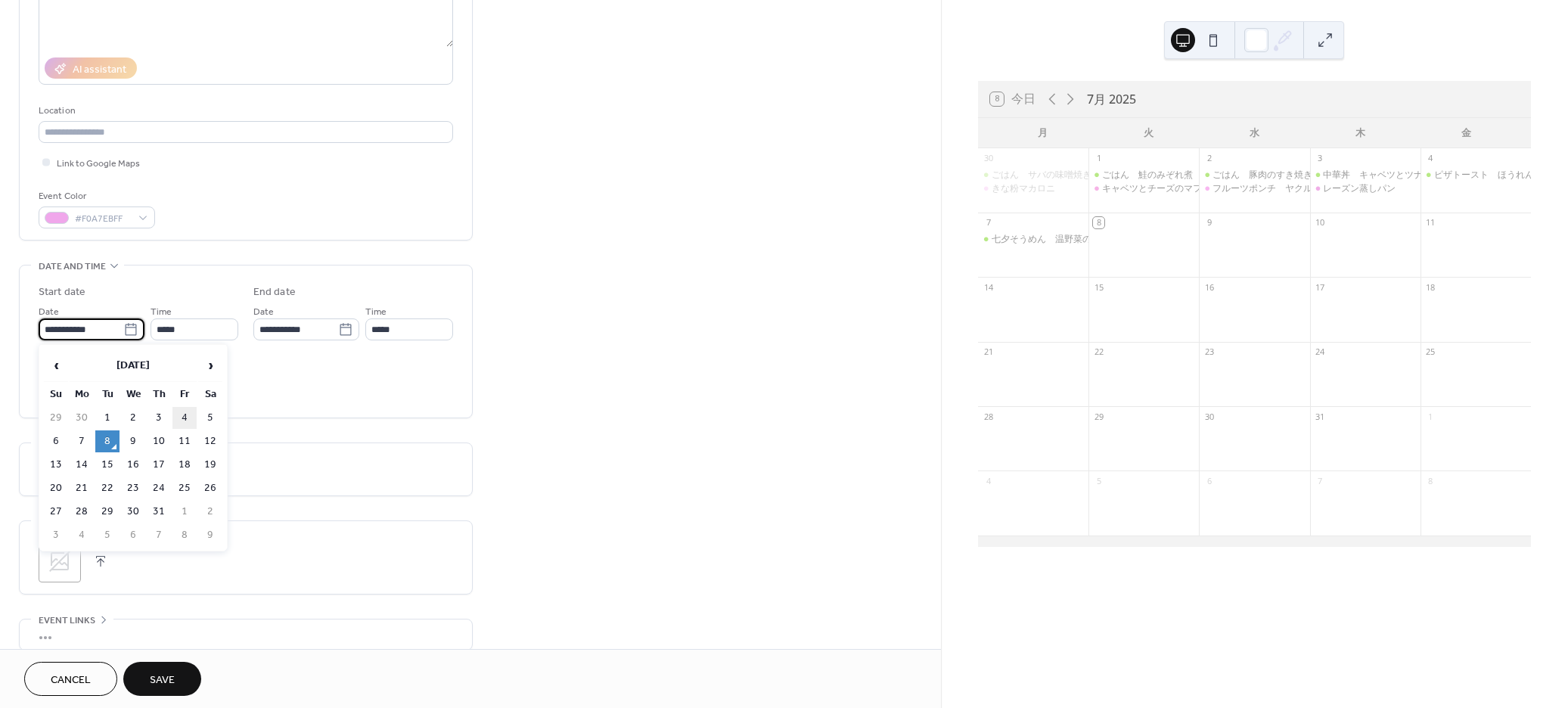 click on "4" at bounding box center [185, 418] 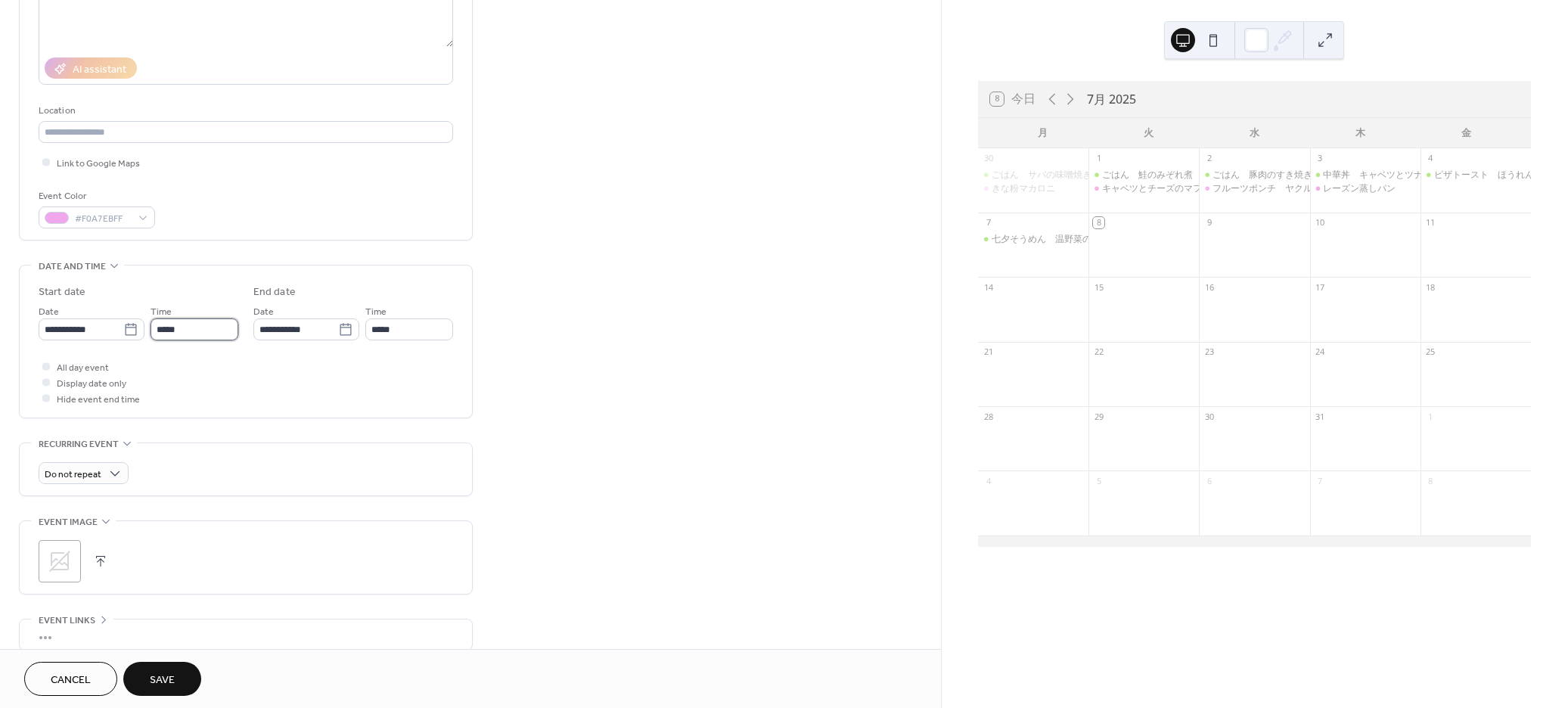 click on "*****" at bounding box center [194, 329] 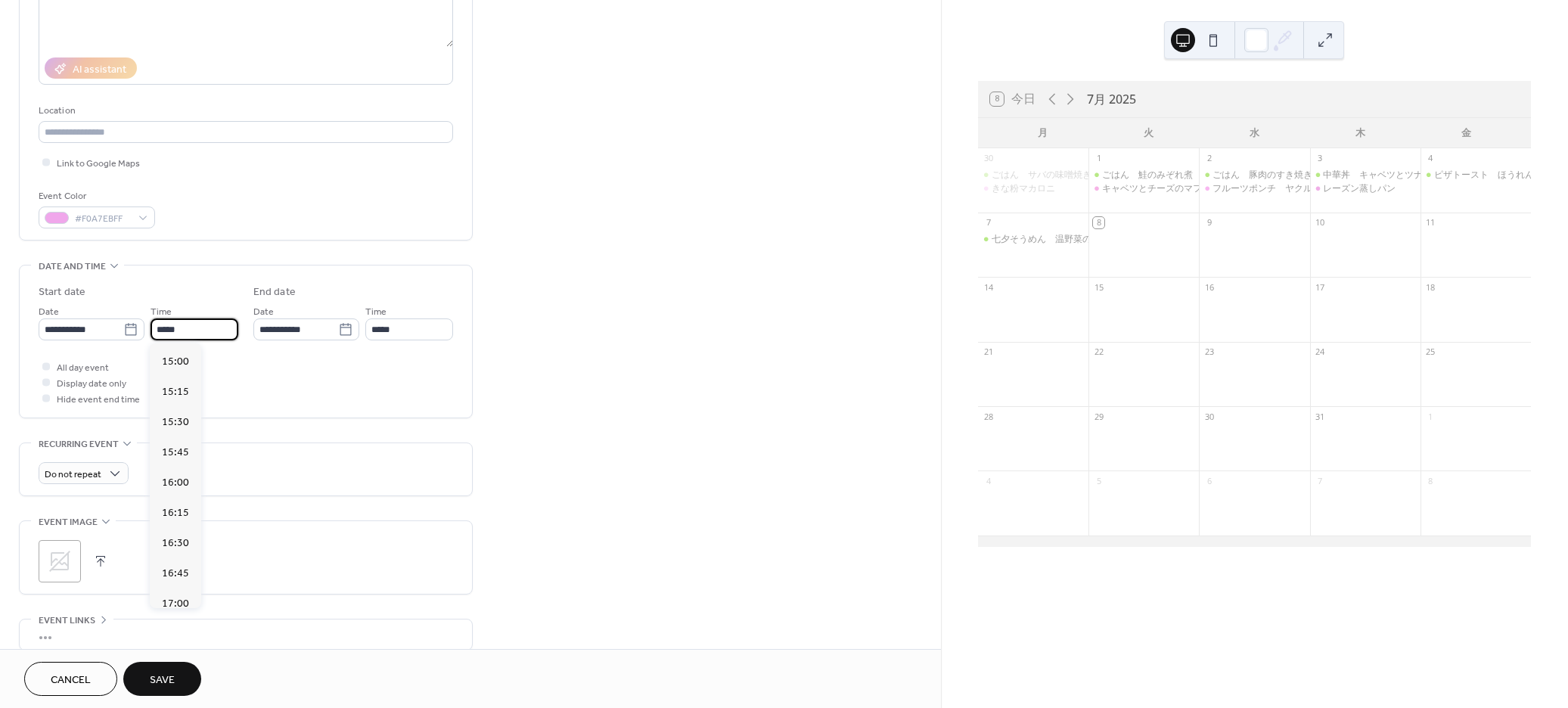 scroll, scrollTop: 1813, scrollLeft: 0, axis: vertical 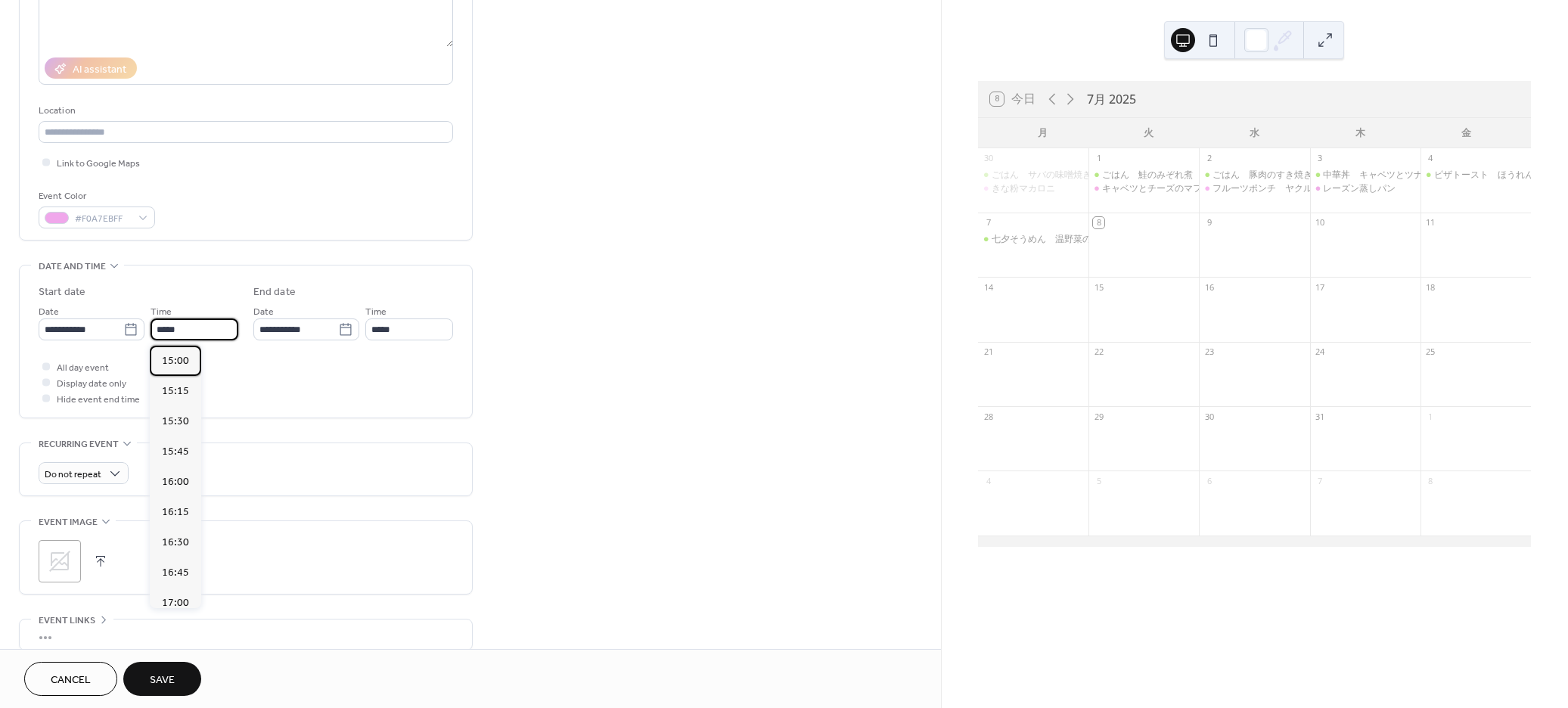 click on "15:00" at bounding box center [175, 361] 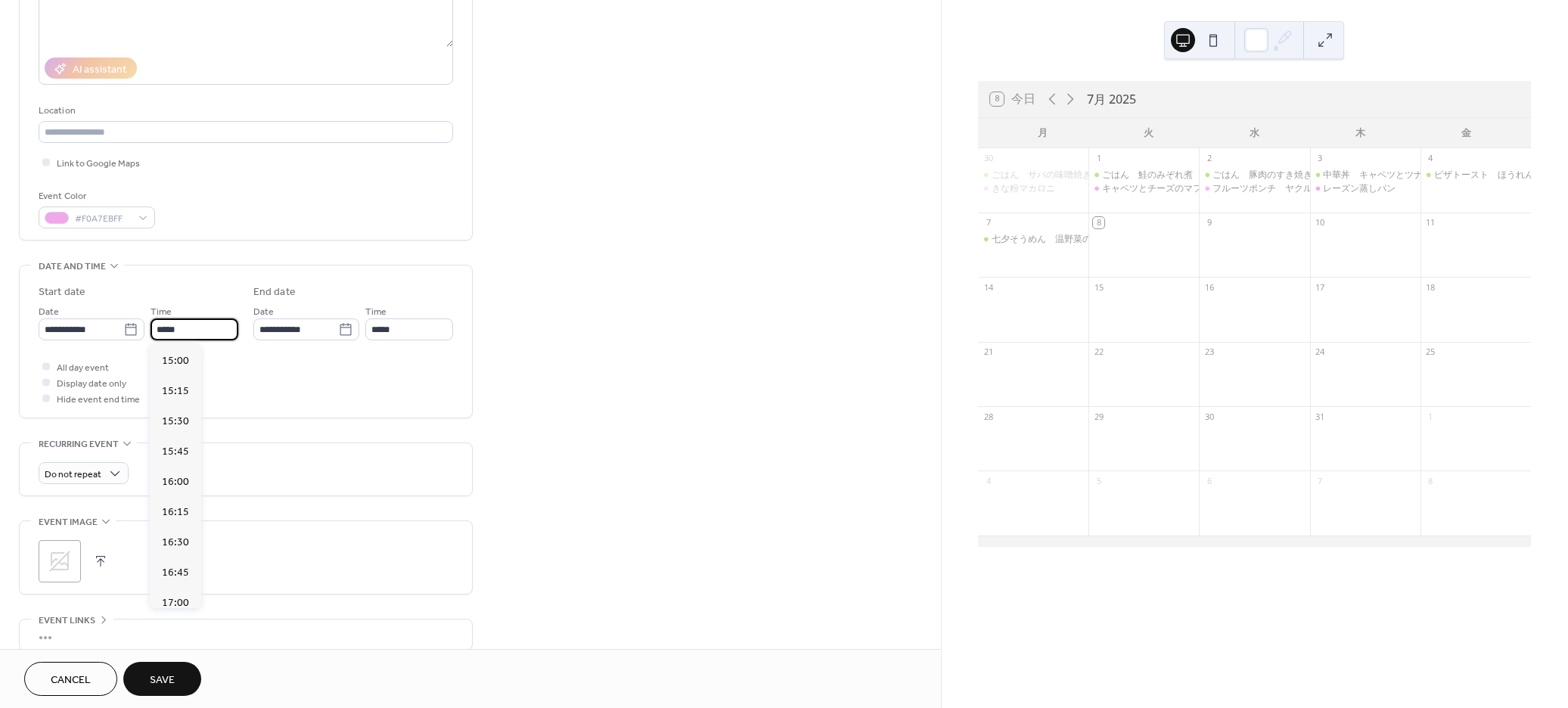 type on "*****" 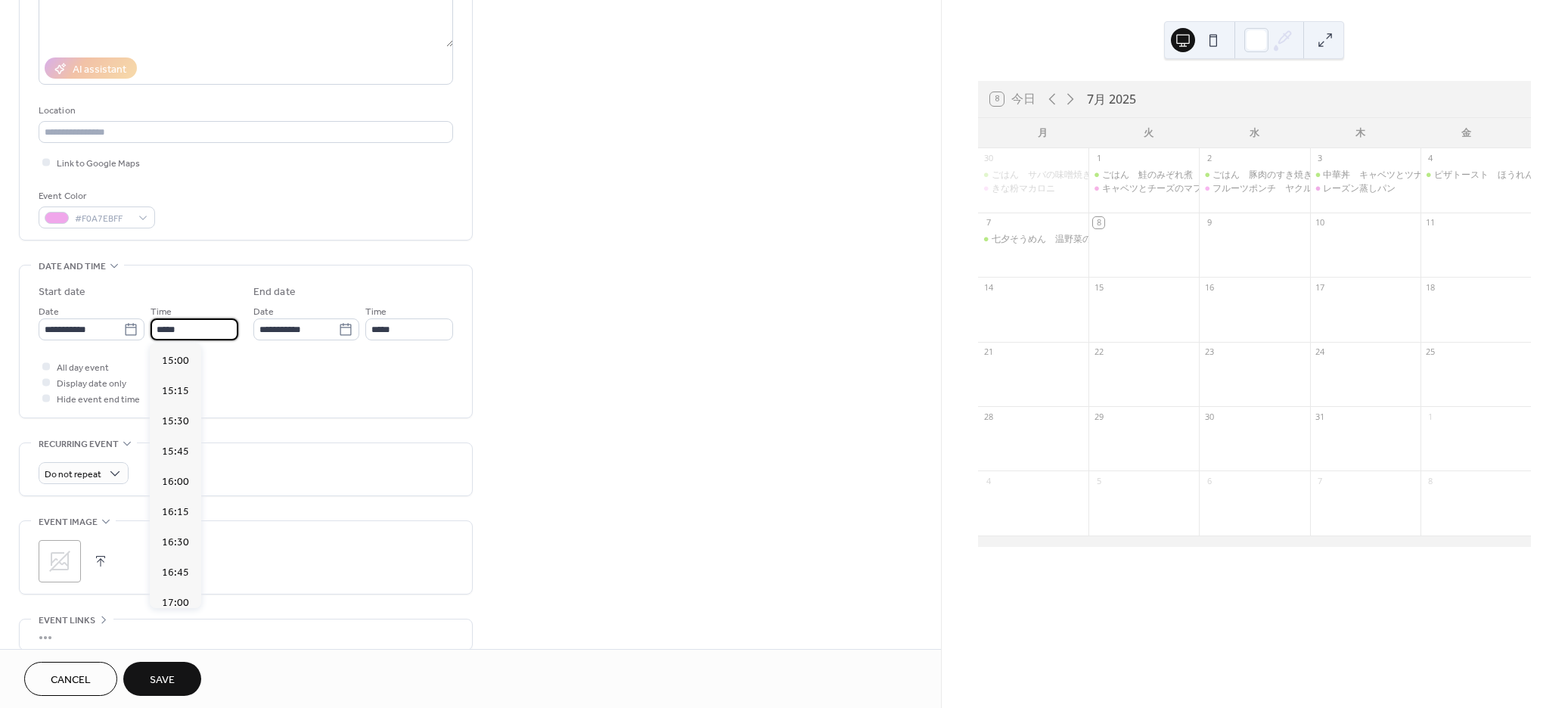 type on "*****" 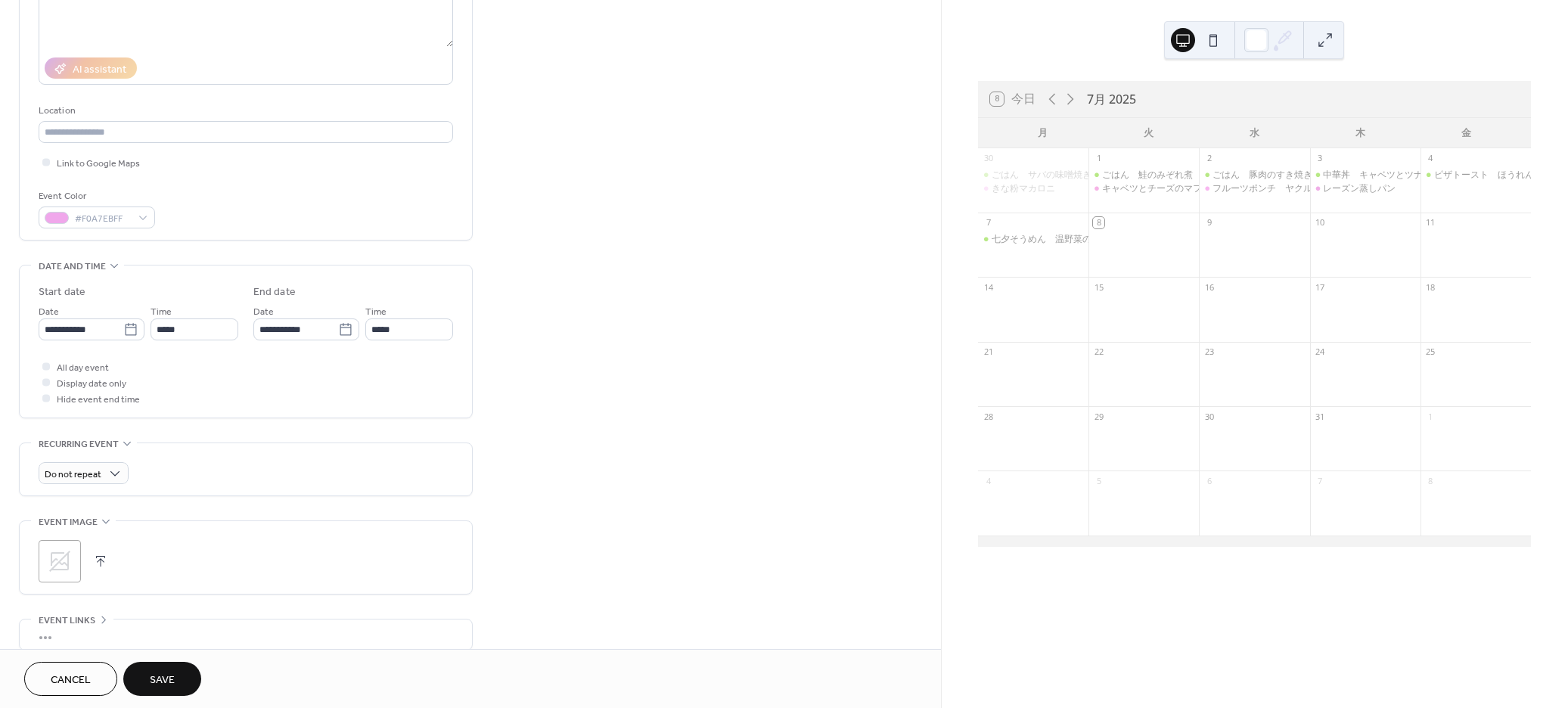 click at bounding box center [101, 561] 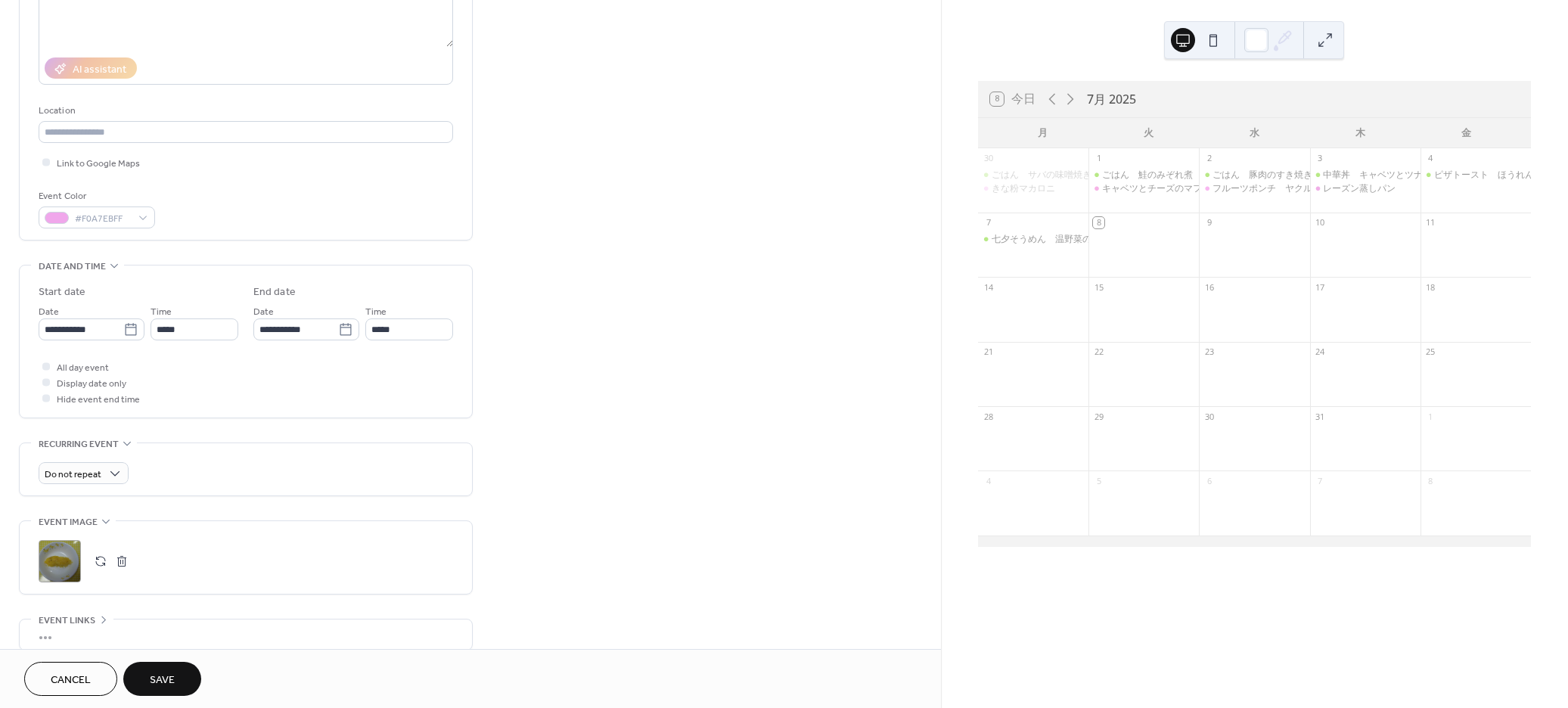 click on "Save" at bounding box center [162, 678] 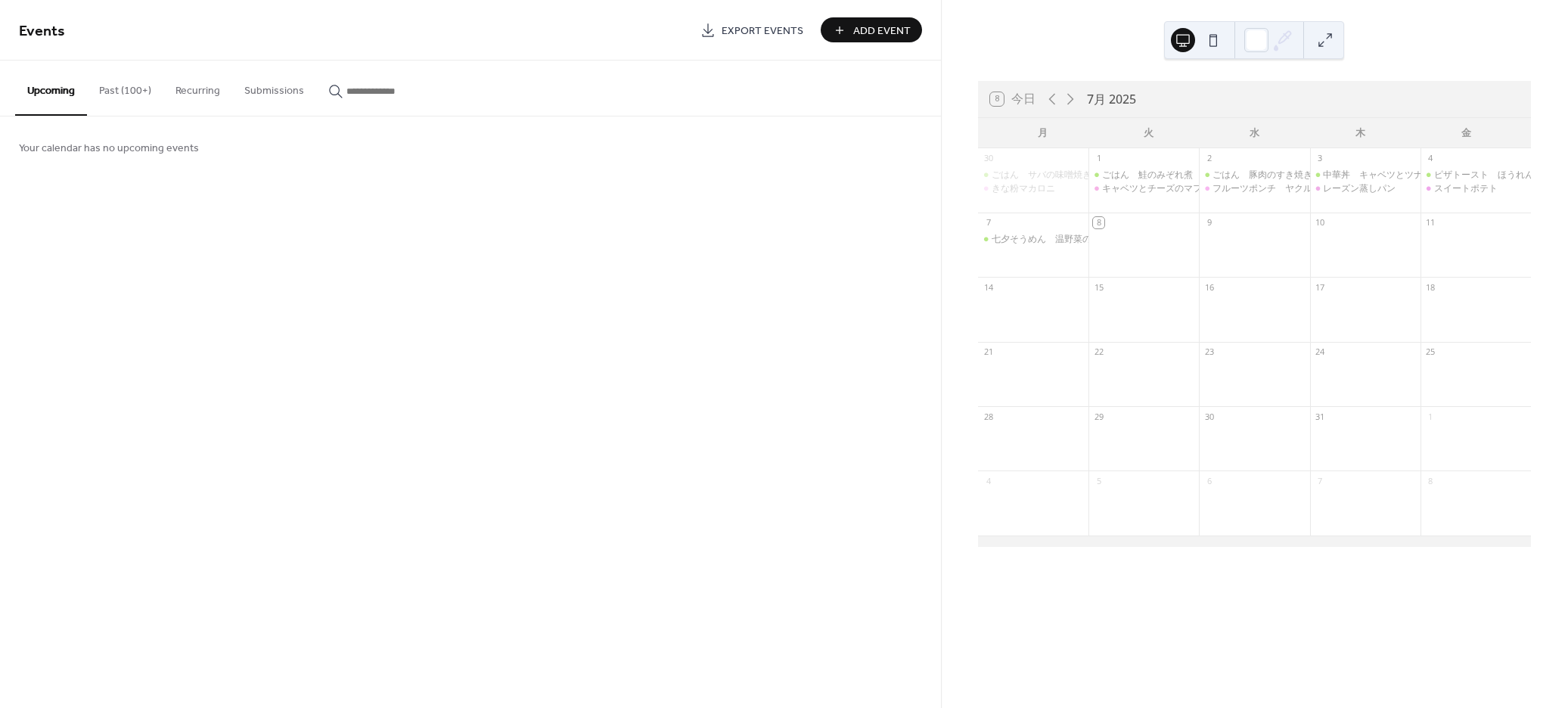 click on "Add Event" at bounding box center [882, 31] 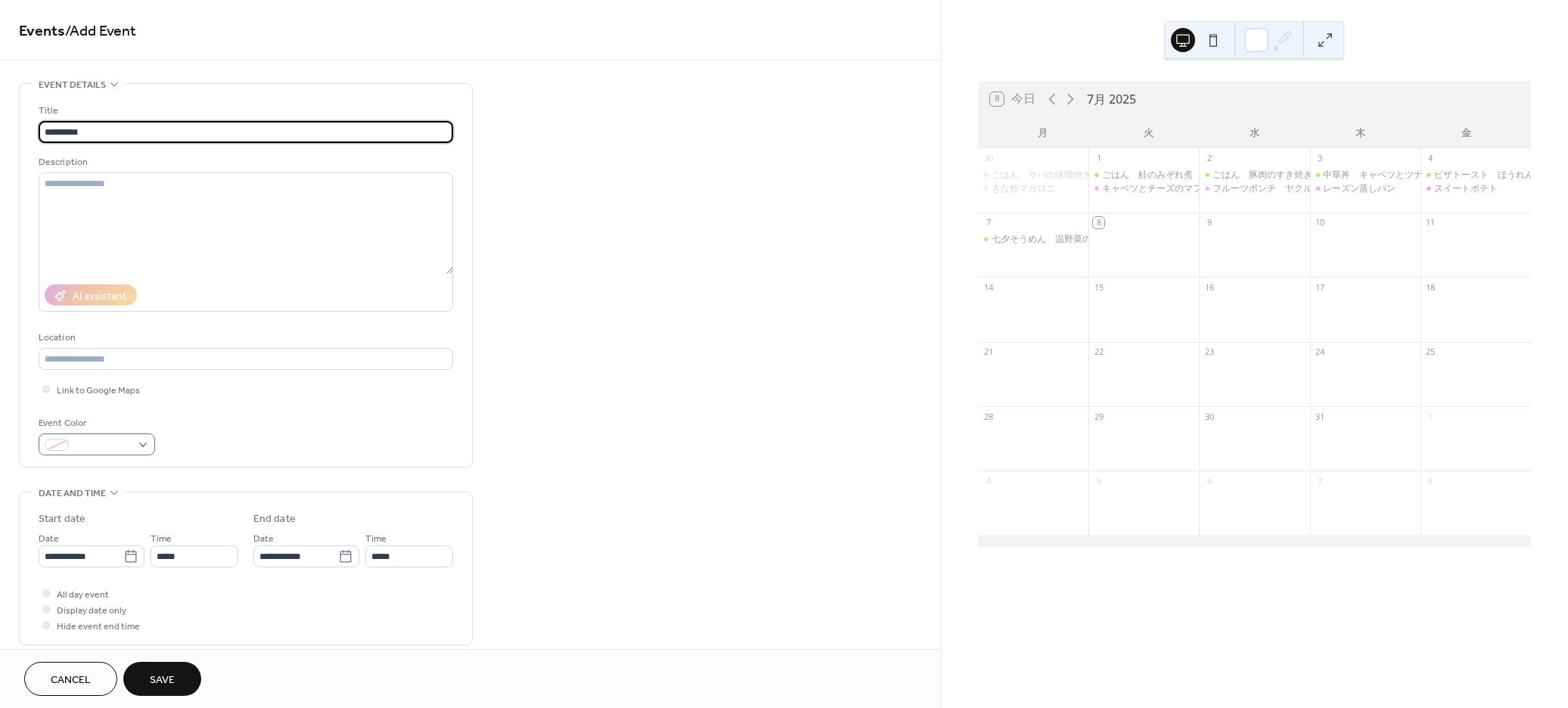 type on "*********" 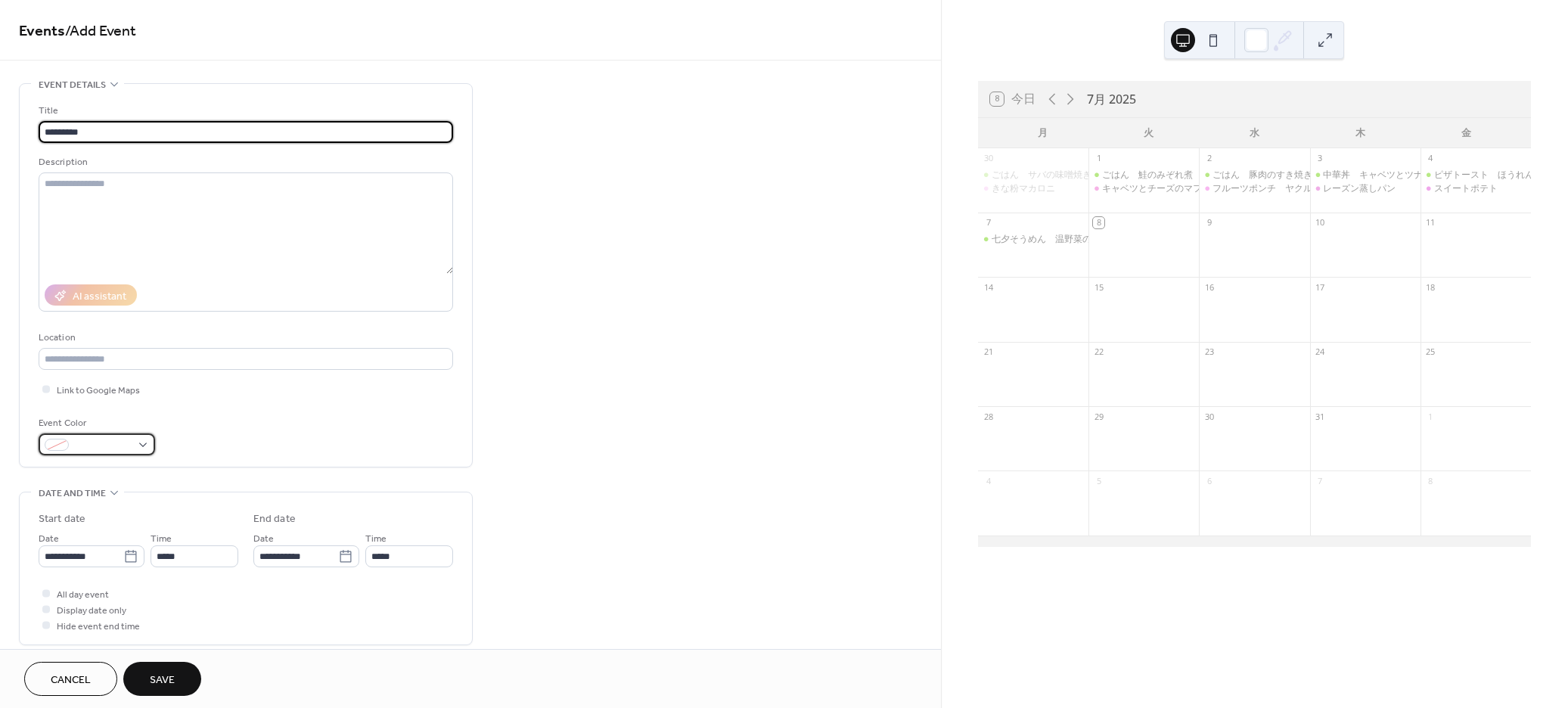 click at bounding box center [103, 446] 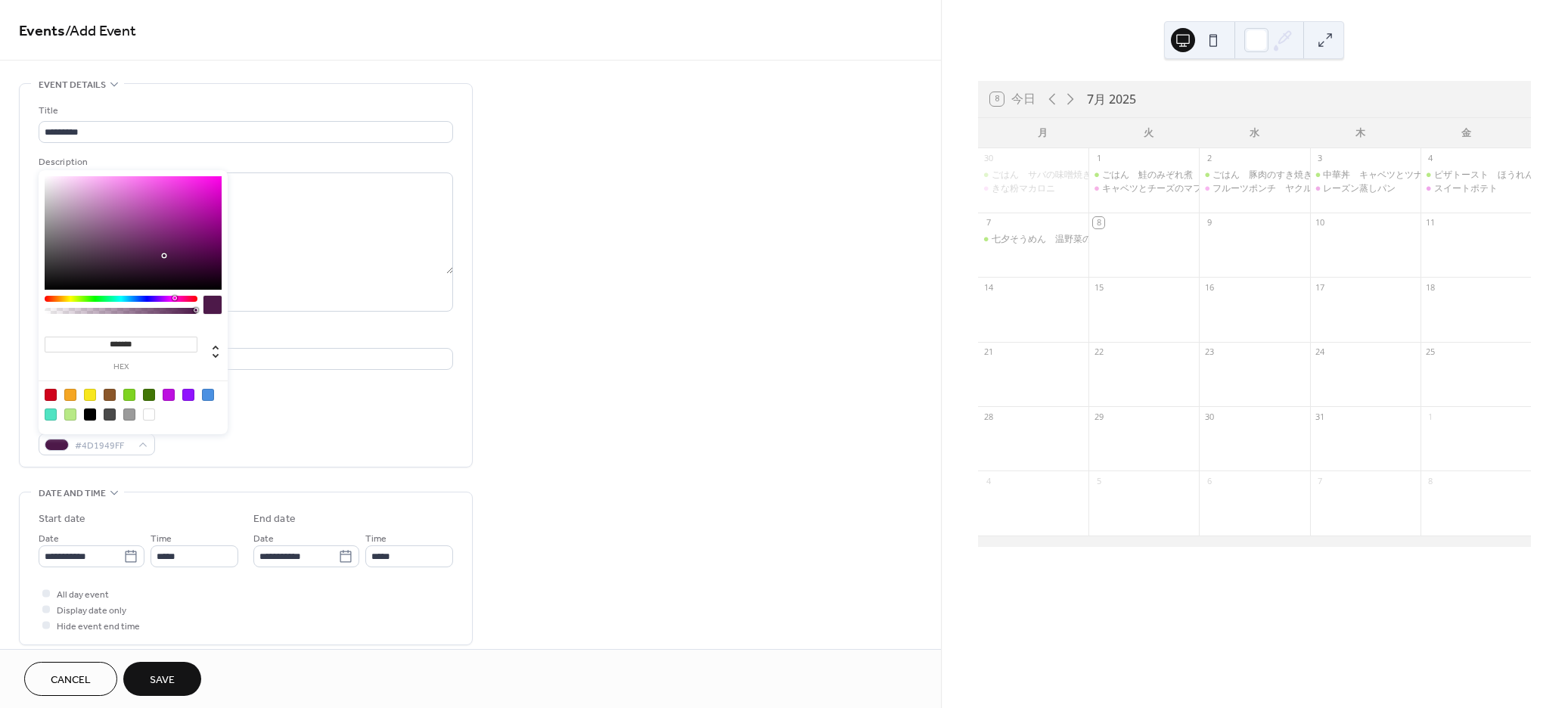 click at bounding box center [121, 299] 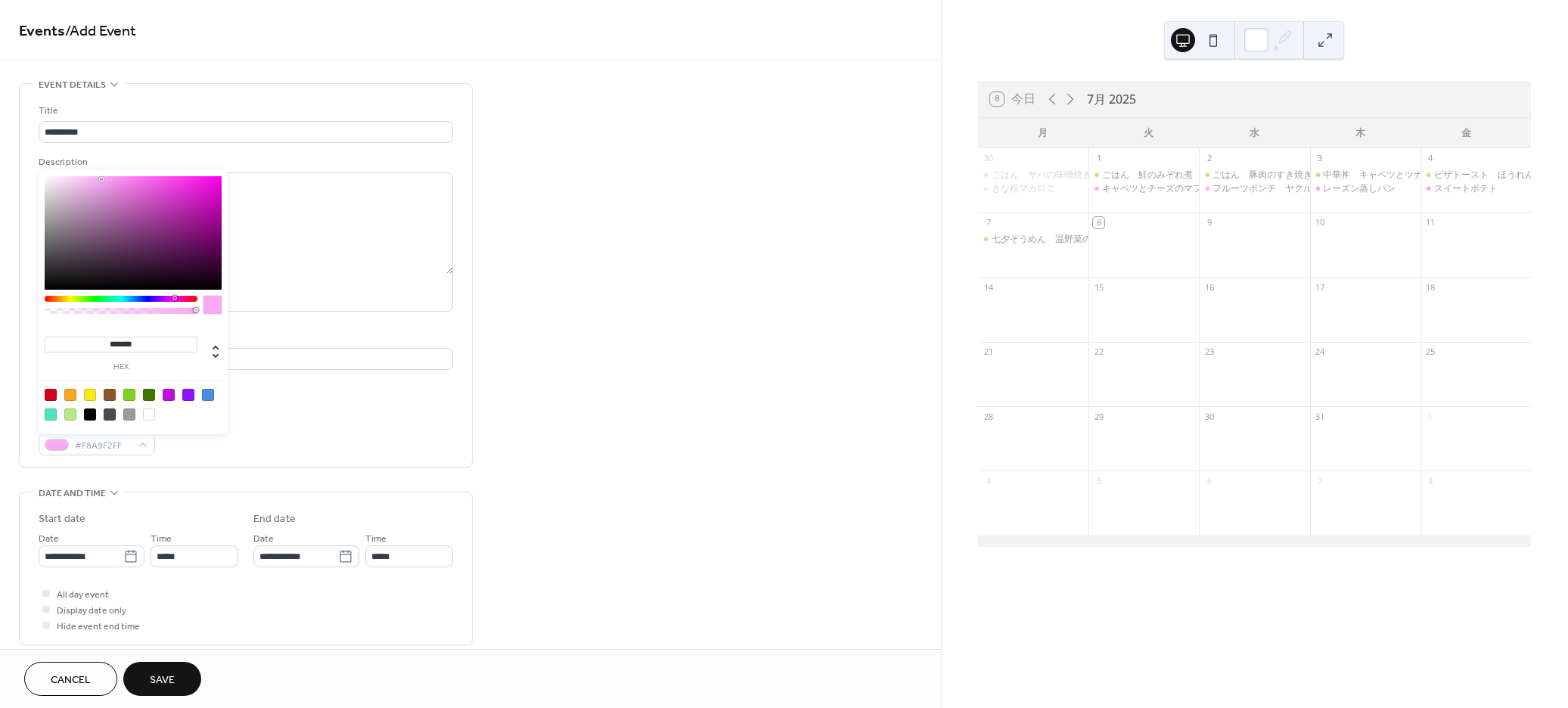 click on "Event Color #F8A9F2FF" at bounding box center [246, 435] 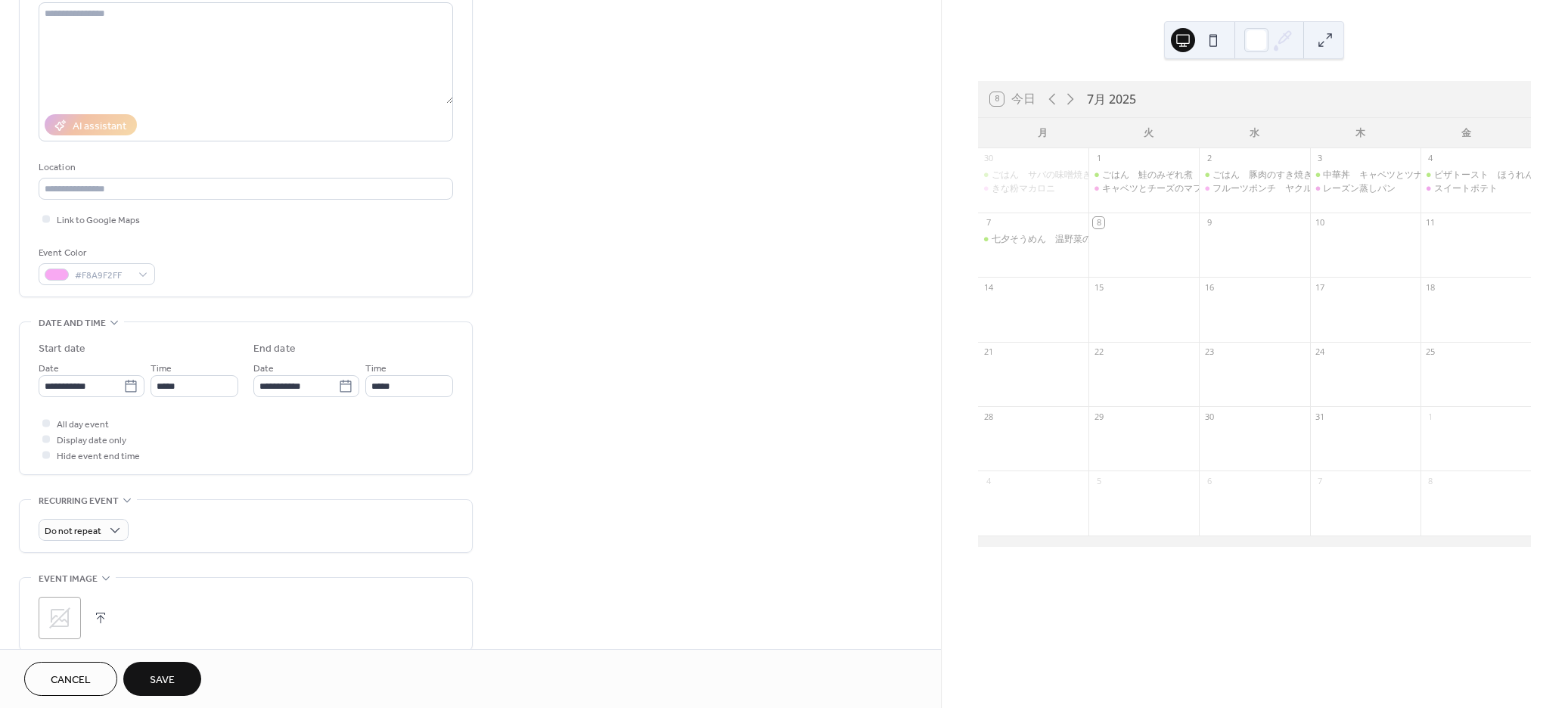scroll, scrollTop: 227, scrollLeft: 0, axis: vertical 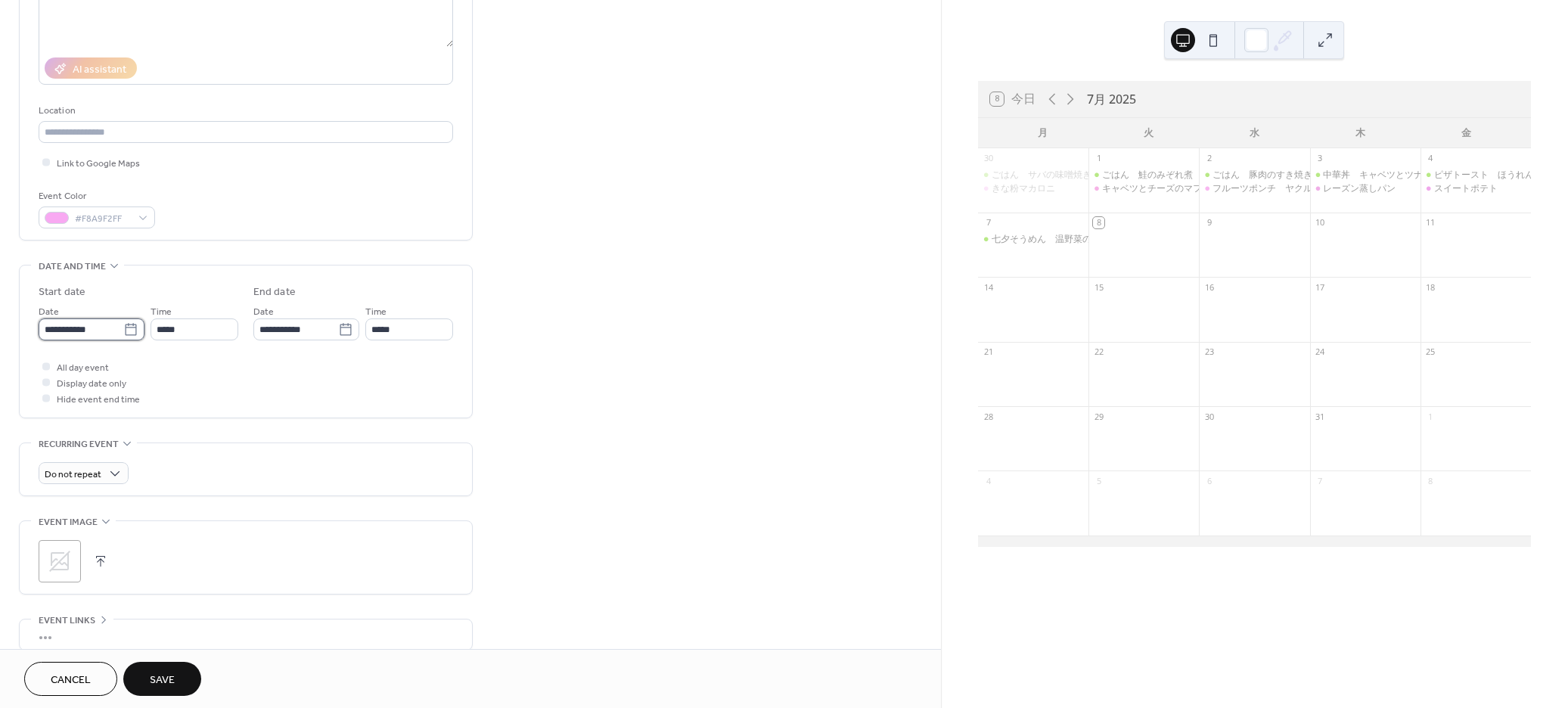click on "**********" at bounding box center (81, 329) 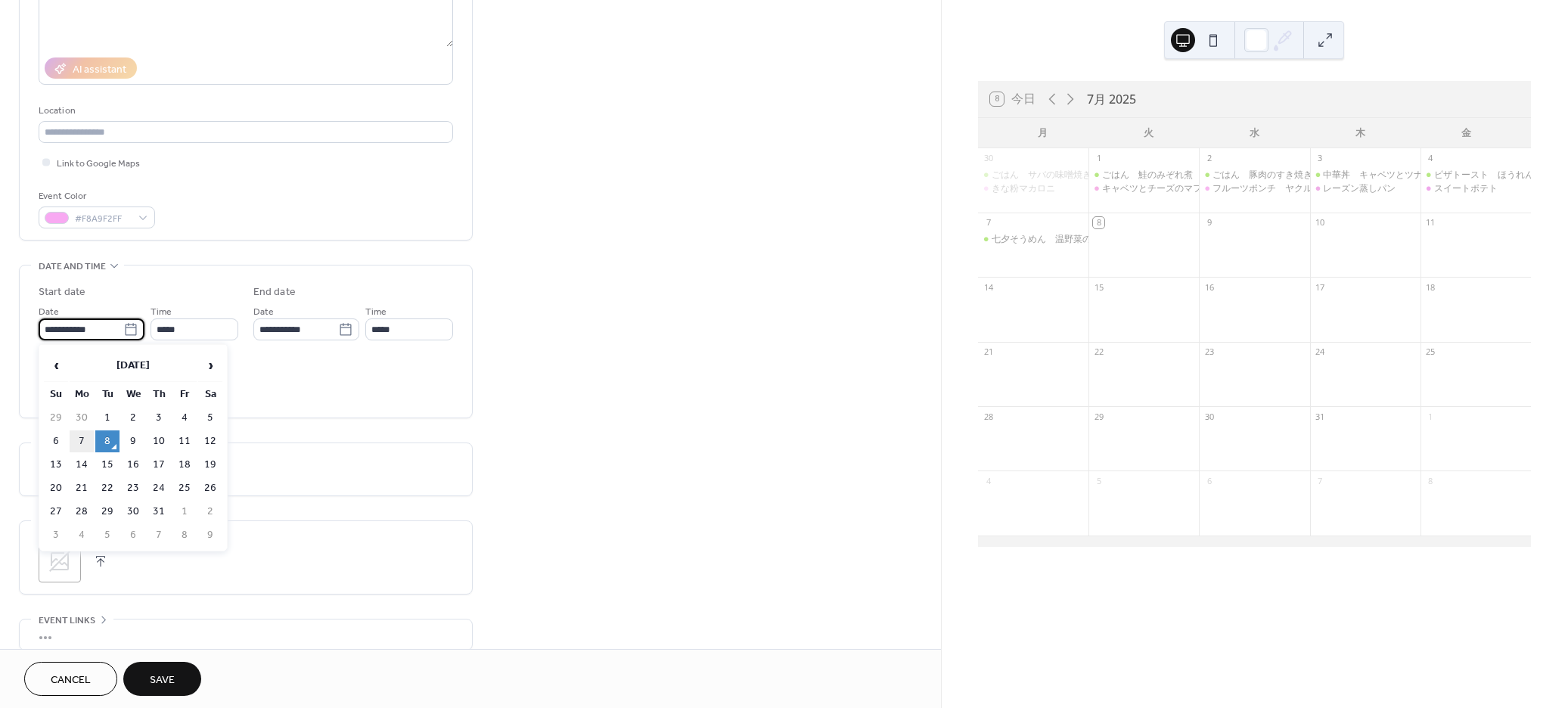 click on "7" at bounding box center [82, 441] 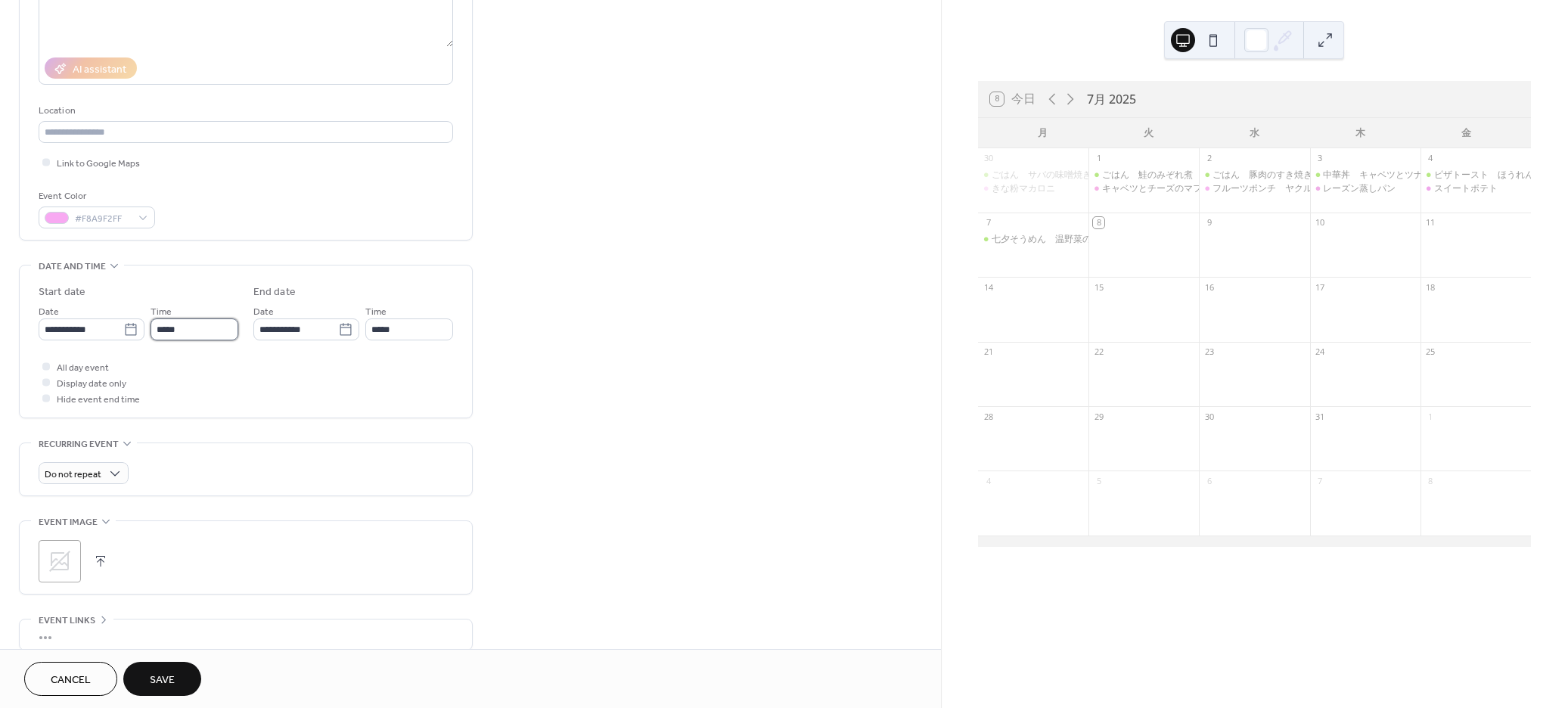 click on "*****" at bounding box center (194, 329) 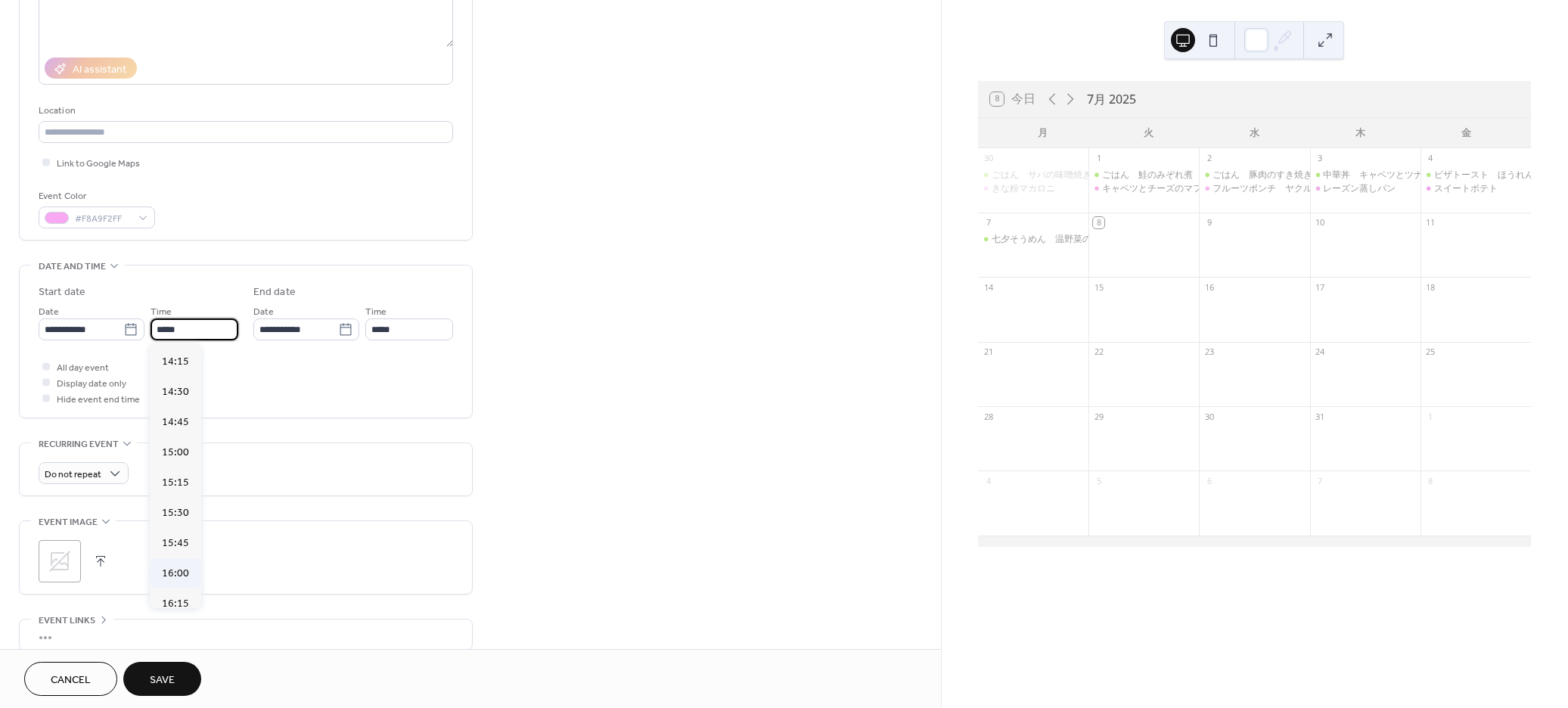 scroll, scrollTop: 1813, scrollLeft: 0, axis: vertical 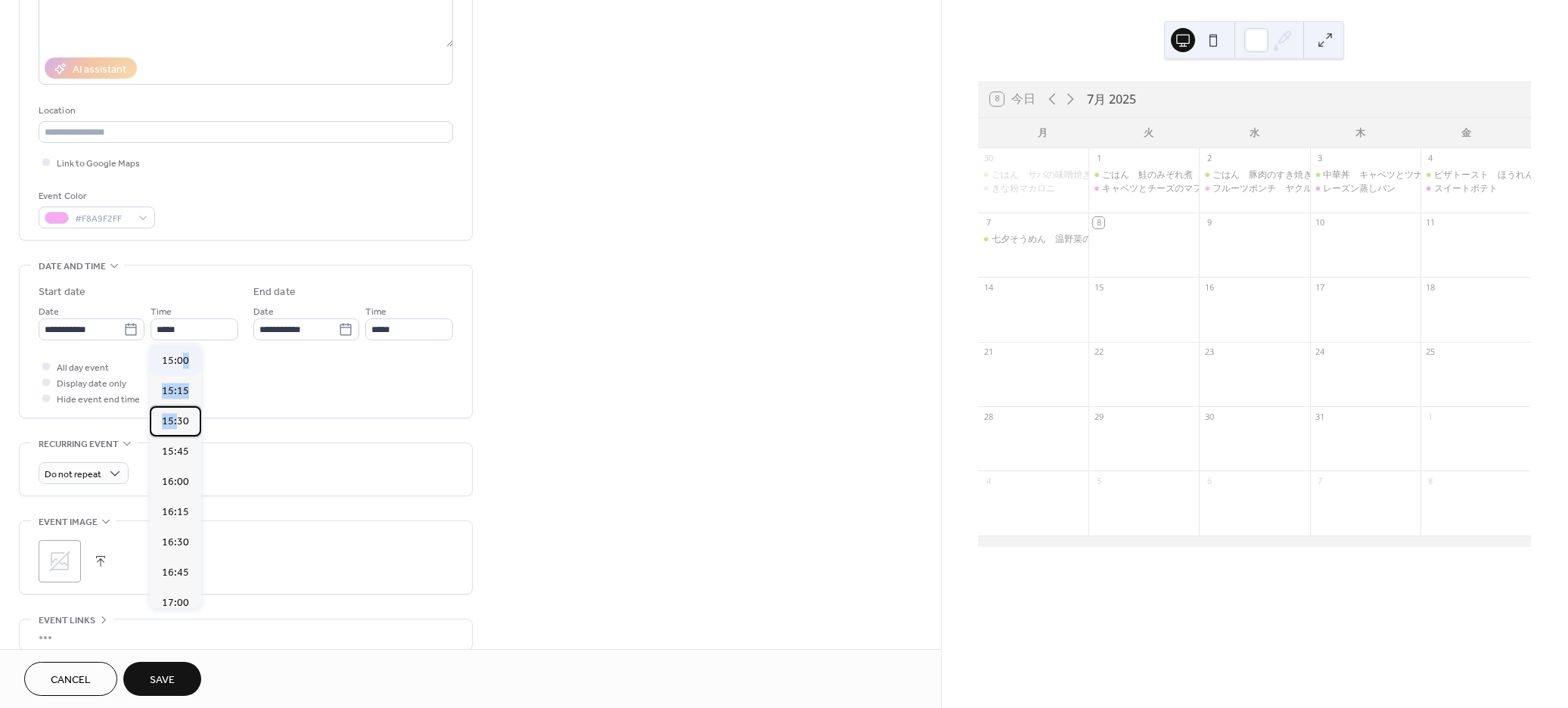 drag, startPoint x: 175, startPoint y: 451, endPoint x: 181, endPoint y: 387, distance: 64.28063 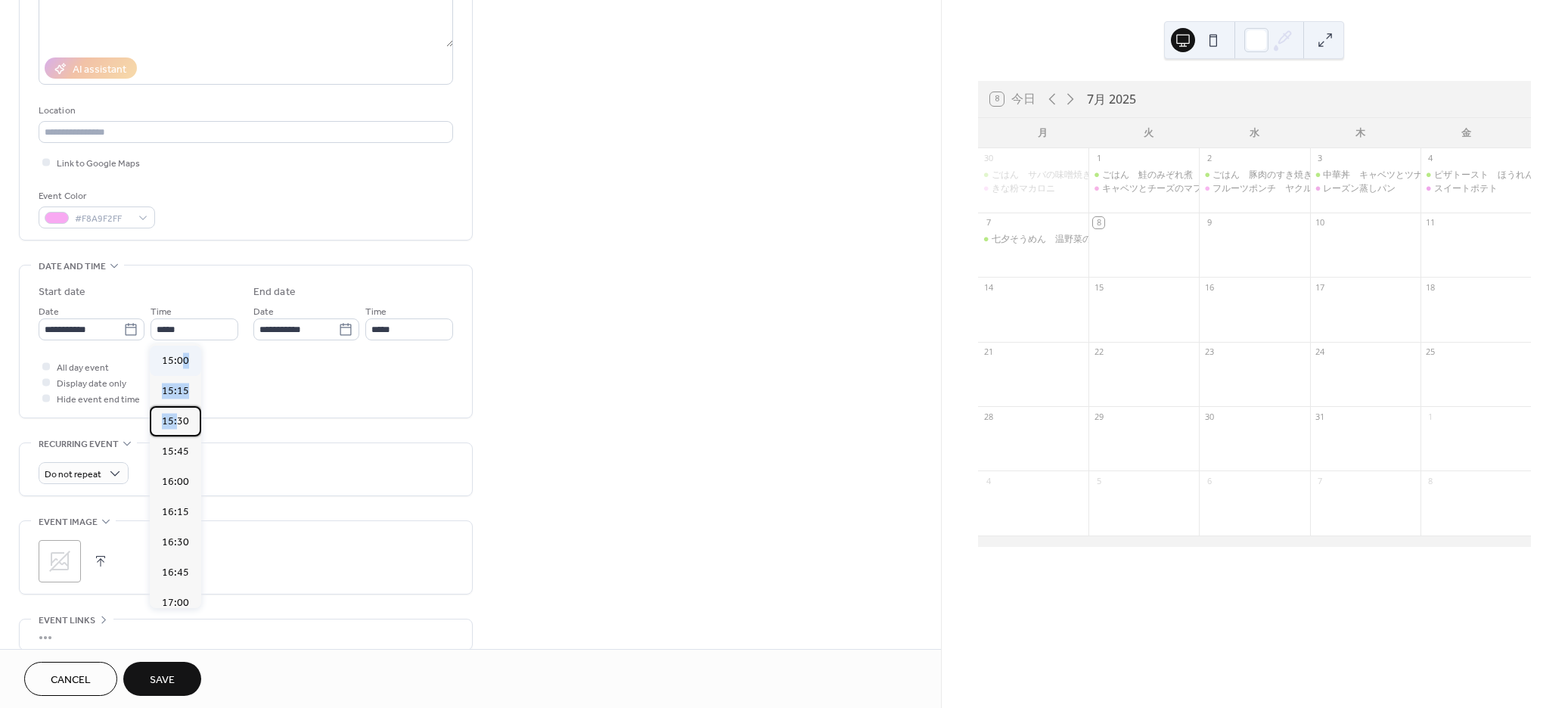 click on "00:00 00:15 00:30 00:45 01:00 01:15 01:30 01:45 02:00 02:15 02:30 02:45 03:00 03:15 03:30 03:45 04:00 04:15 04:30 04:45 05:00 05:15 05:30 05:45 06:00 06:15 06:30 06:45 07:00 07:15 07:30 07:45 08:00 08:15 08:30 08:45 09:00 09:15 09:30 09:45 10:00 10:15 10:30 10:45 11:00 11:15 11:30 11:45 12:00 12:15 12:30 12:45 13:00 13:15 13:30 13:45 14:00 14:15 14:30 14:45 15:00 15:15 15:30 15:45 16:00 16:15 16:30 16:45 17:00 17:15 17:30 17:45 18:00 18:15 18:30 18:45 19:00 19:15 19:30 19:45 20:00 20:15 20:30 20:45 21:00 21:15 21:30 21:45 22:00 22:15 22:30 22:45 23:00 23:15 23:30 23:45" at bounding box center (175, 476) 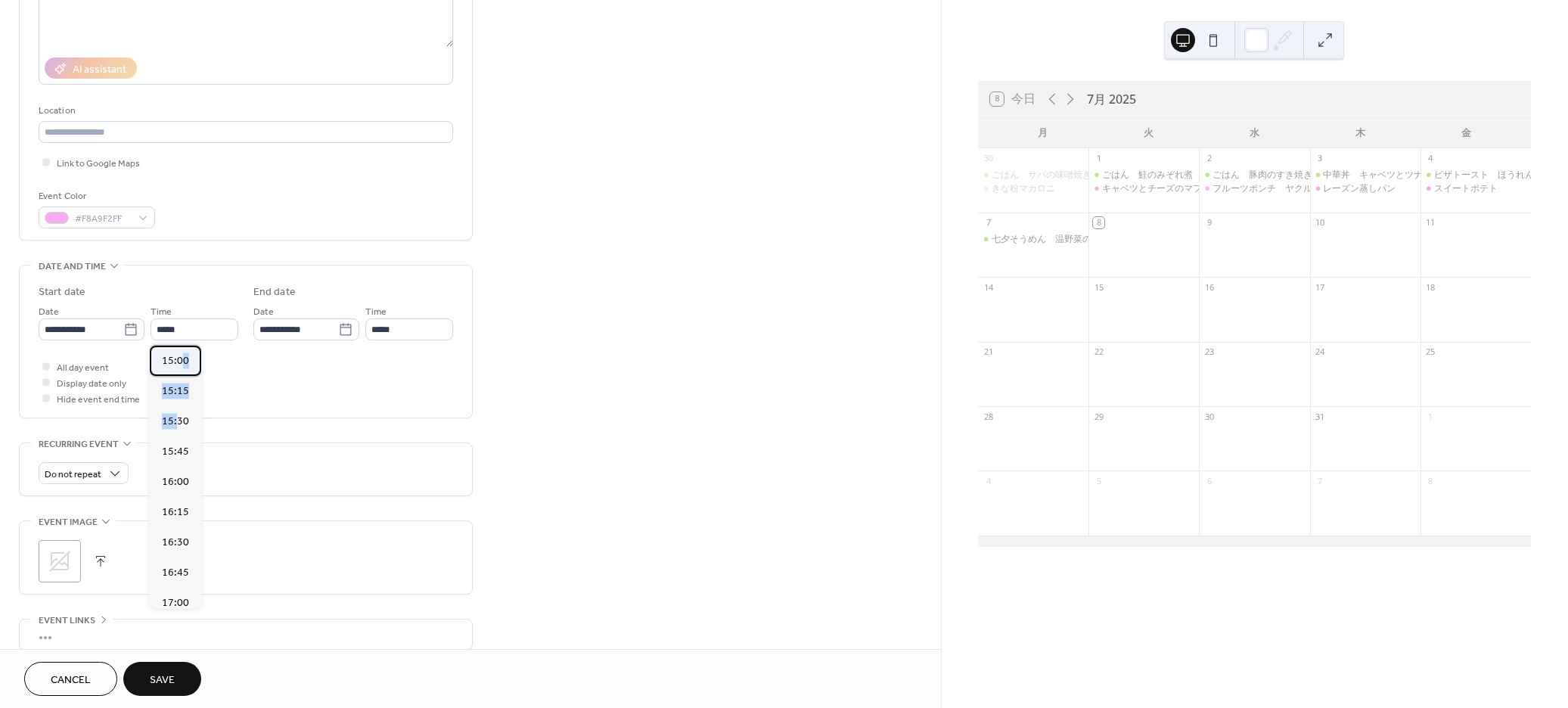 click on "15:00" at bounding box center (175, 361) 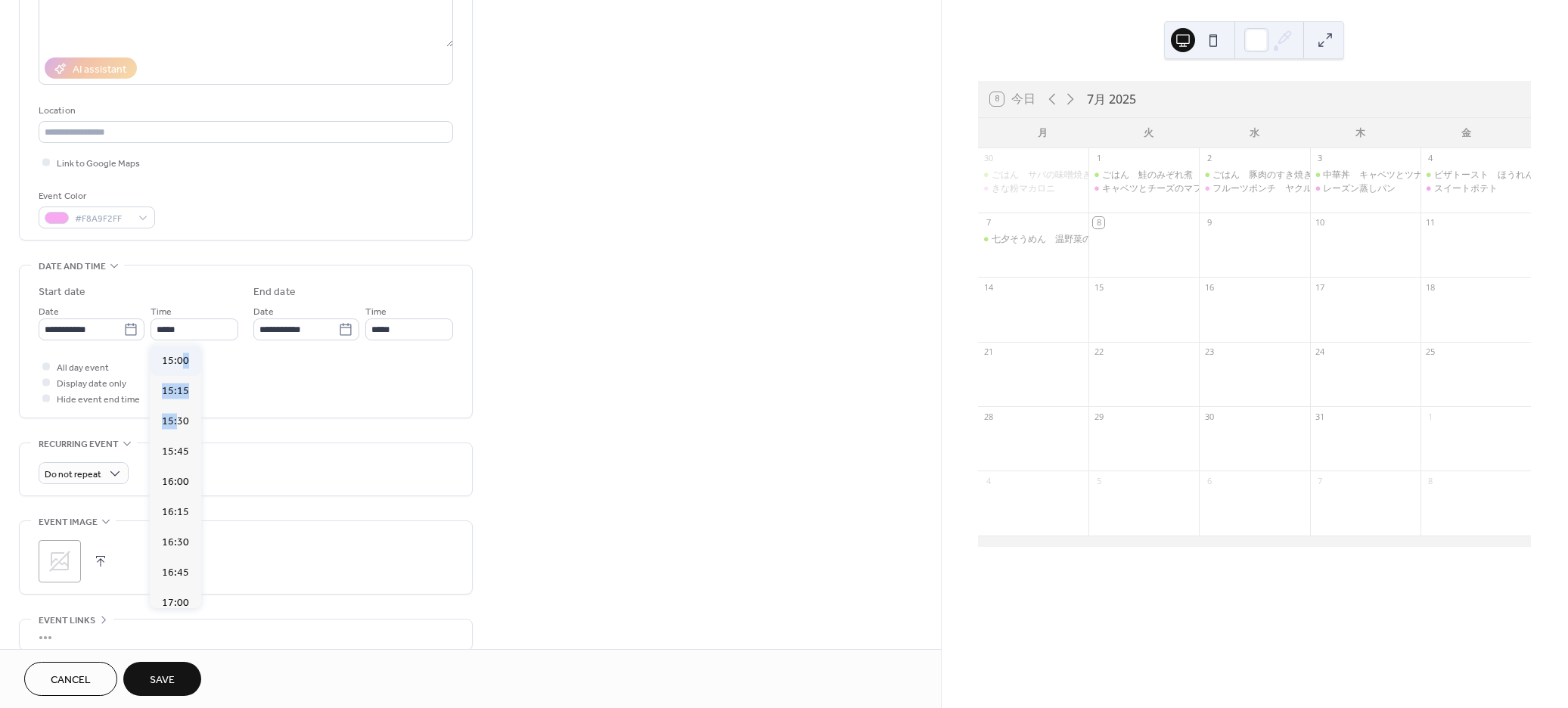 type on "*****" 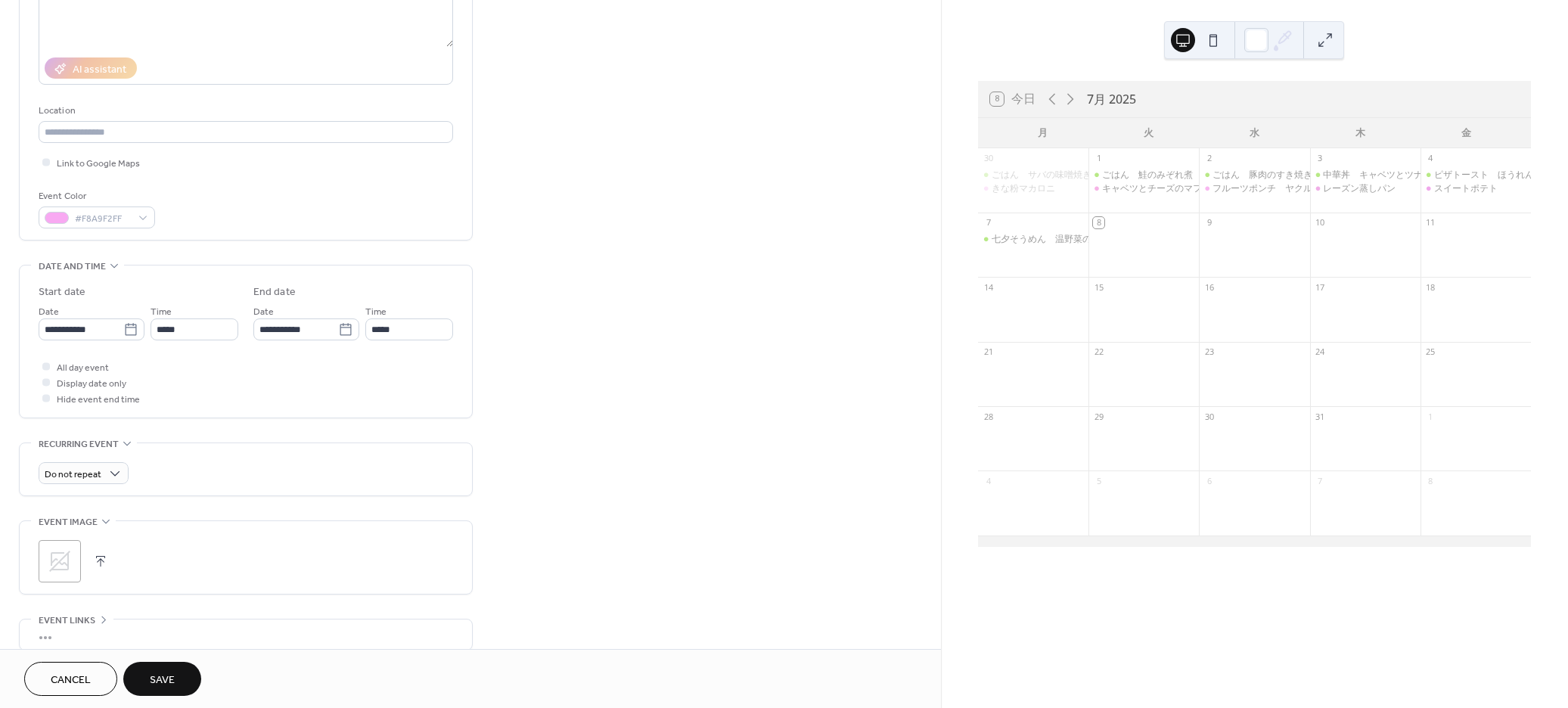 click on "All day event Display date only Hide event end time" at bounding box center (246, 382) 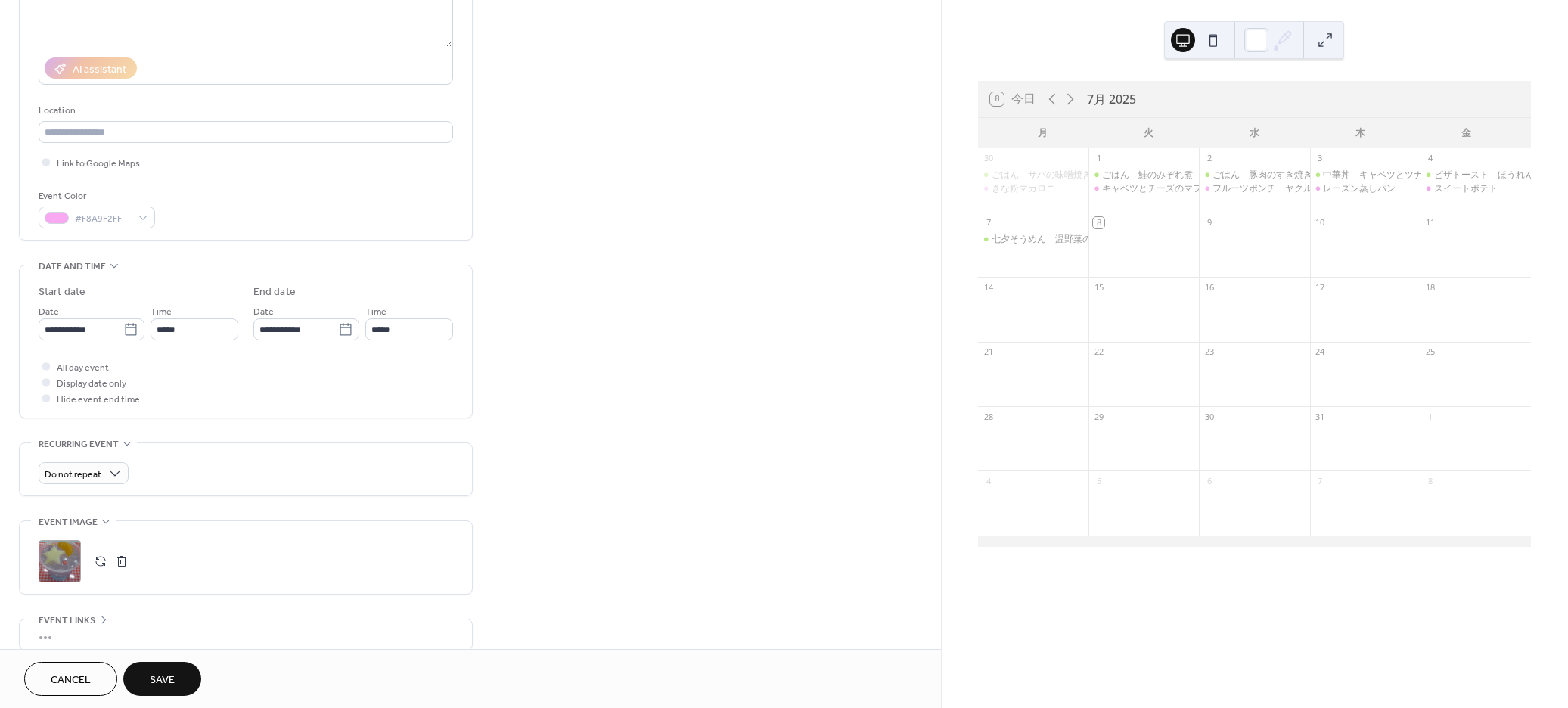 click on "Save" at bounding box center [162, 678] 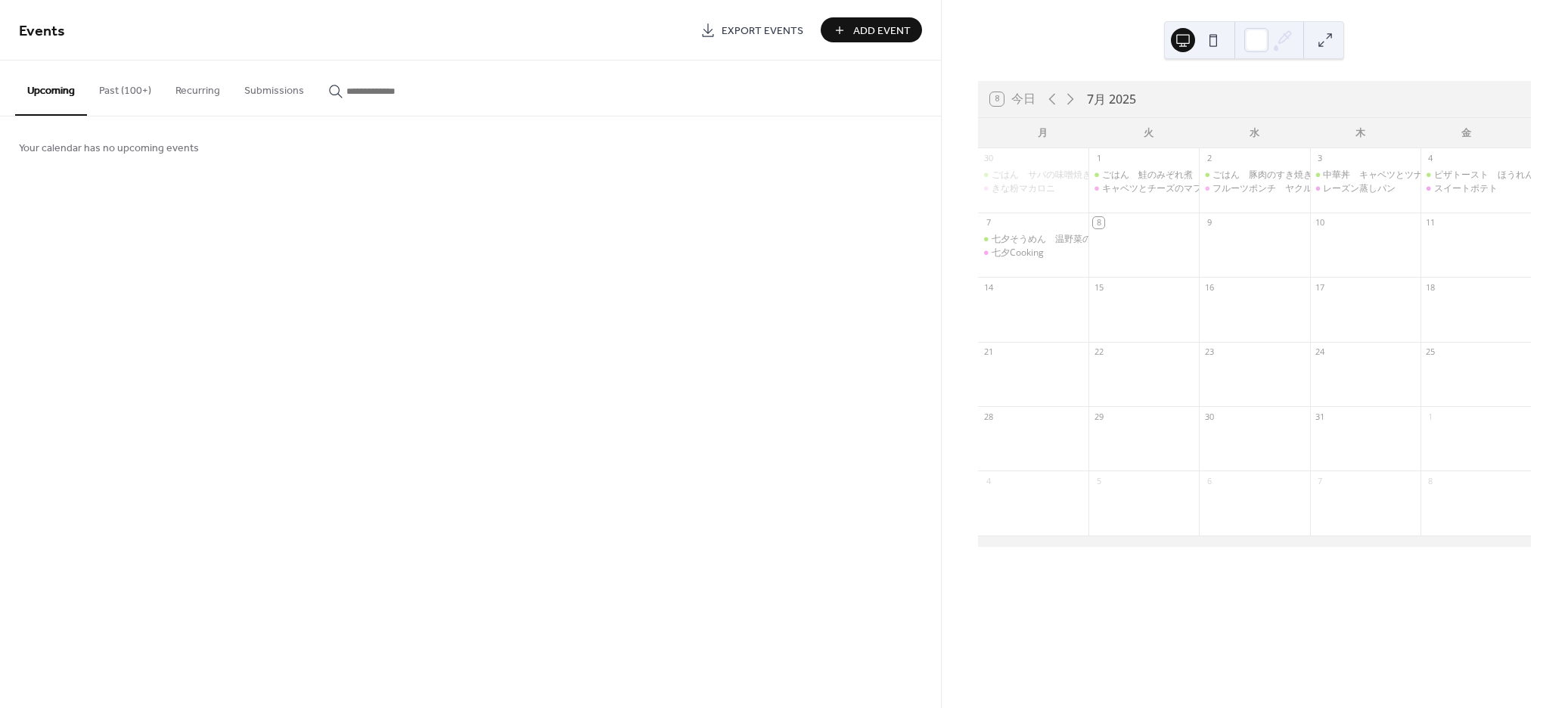 click on "Add Event" at bounding box center (882, 31) 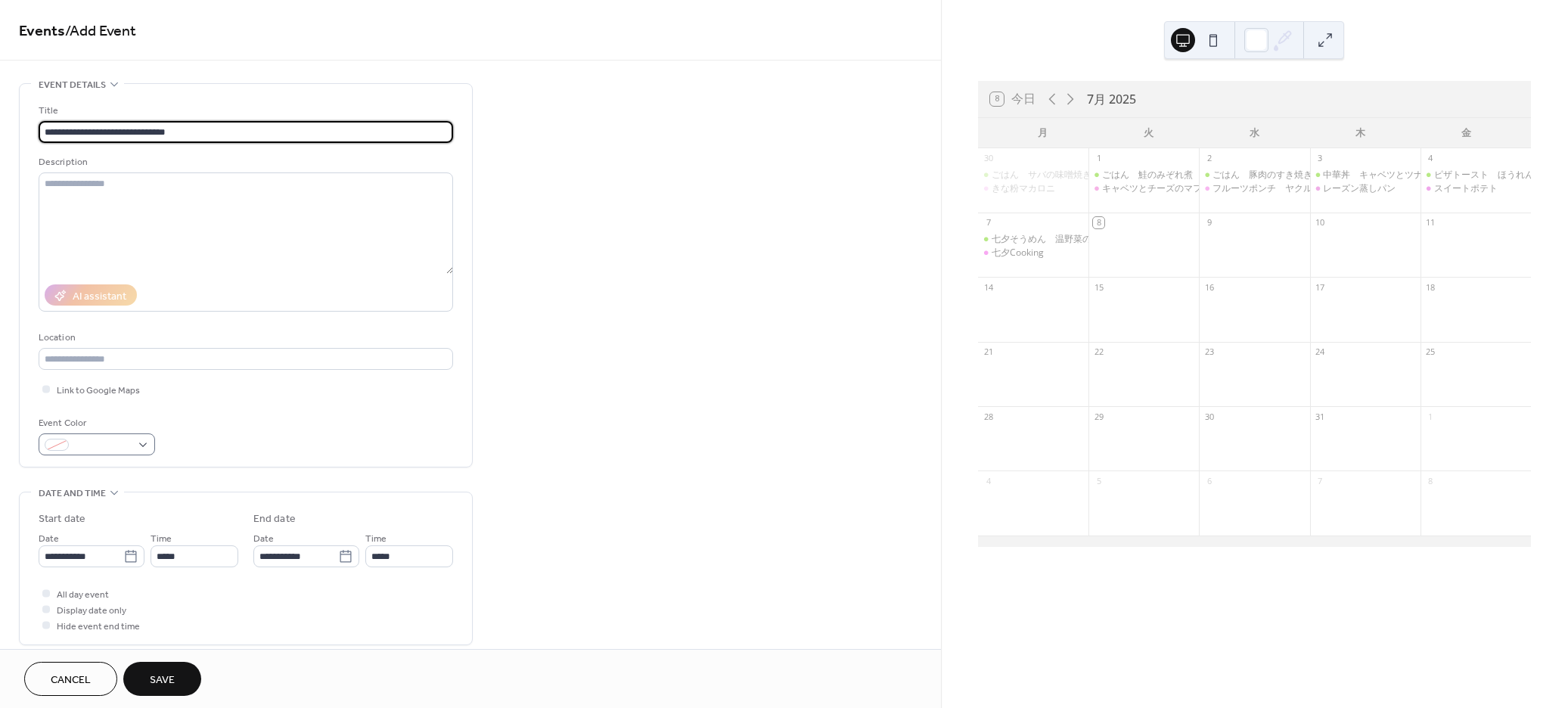 type on "**********" 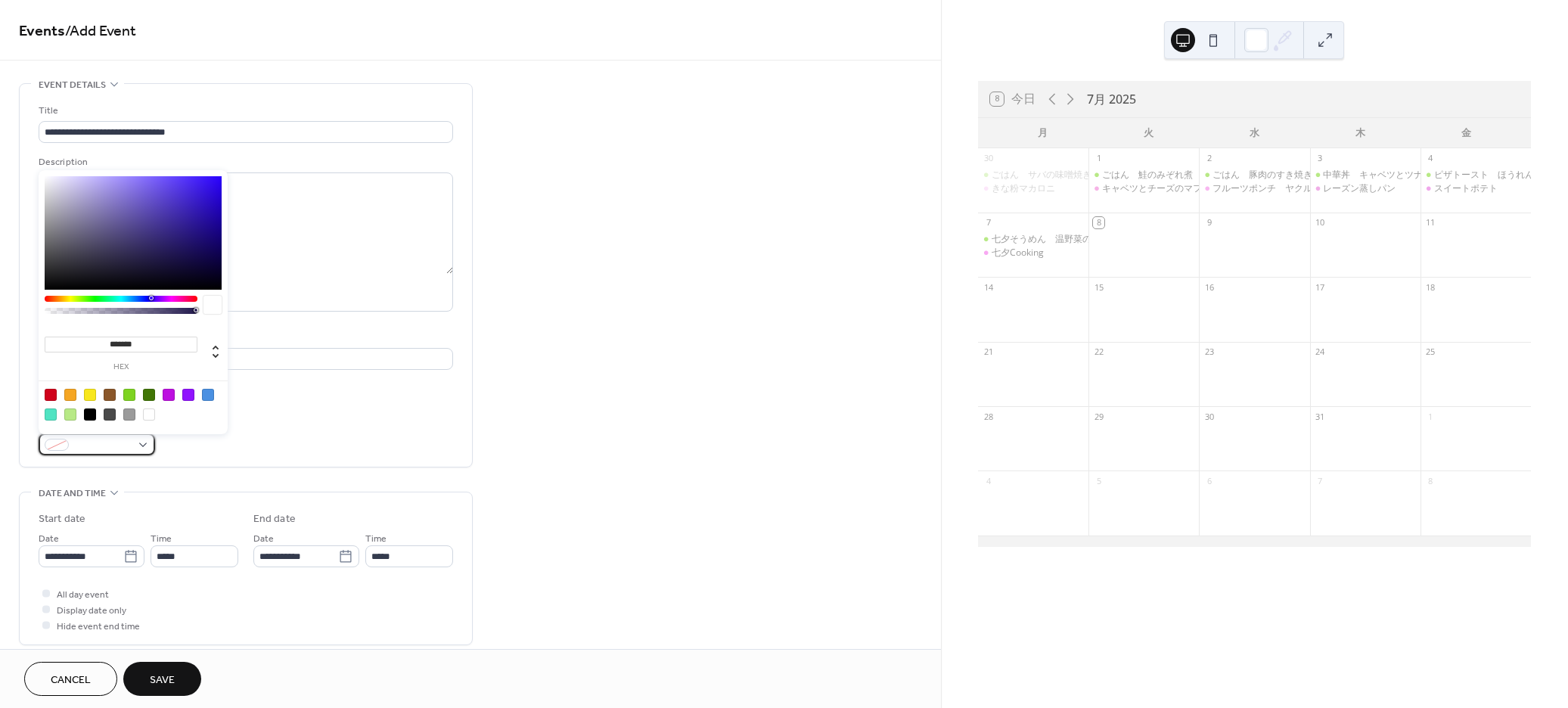 click at bounding box center (97, 444) 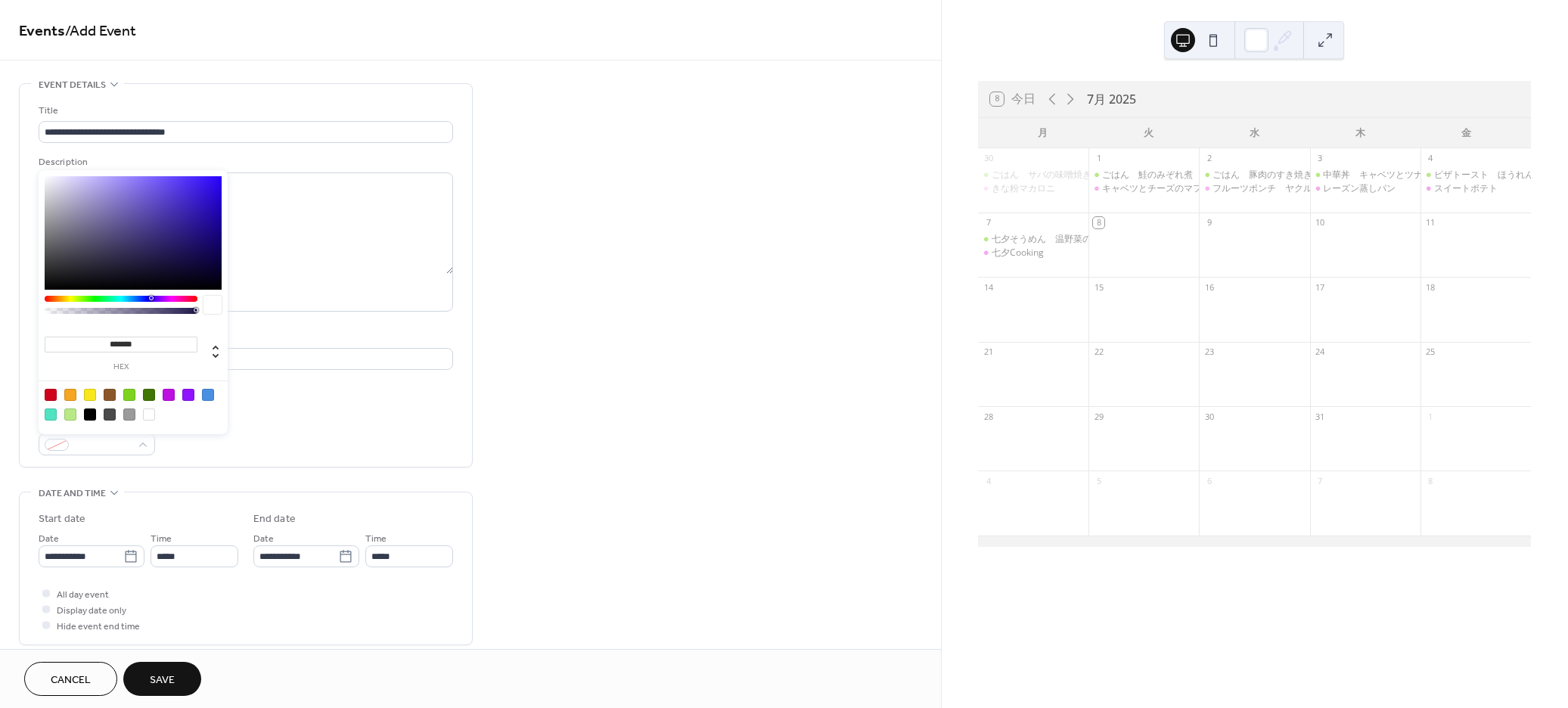 drag, startPoint x: 70, startPoint y: 411, endPoint x: 92, endPoint y: 421, distance: 24.166092 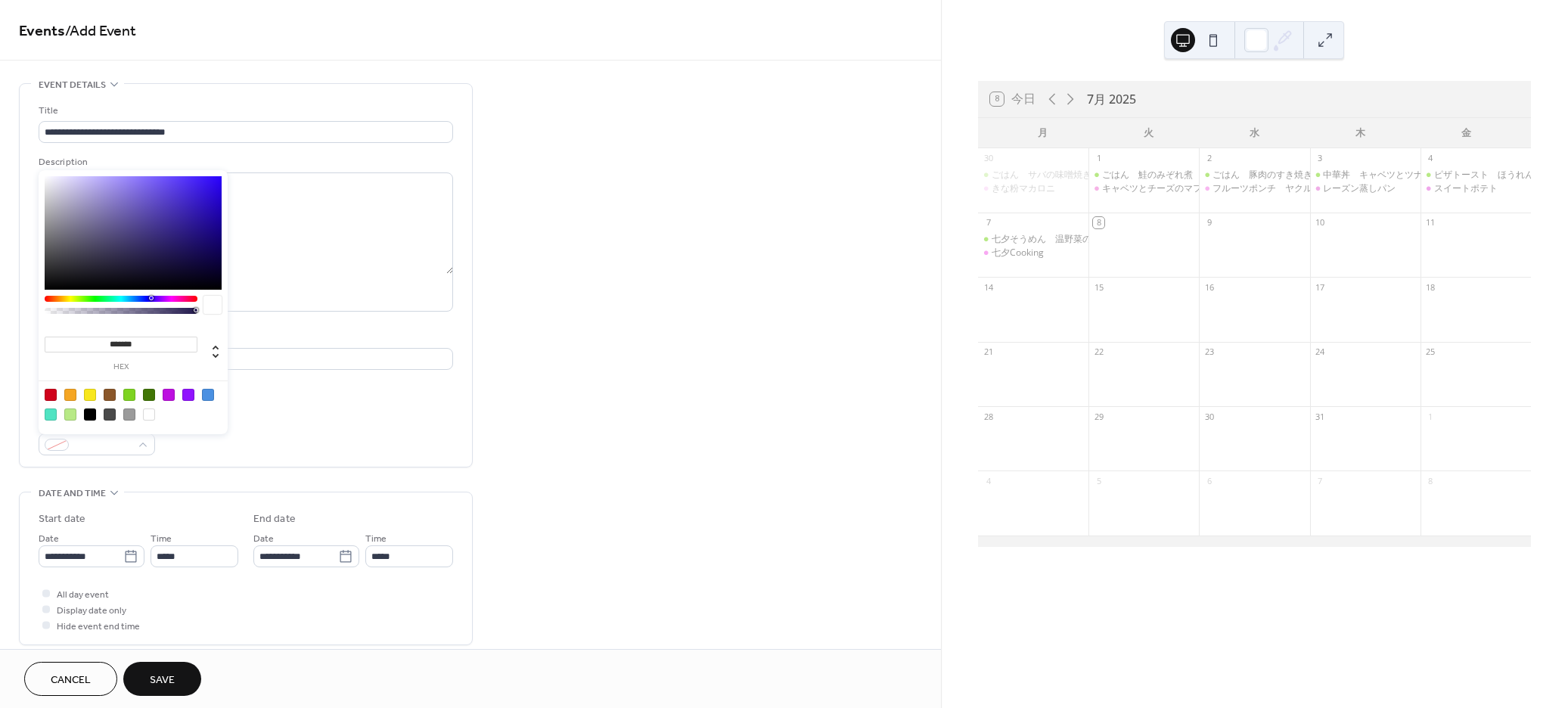 click at bounding box center (70, 415) 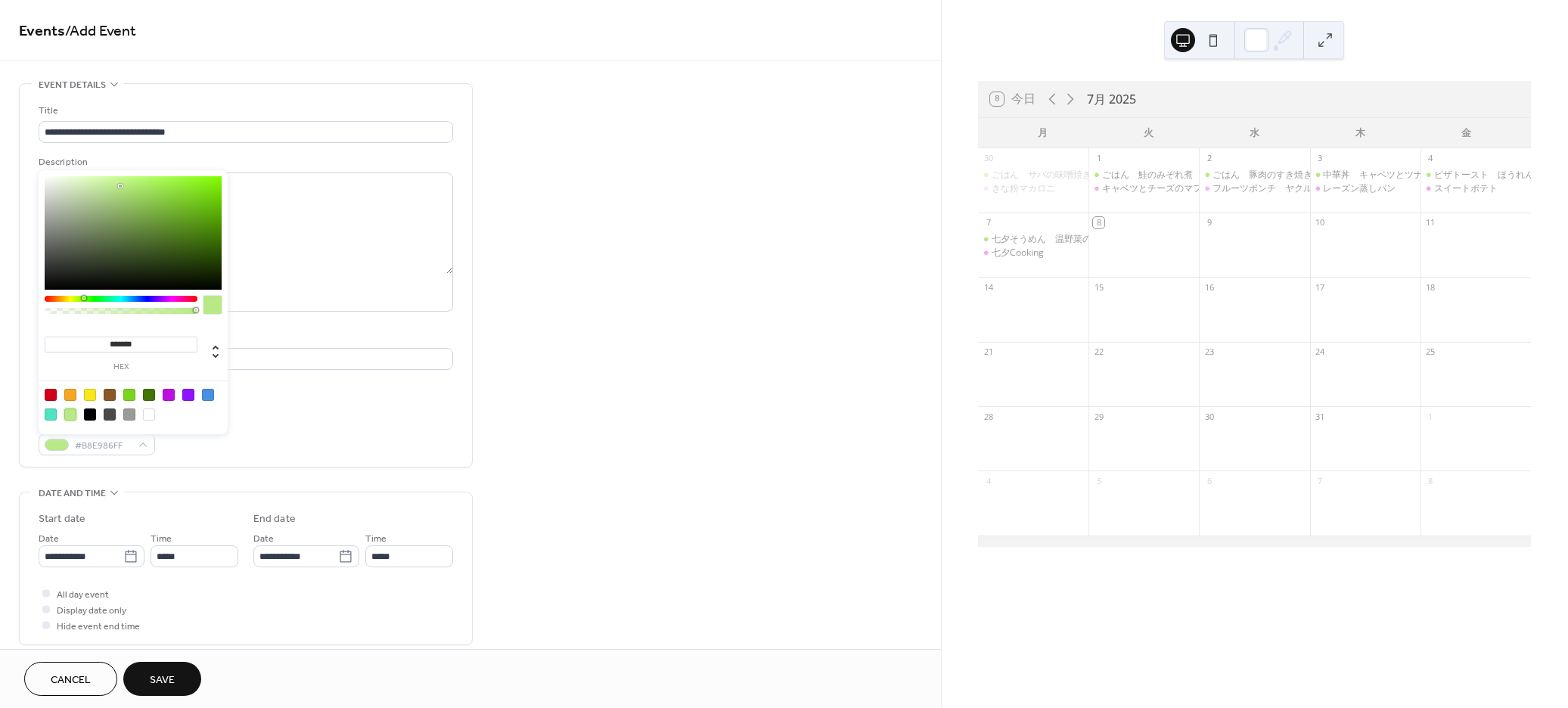 click on "Event Color #B8E986FF" at bounding box center [246, 435] 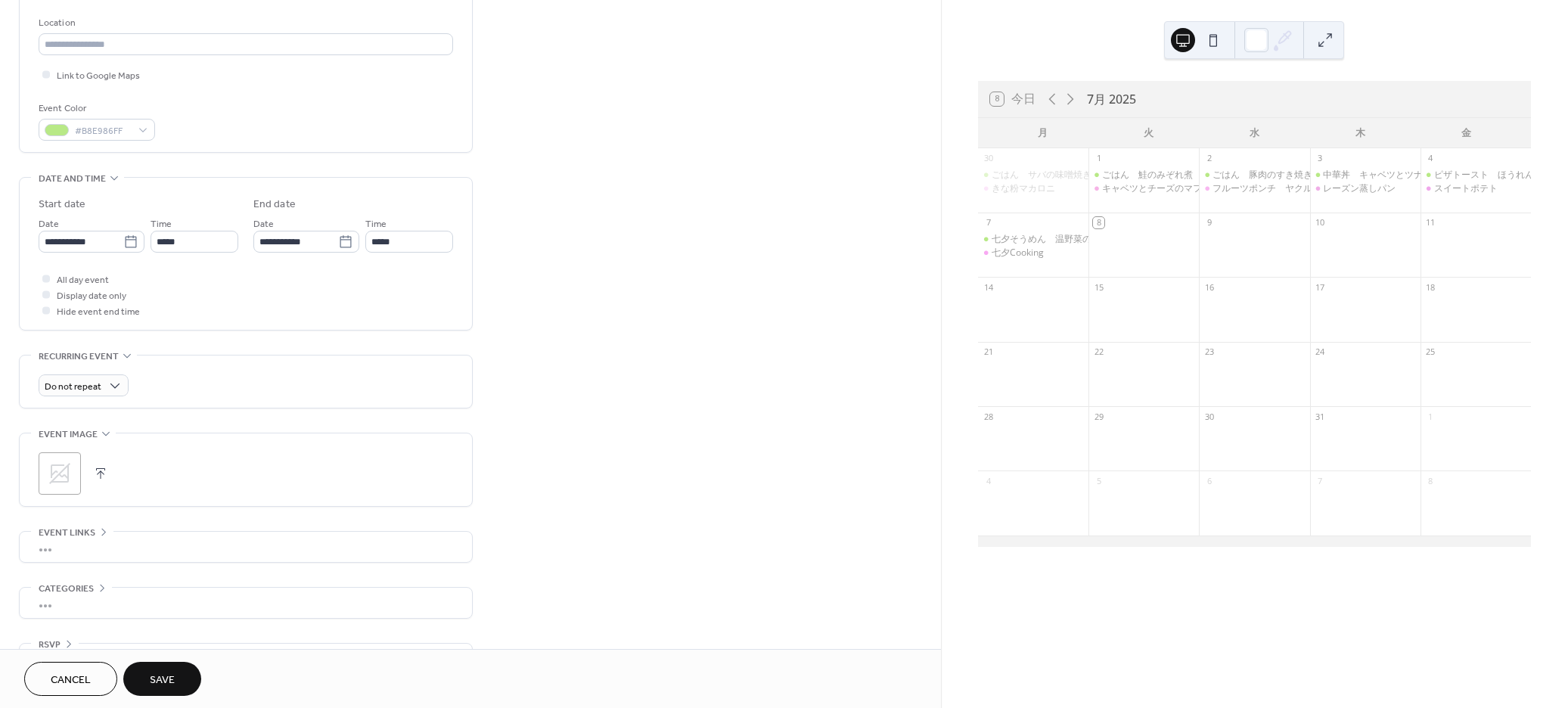 scroll, scrollTop: 340, scrollLeft: 0, axis: vertical 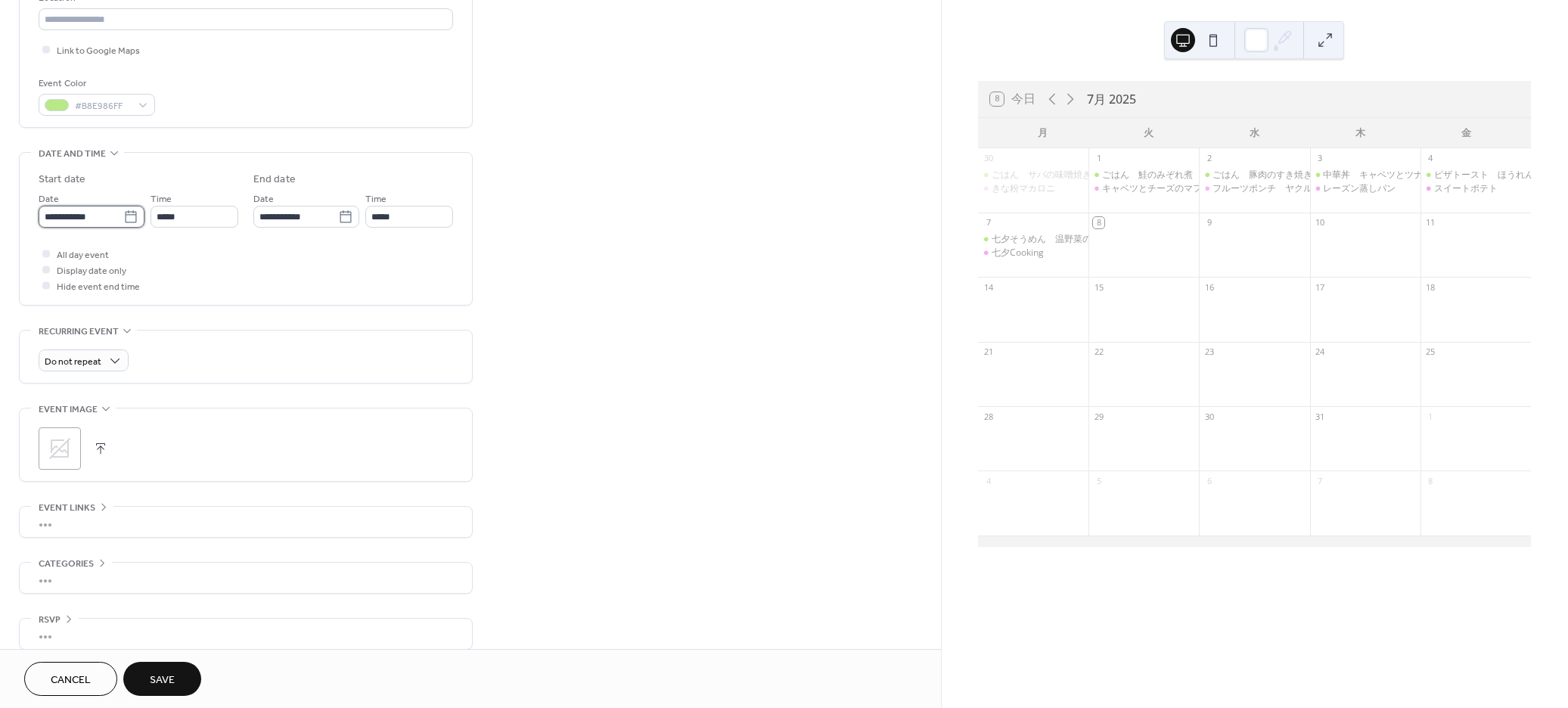 click on "**********" at bounding box center [81, 216] 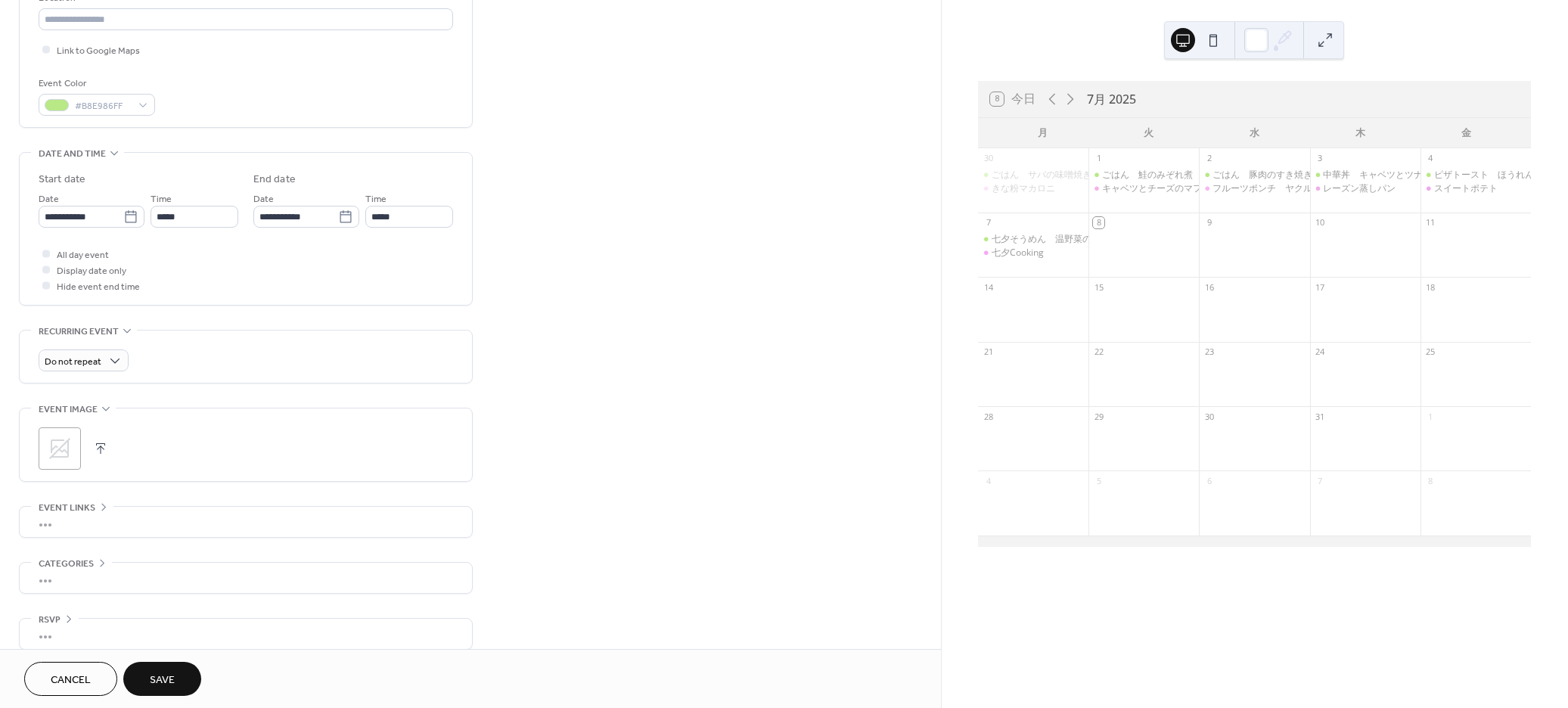 drag, startPoint x: 275, startPoint y: 328, endPoint x: 188, endPoint y: 437, distance: 139.46326 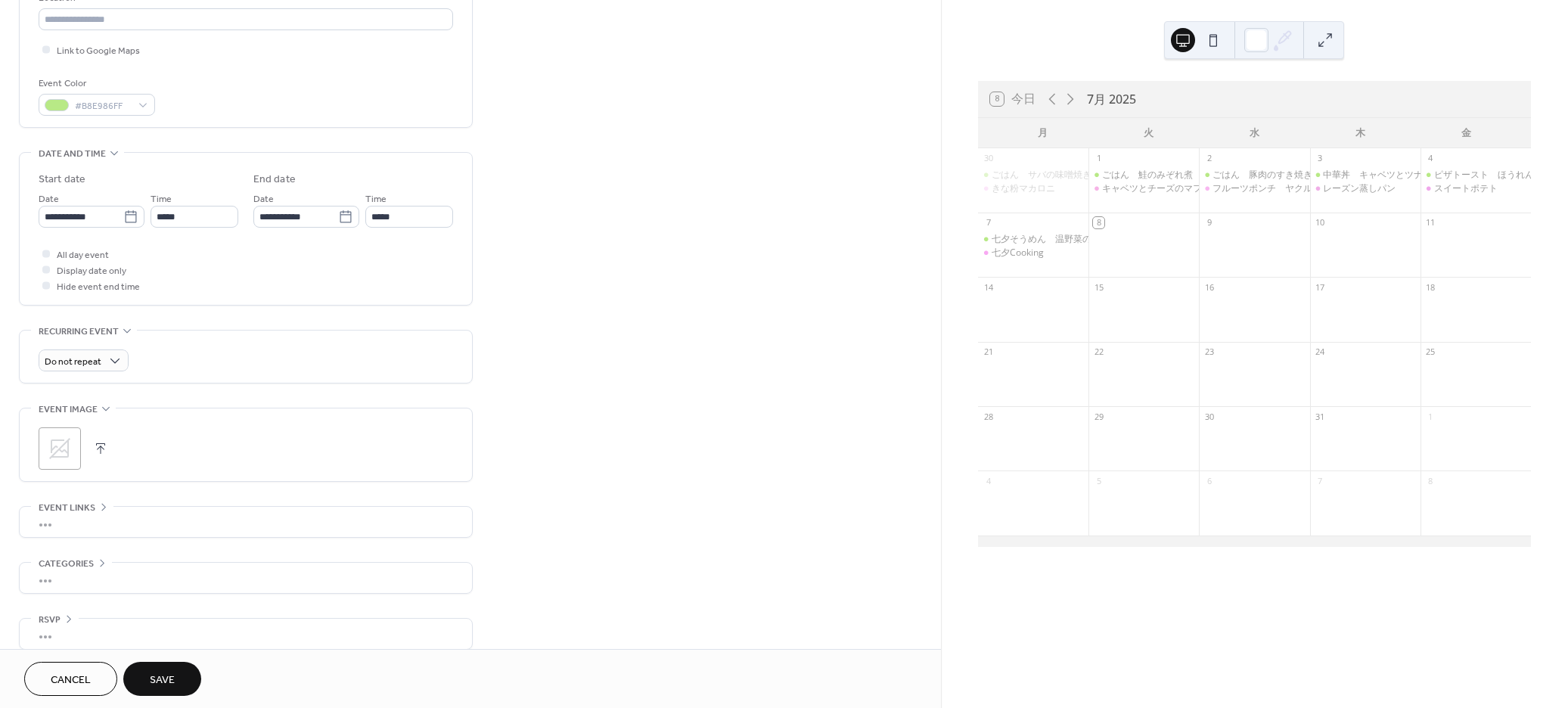 click on "**********" at bounding box center [246, 197] 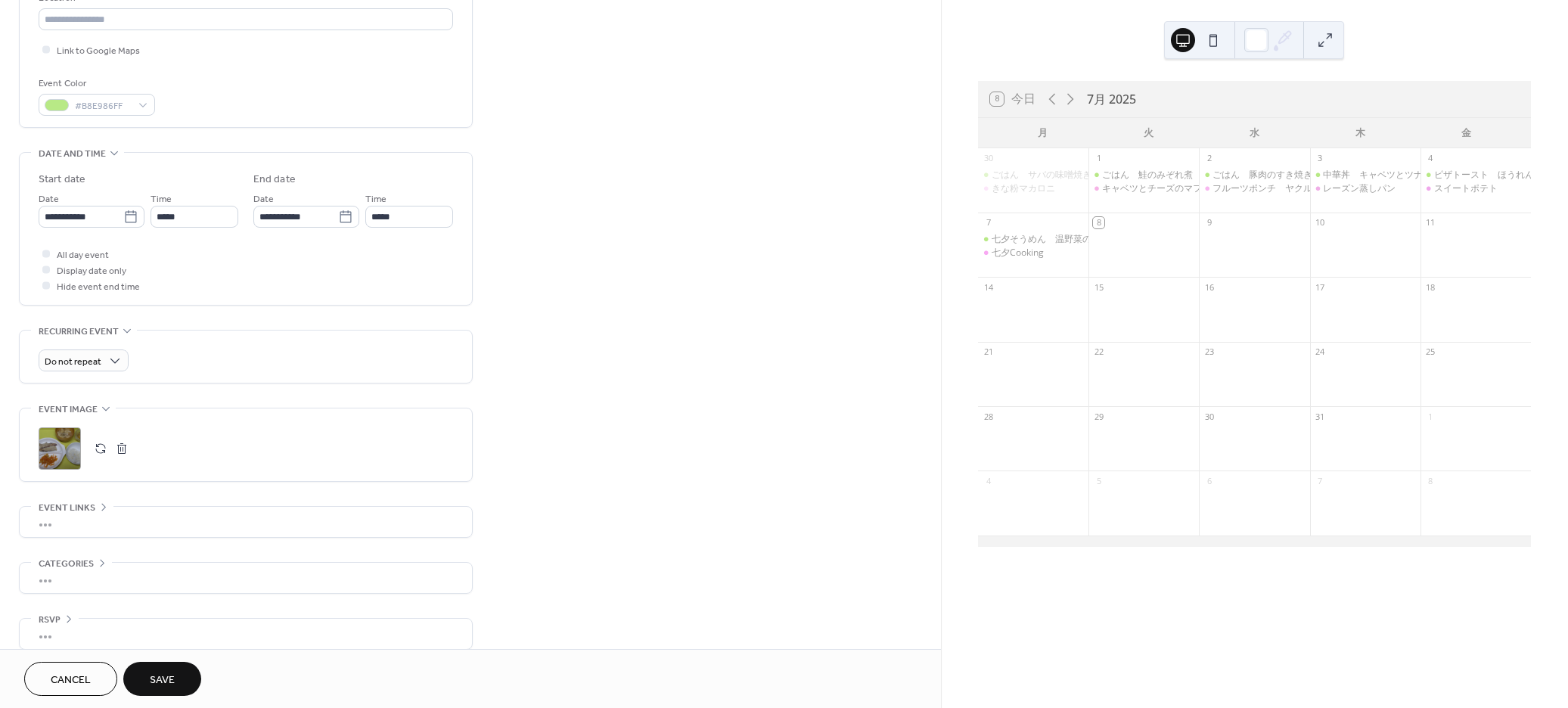 click on "Save" at bounding box center (162, 680) 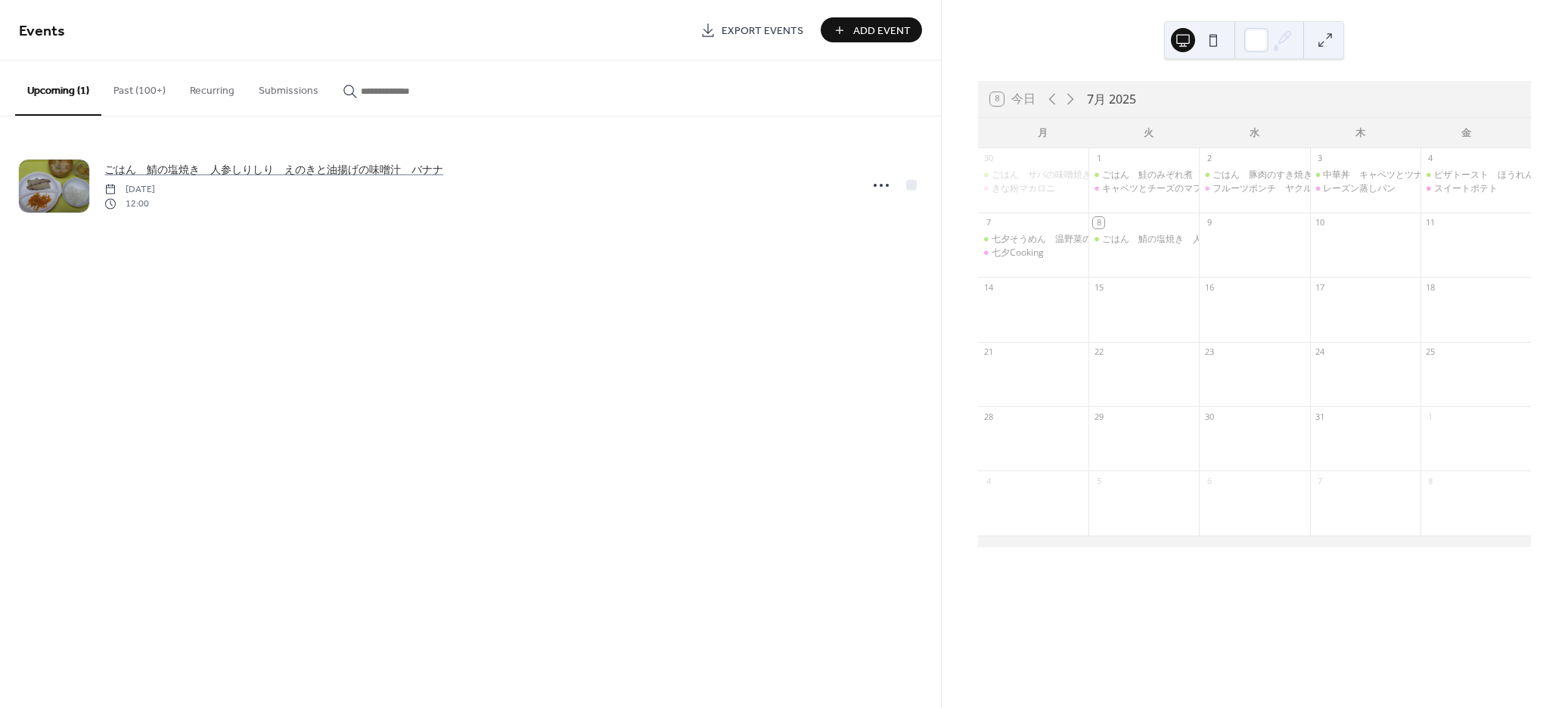click on "Add Event" at bounding box center (882, 31) 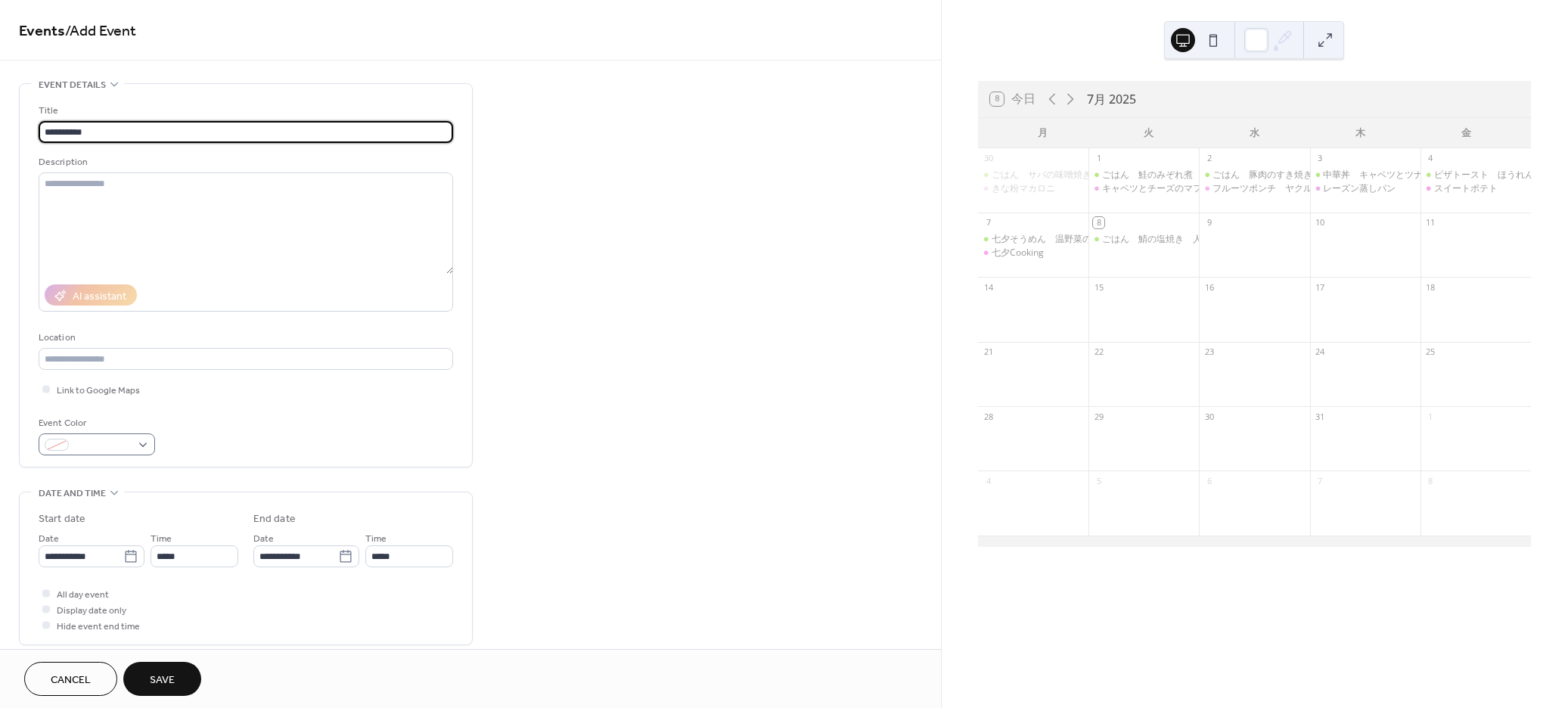 type on "**********" 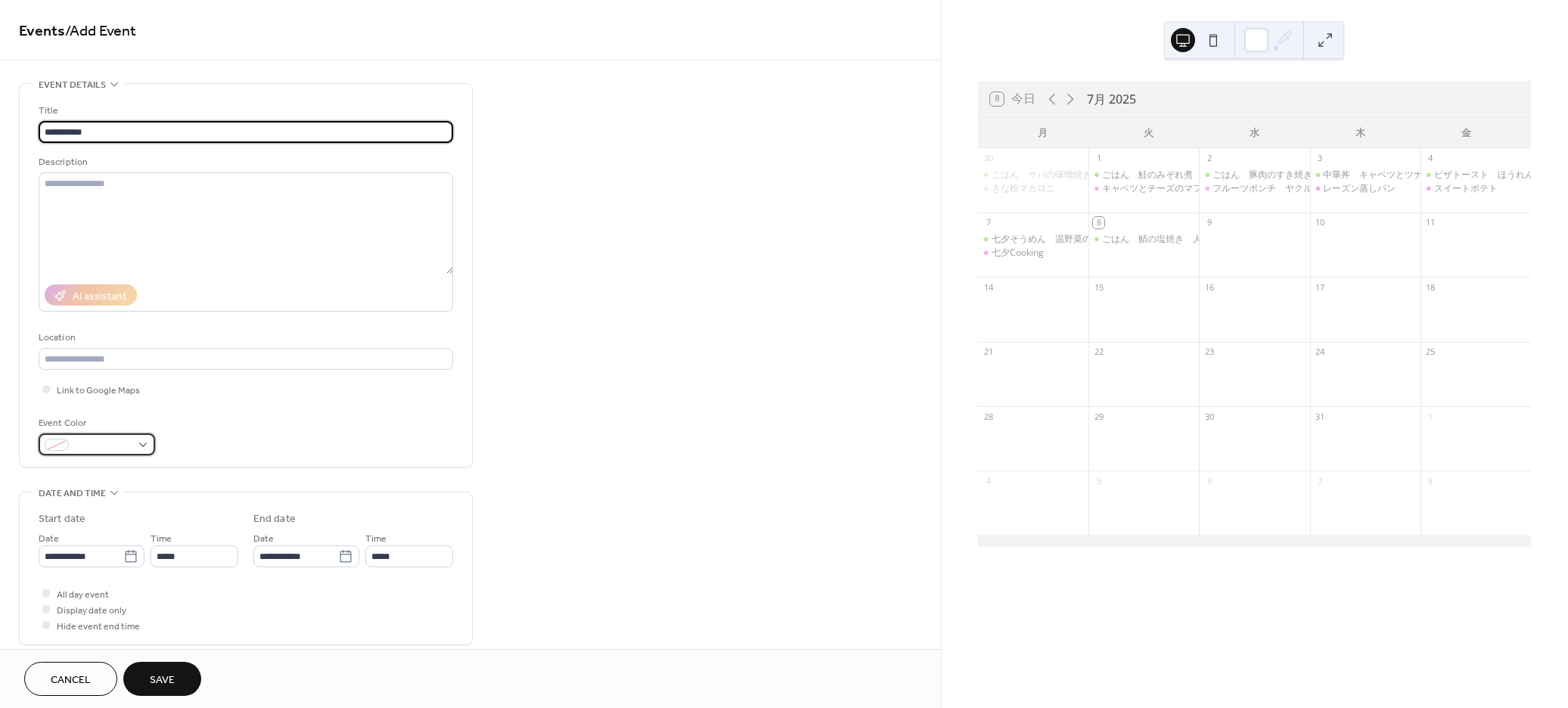 click at bounding box center (97, 444) 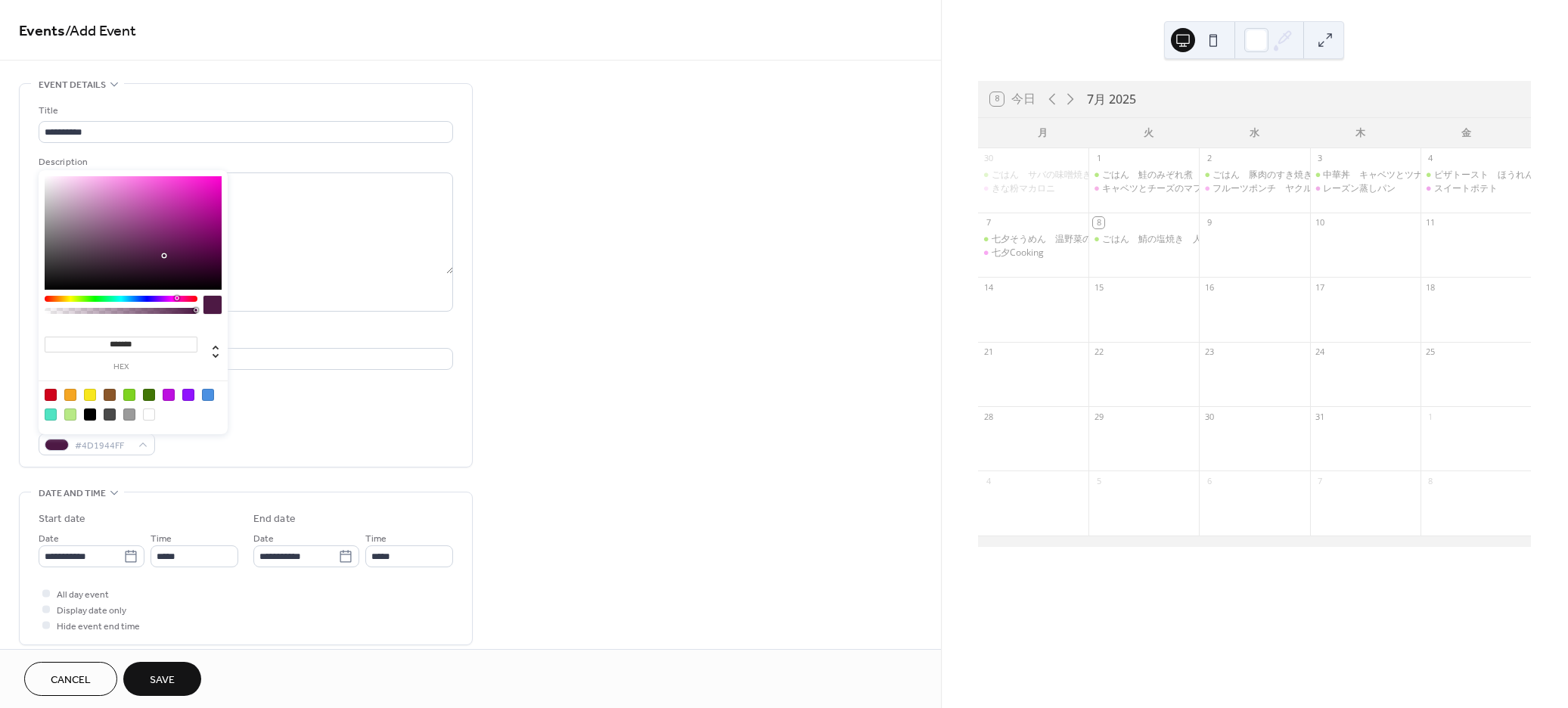 click at bounding box center (121, 299) 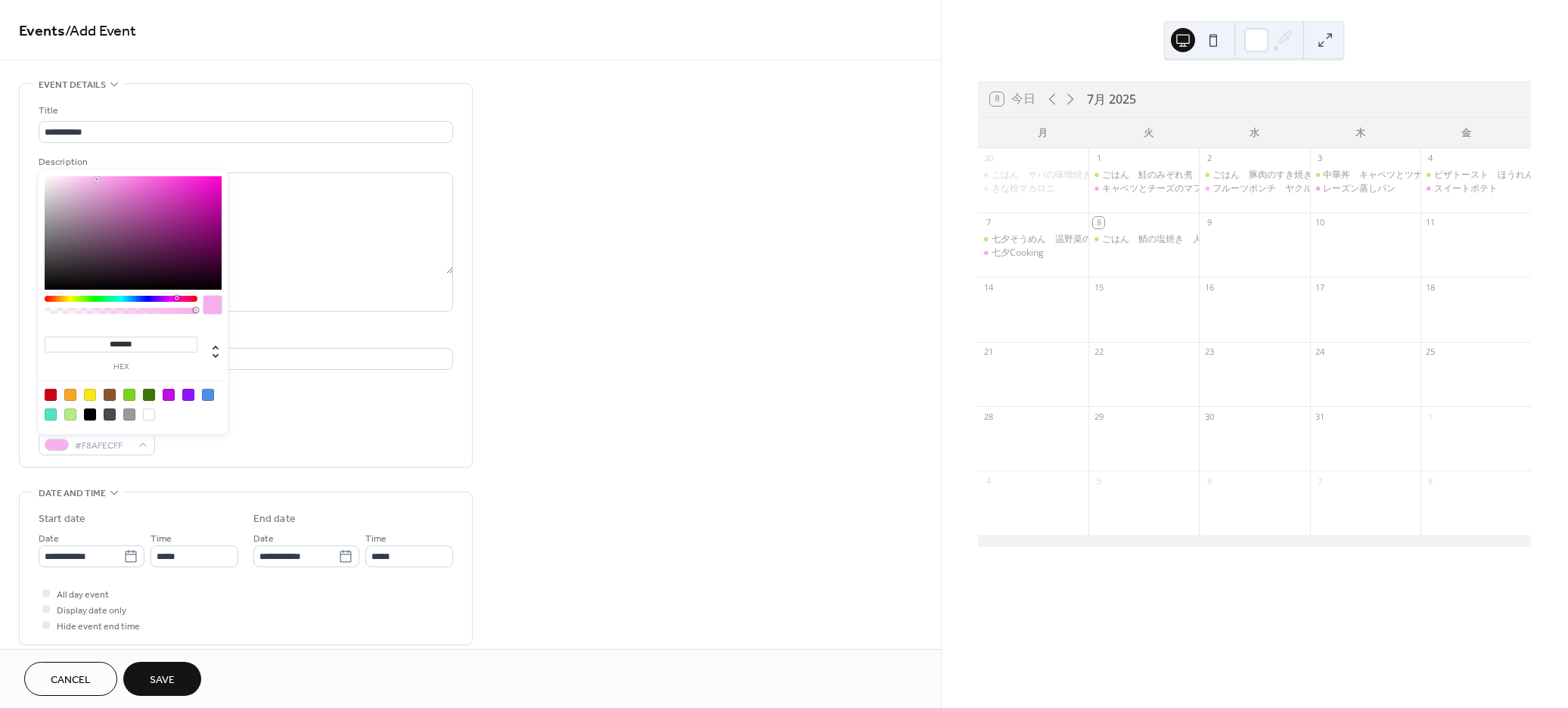 click on "Event Color #F8AFECFF" at bounding box center [246, 435] 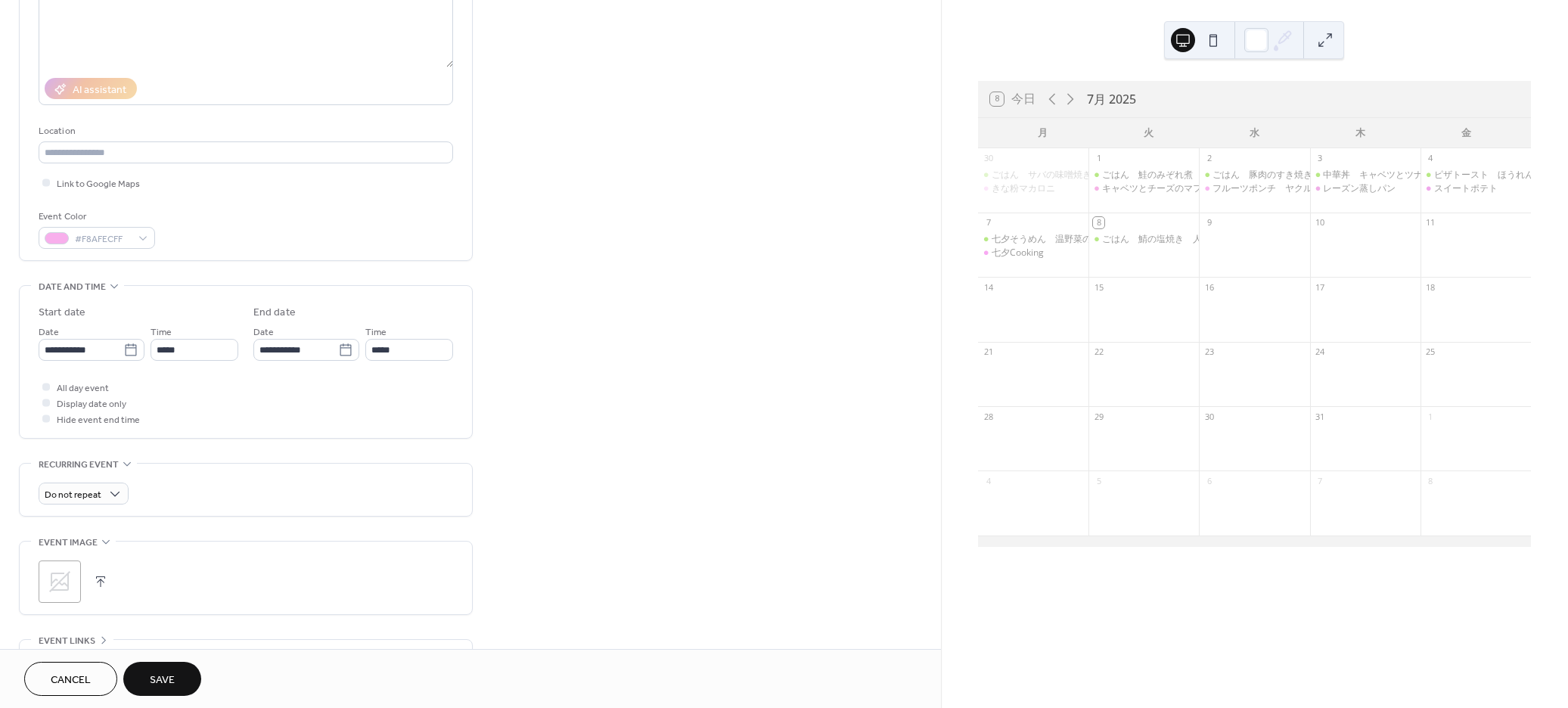 scroll, scrollTop: 227, scrollLeft: 0, axis: vertical 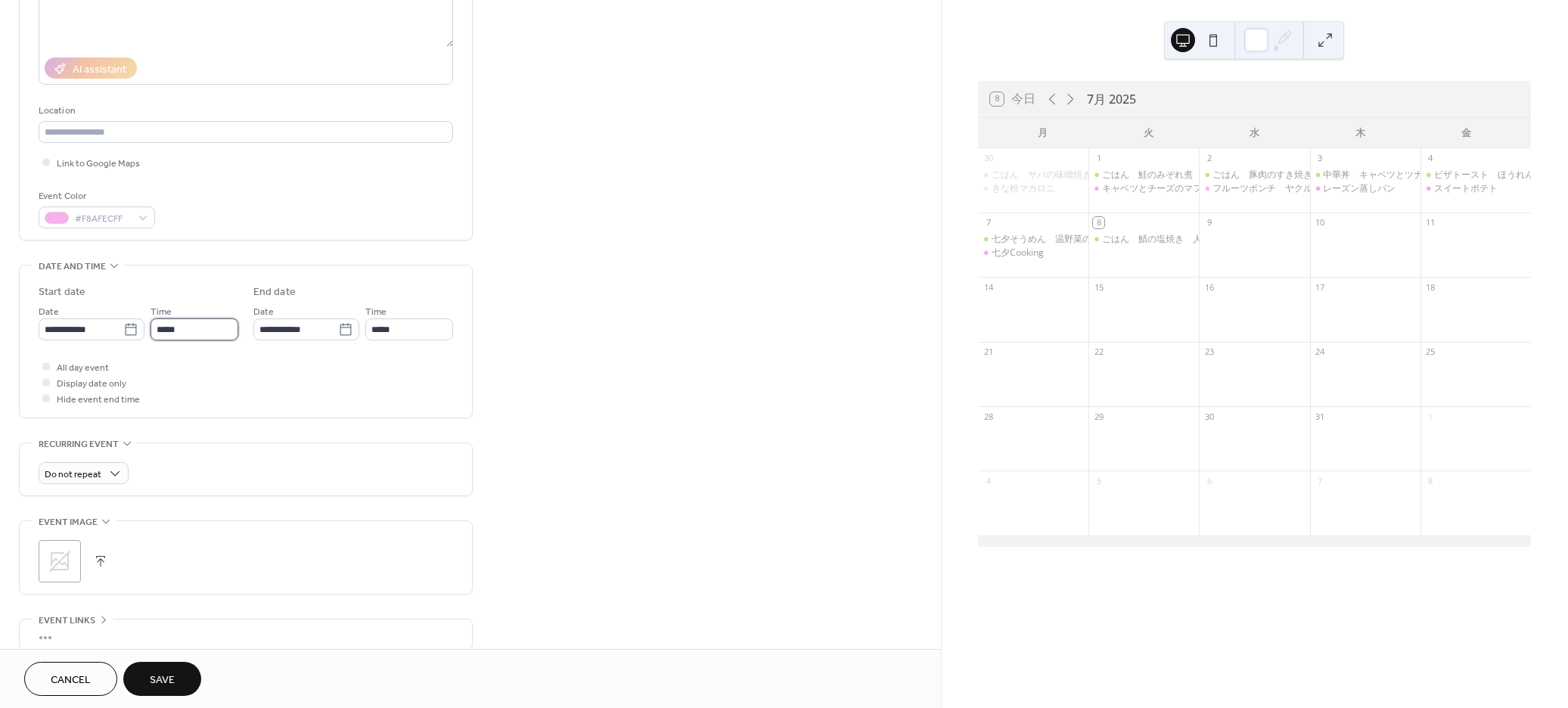 click on "*****" at bounding box center (194, 329) 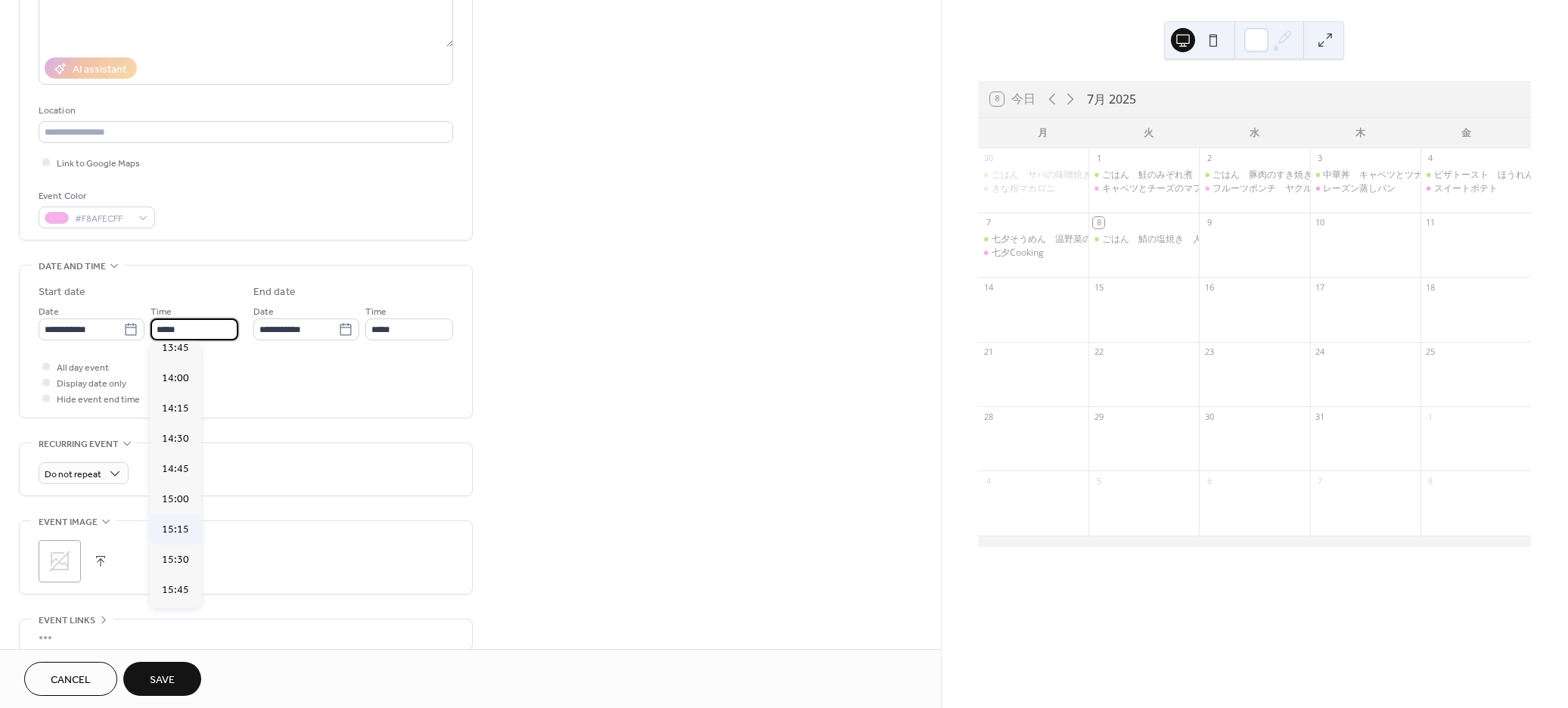 scroll, scrollTop: 1700, scrollLeft: 0, axis: vertical 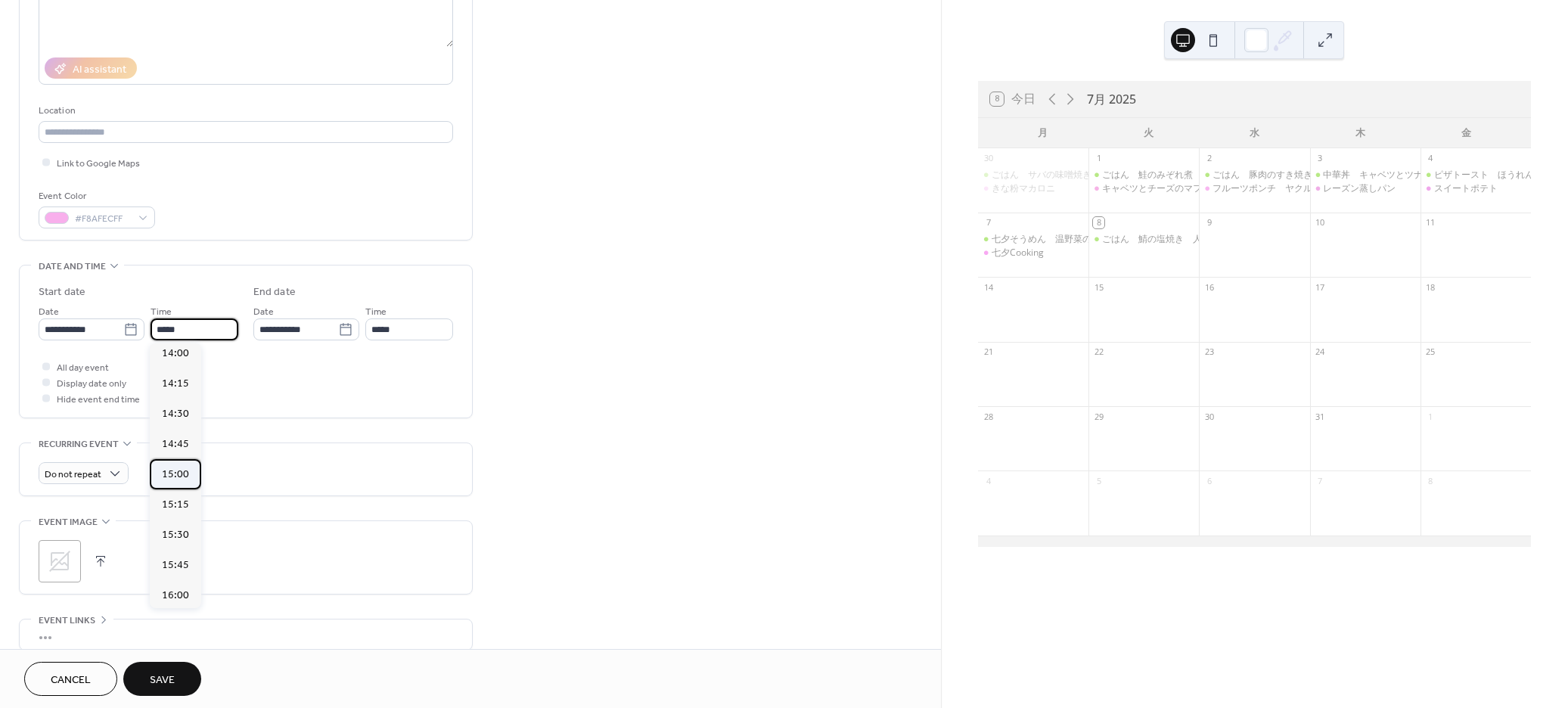 click on "15:00" at bounding box center (175, 474) 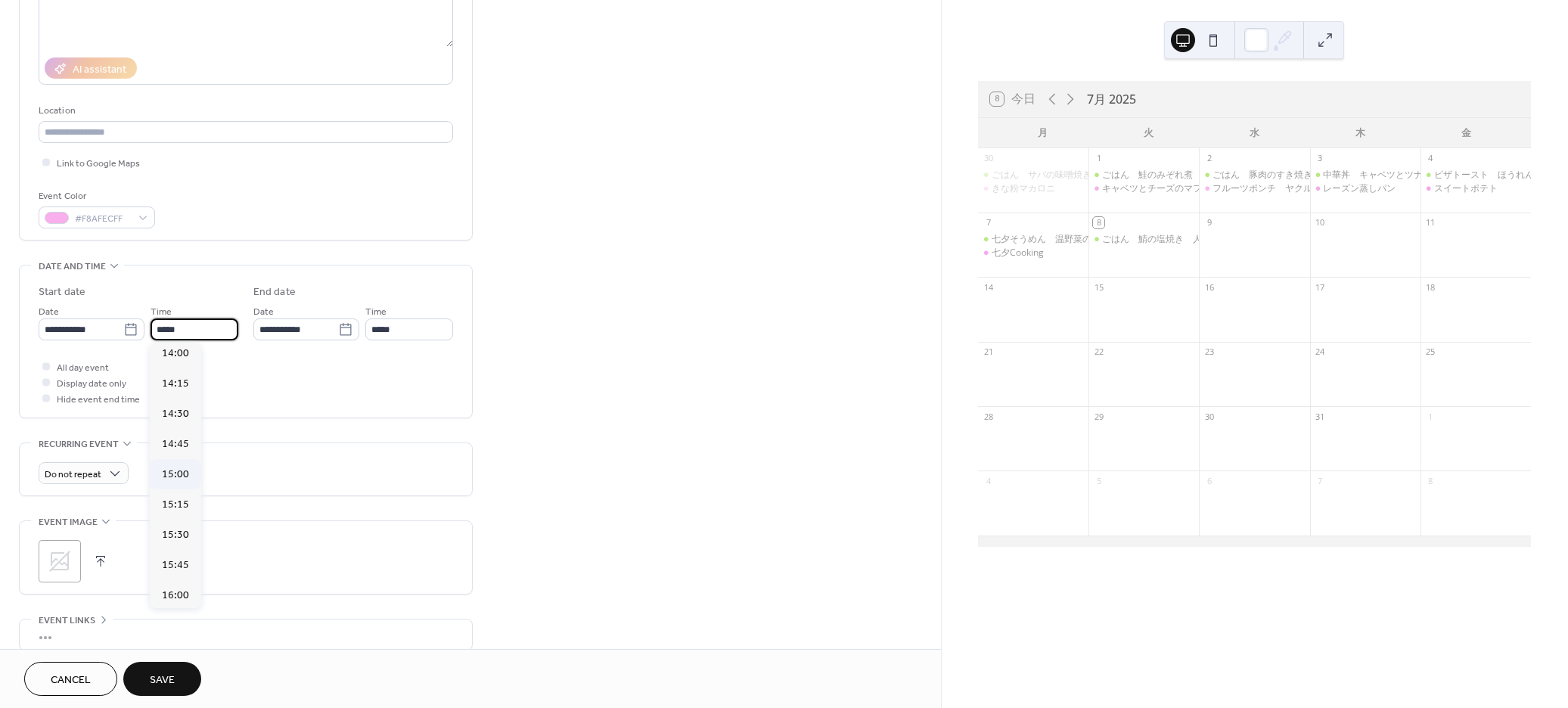 type on "*****" 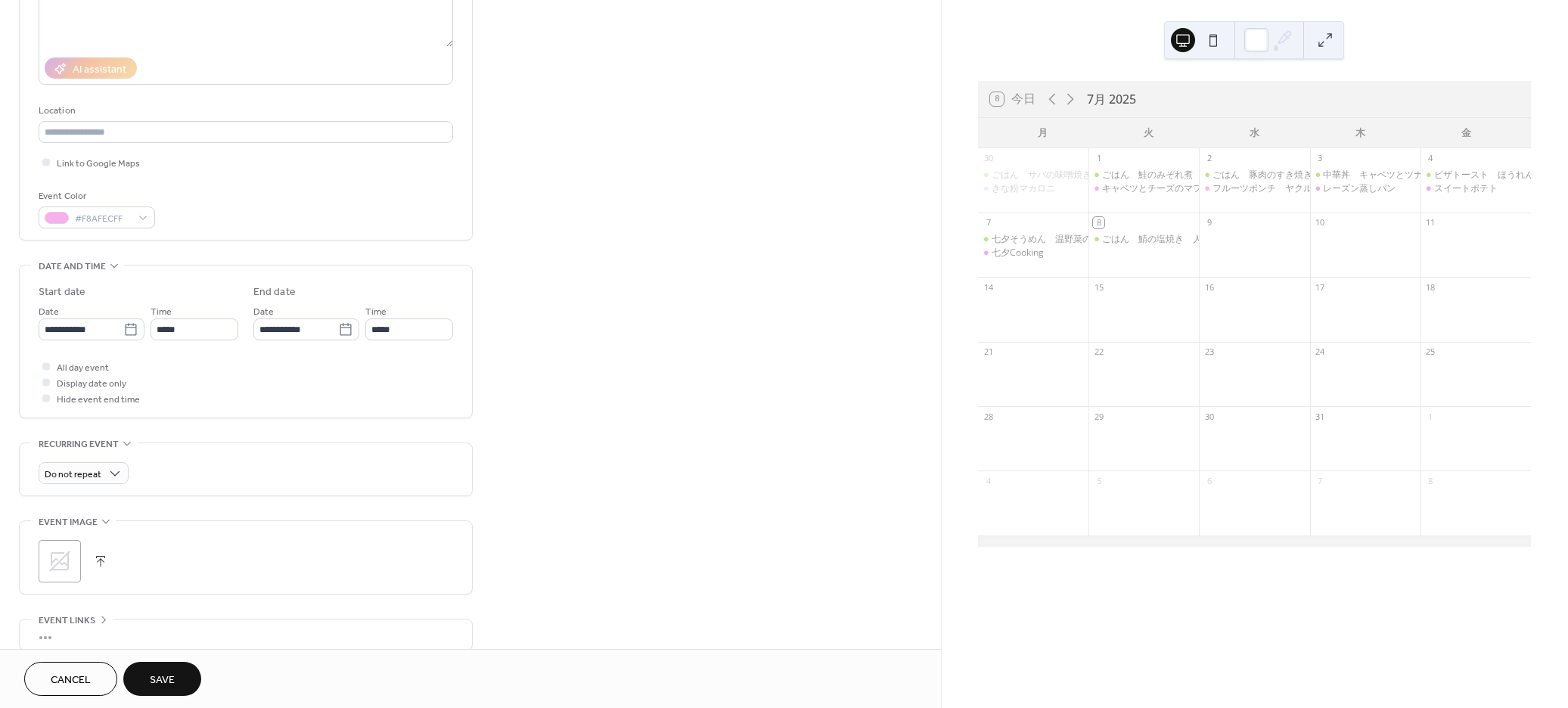 click at bounding box center [101, 561] 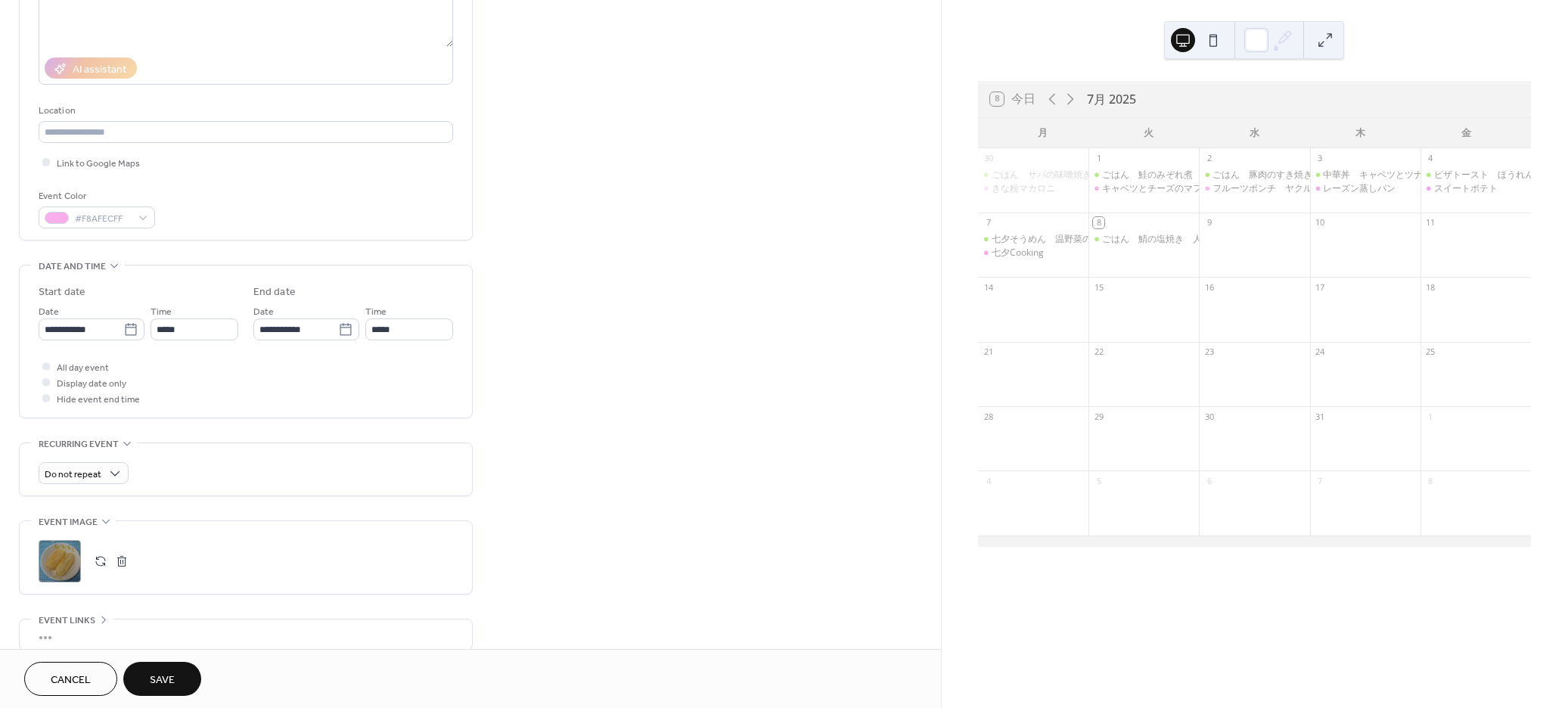 click on "Save" at bounding box center [162, 678] 